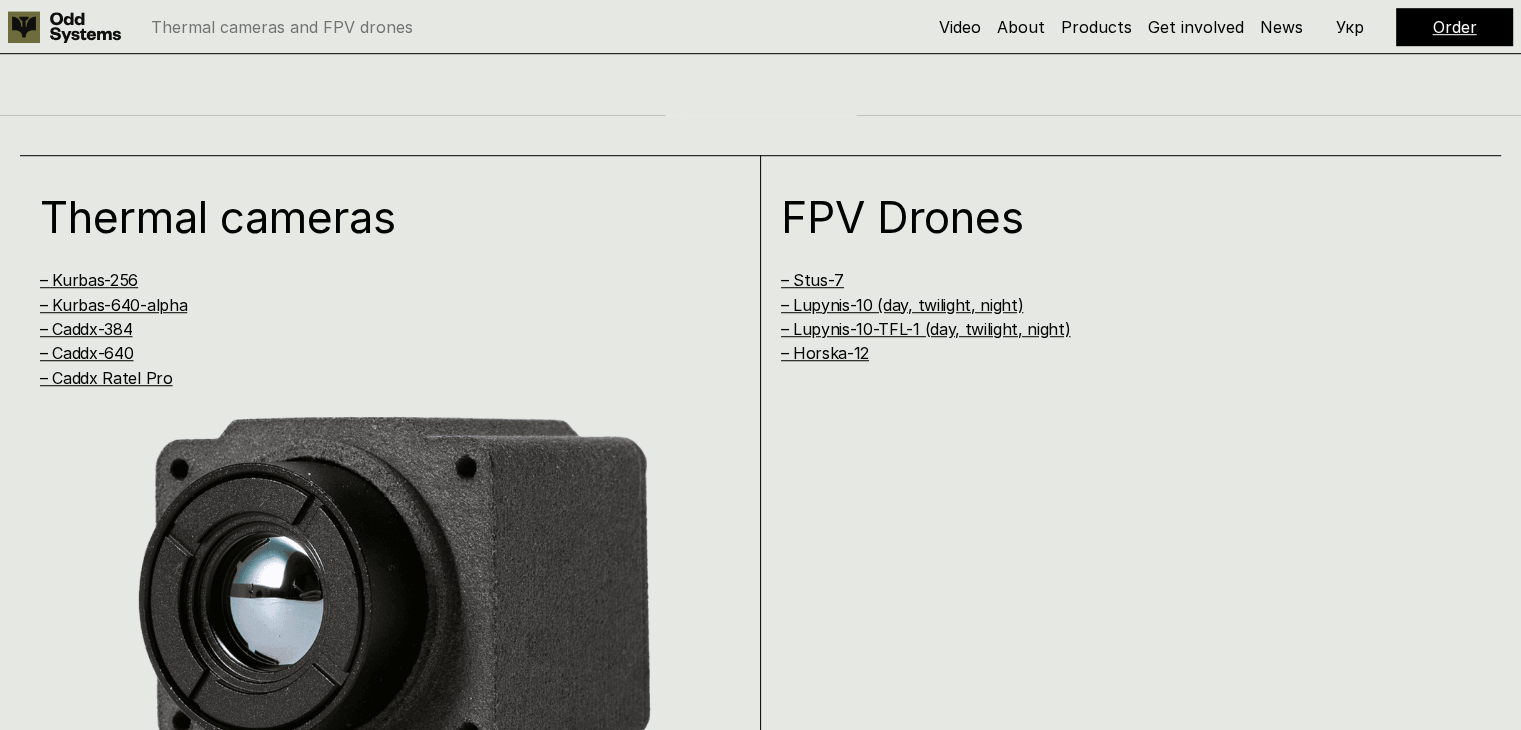 scroll, scrollTop: 1084, scrollLeft: 0, axis: vertical 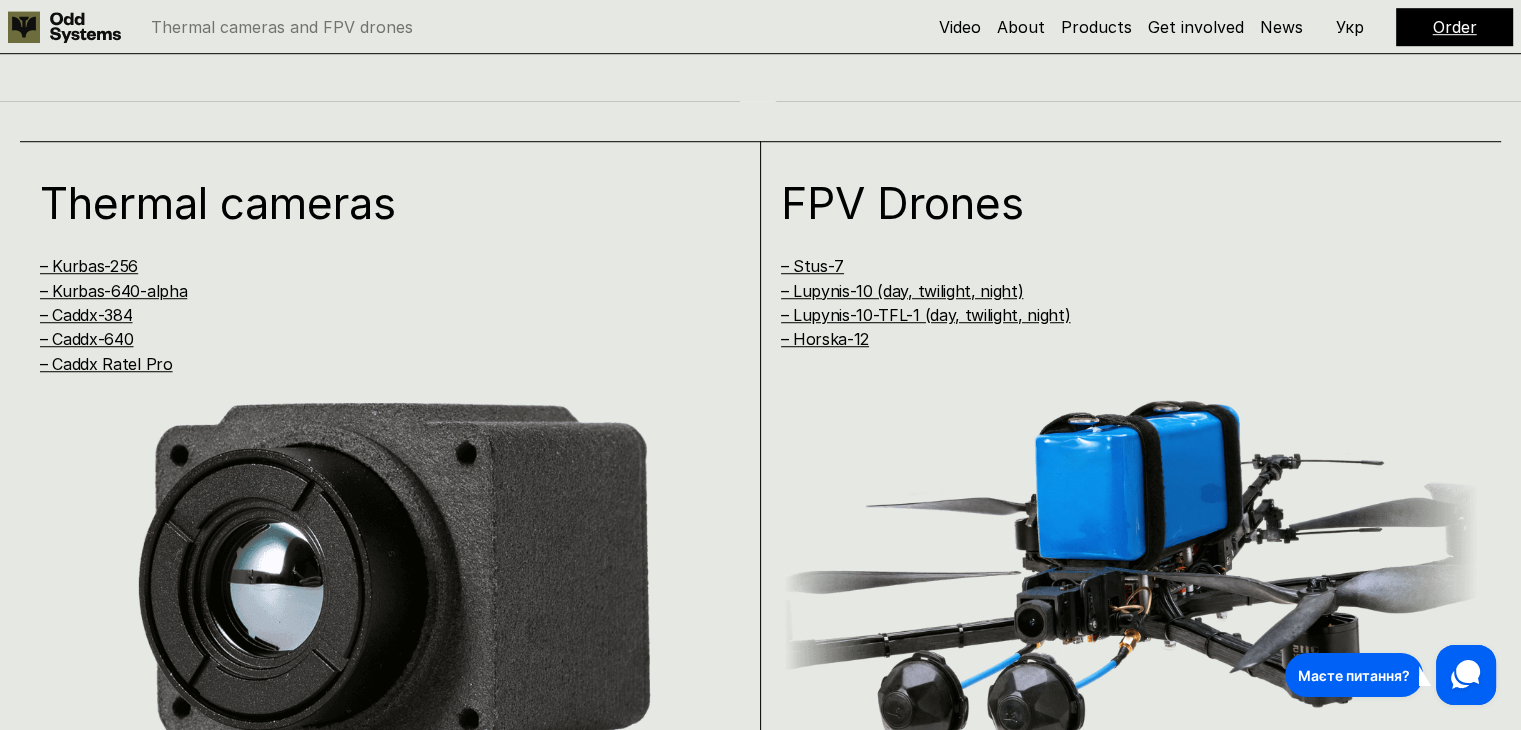 click on "Укр" at bounding box center (1350, 27) 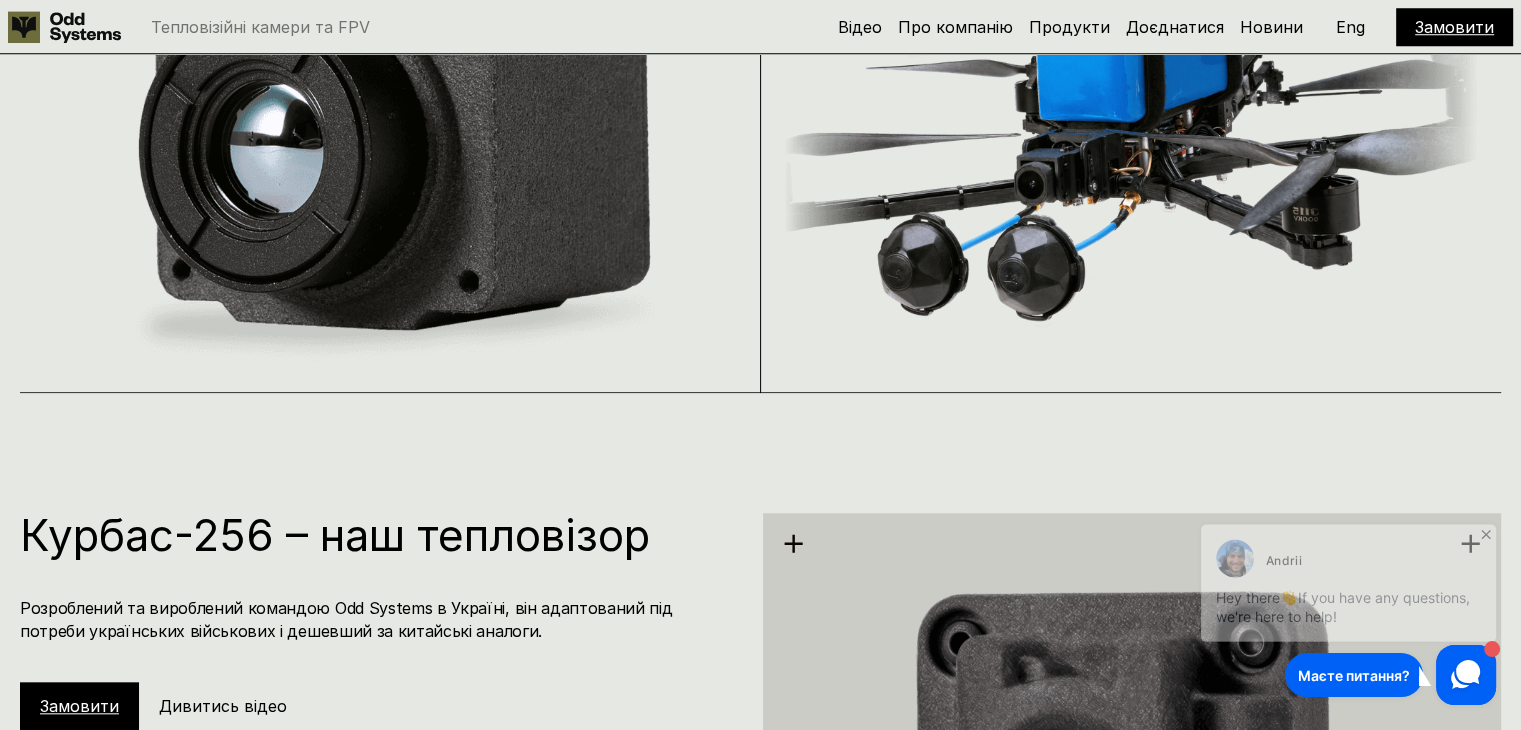 scroll, scrollTop: 1600, scrollLeft: 0, axis: vertical 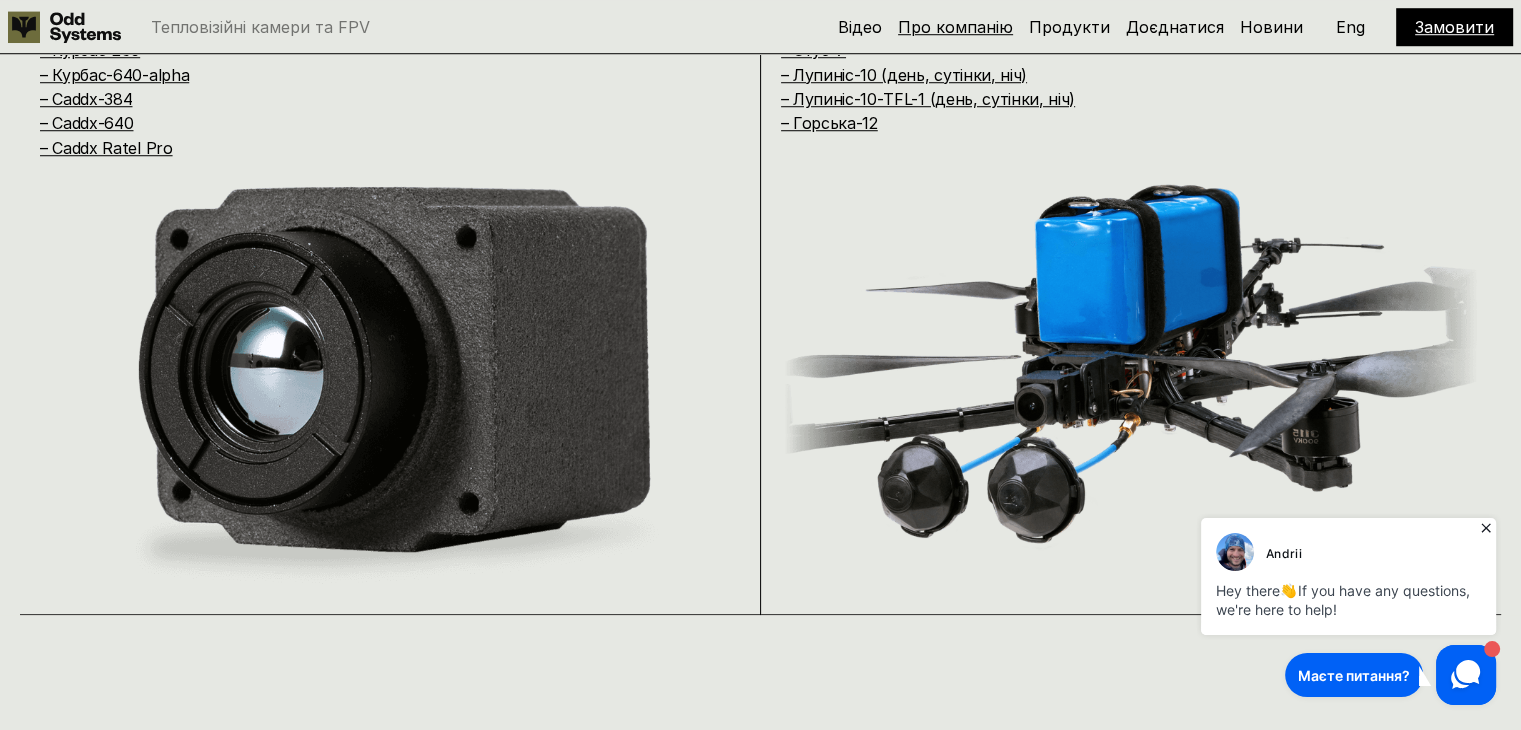 click on "Про компанію" at bounding box center [955, 27] 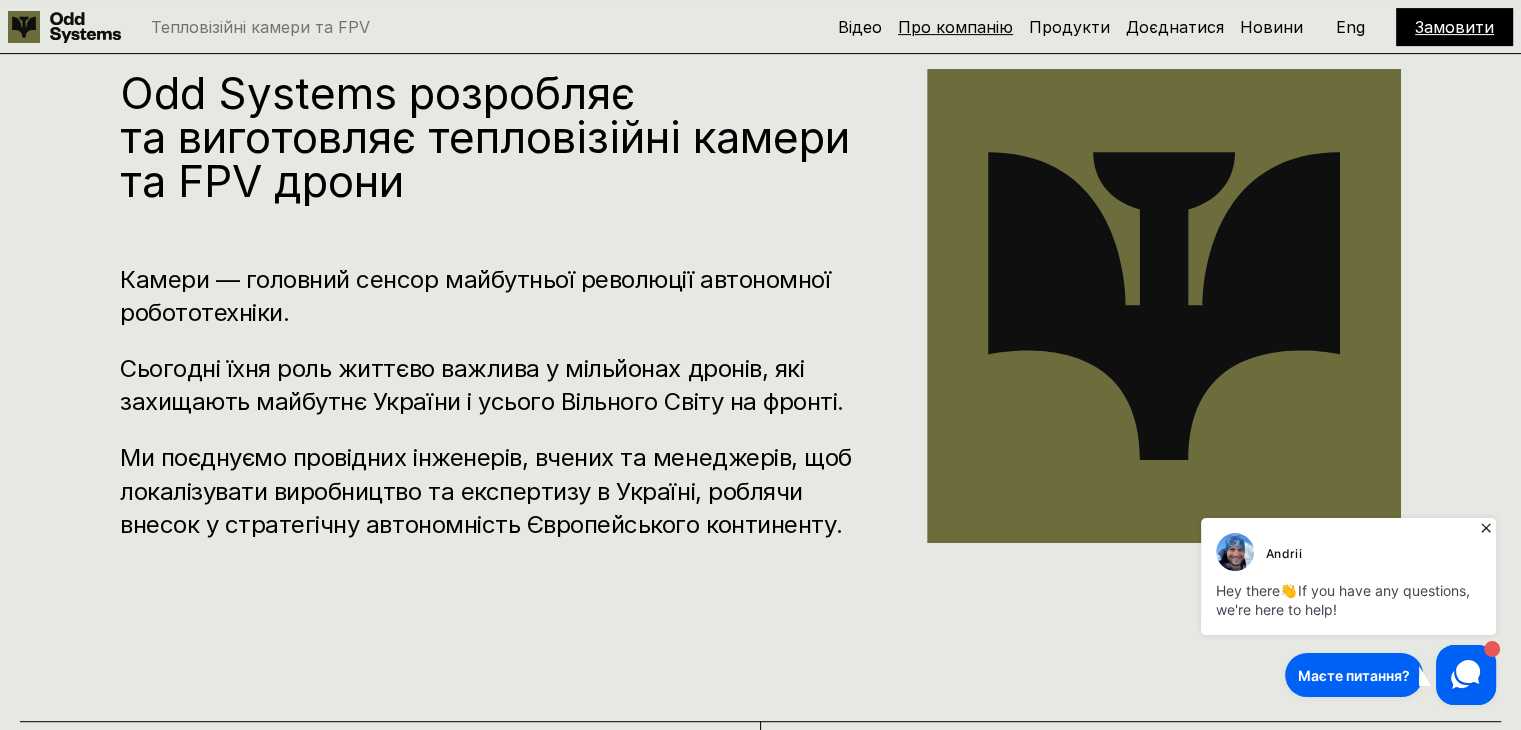 scroll, scrollTop: 755, scrollLeft: 0, axis: vertical 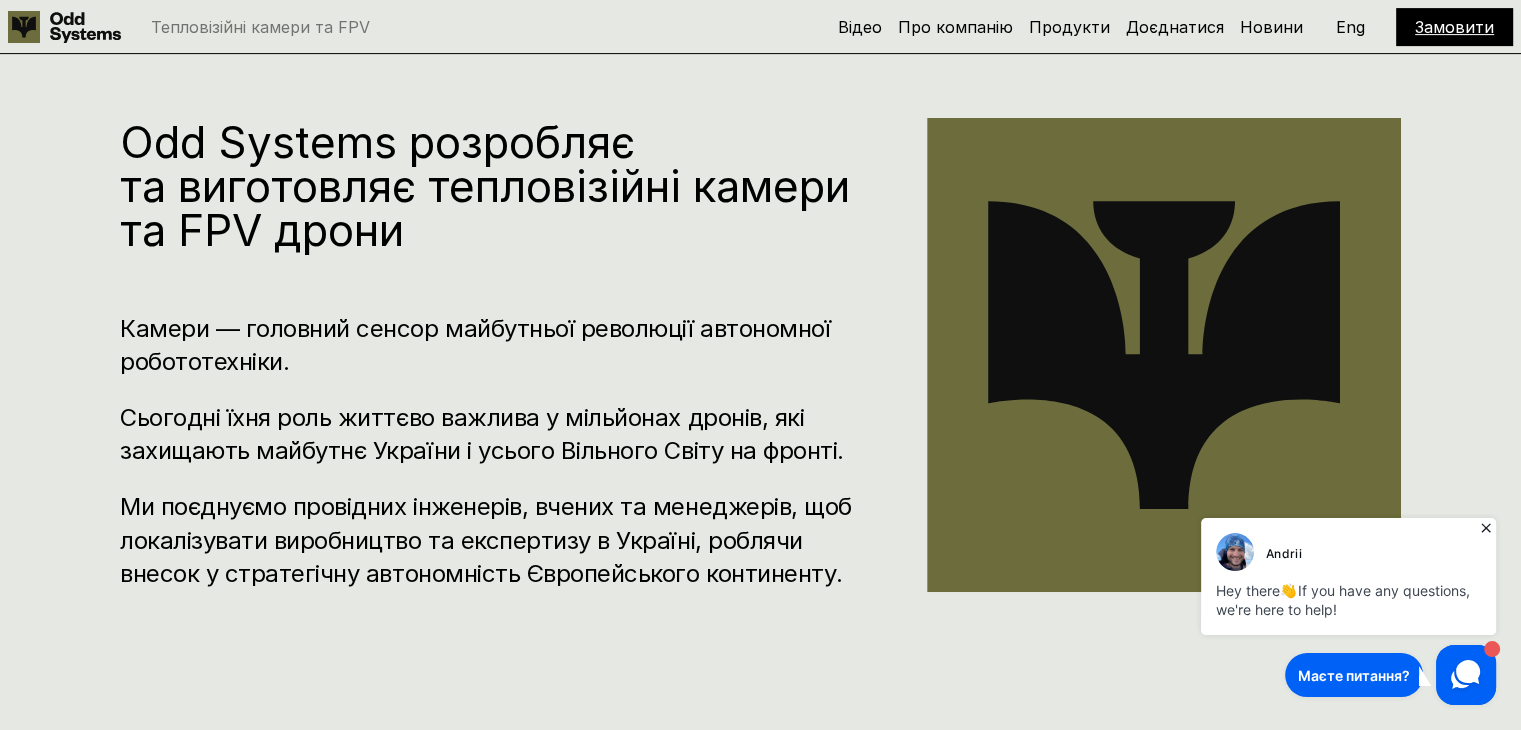 click 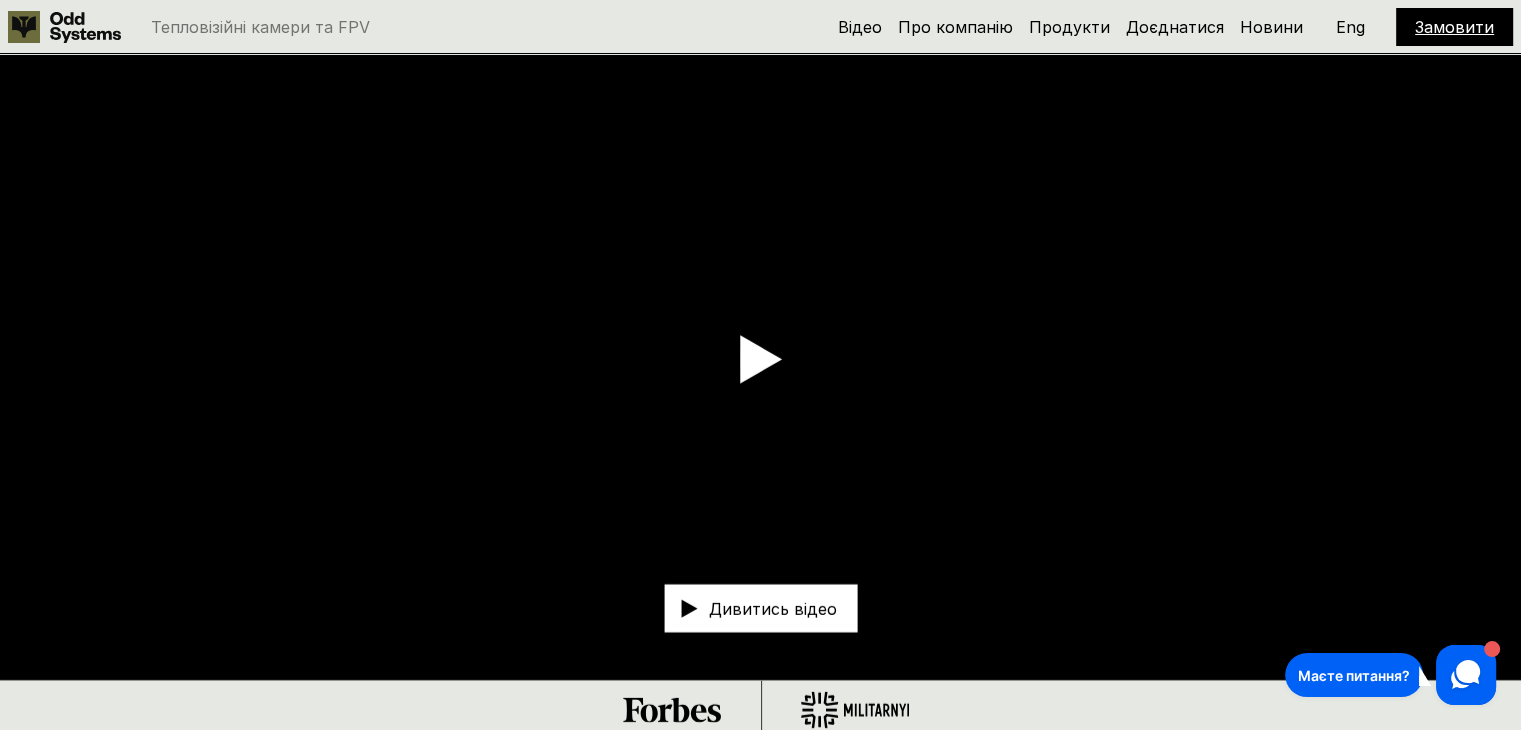 scroll, scrollTop: 0, scrollLeft: 0, axis: both 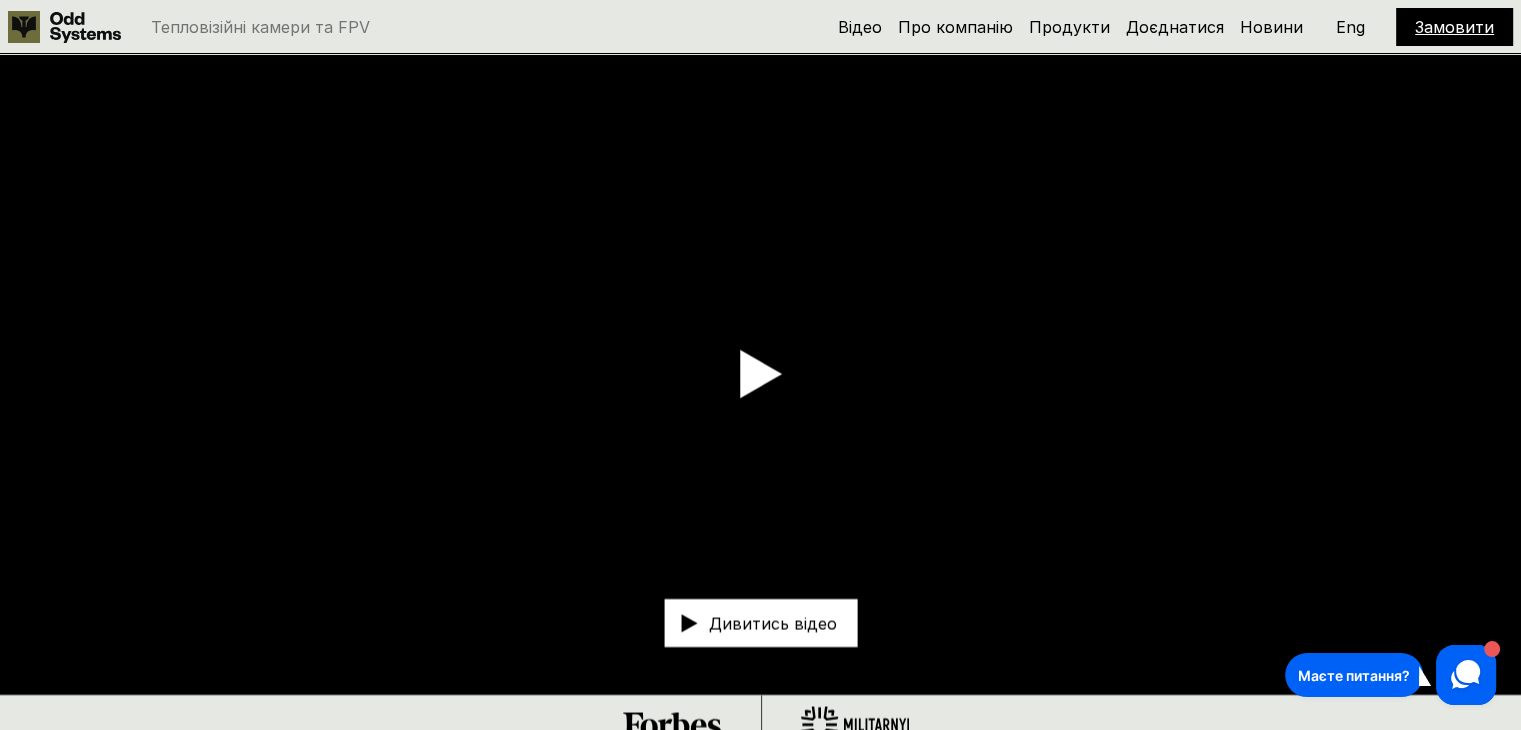 click on "Замовити" at bounding box center (1454, 27) 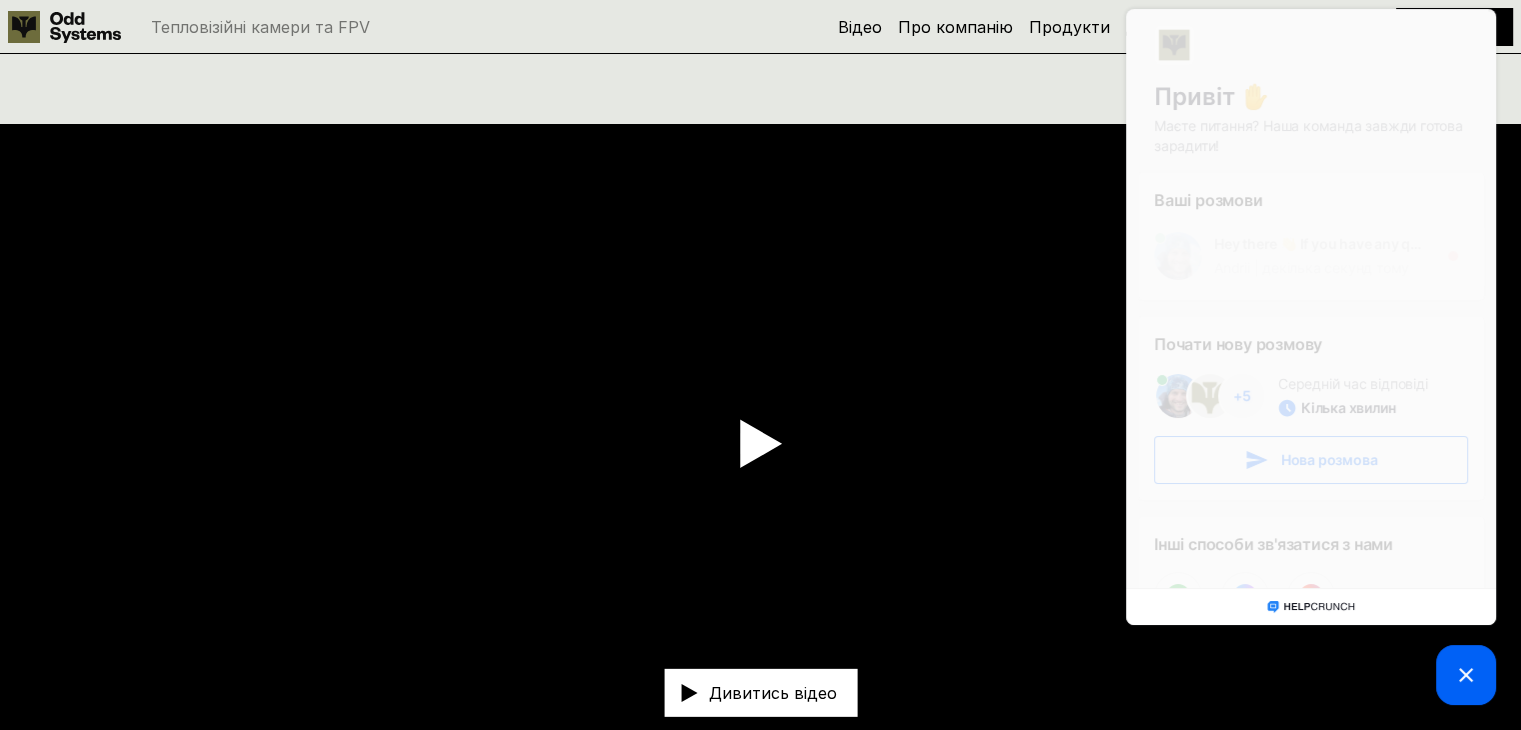 scroll, scrollTop: 64, scrollLeft: 0, axis: vertical 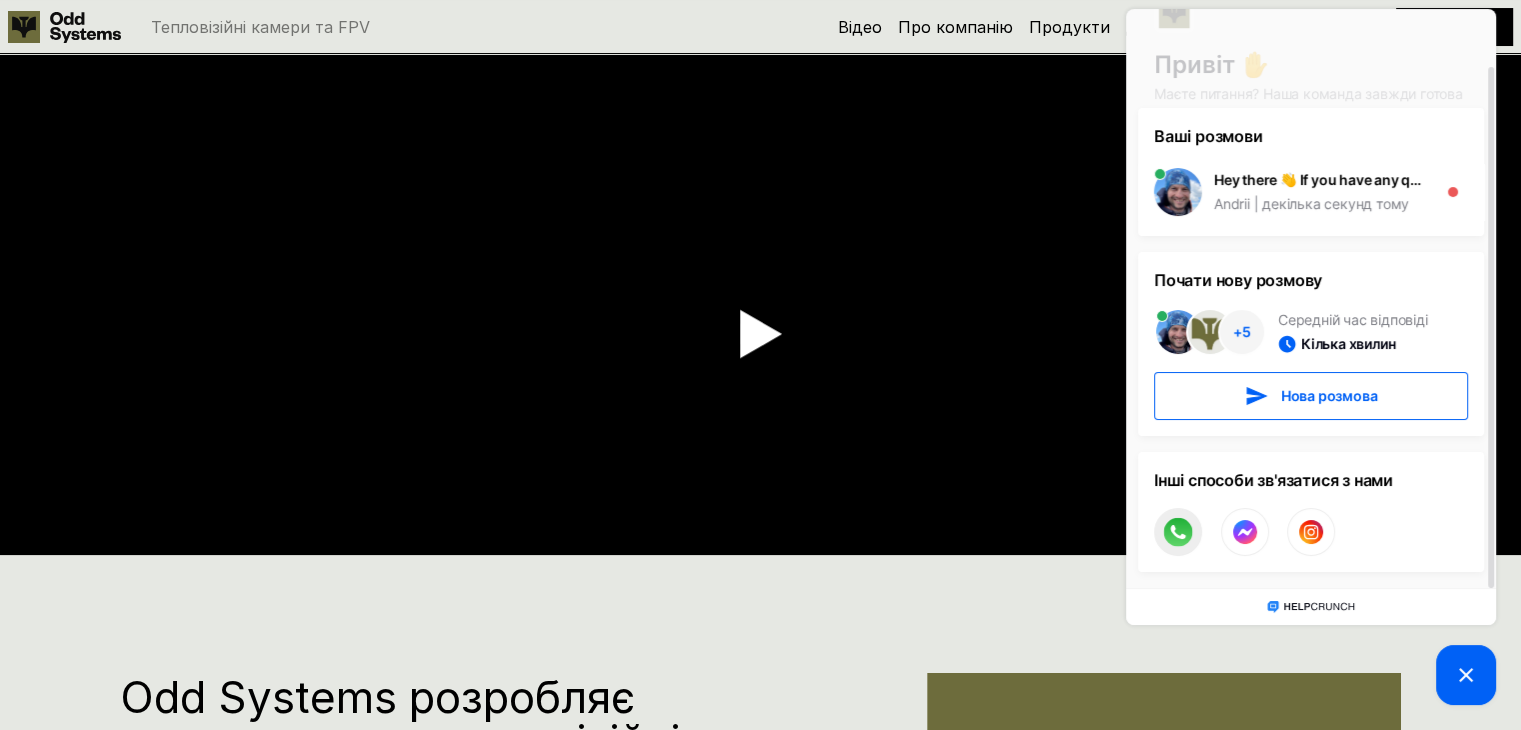 click 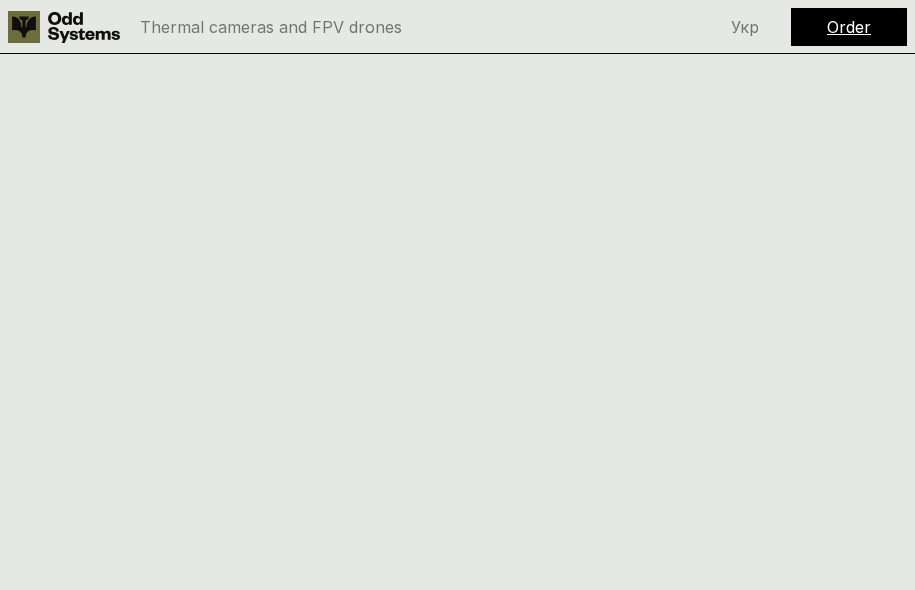scroll, scrollTop: 2011, scrollLeft: 0, axis: vertical 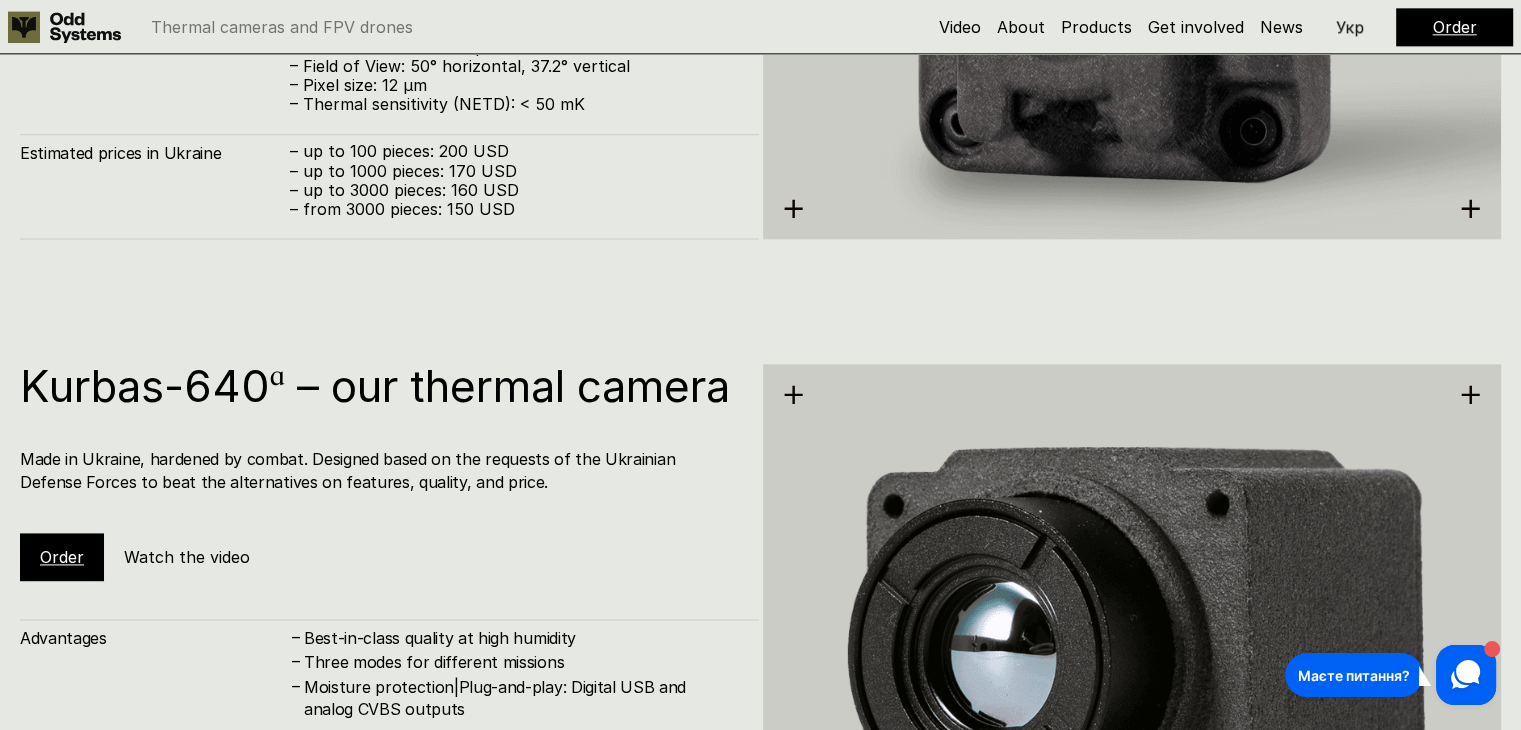 click 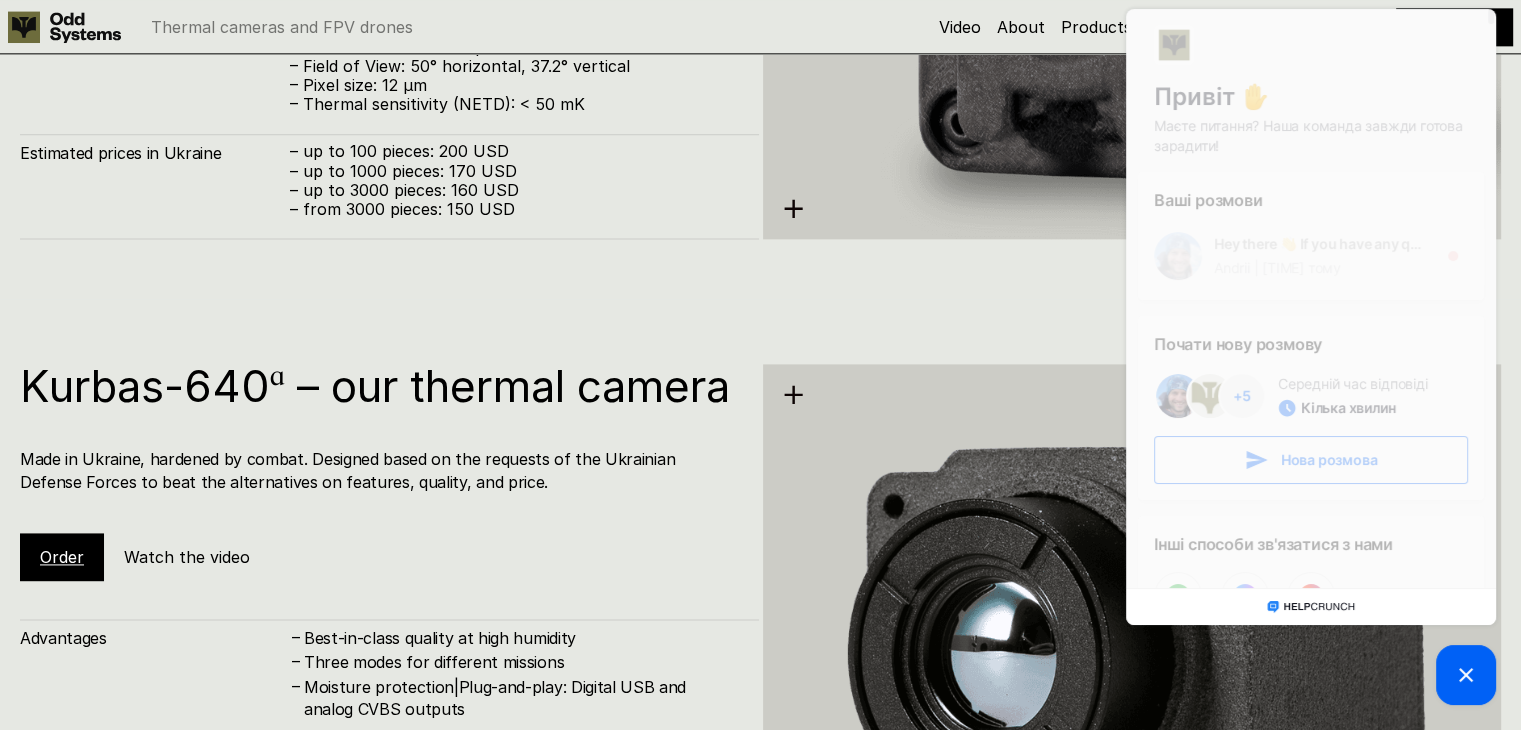 scroll, scrollTop: 64, scrollLeft: 0, axis: vertical 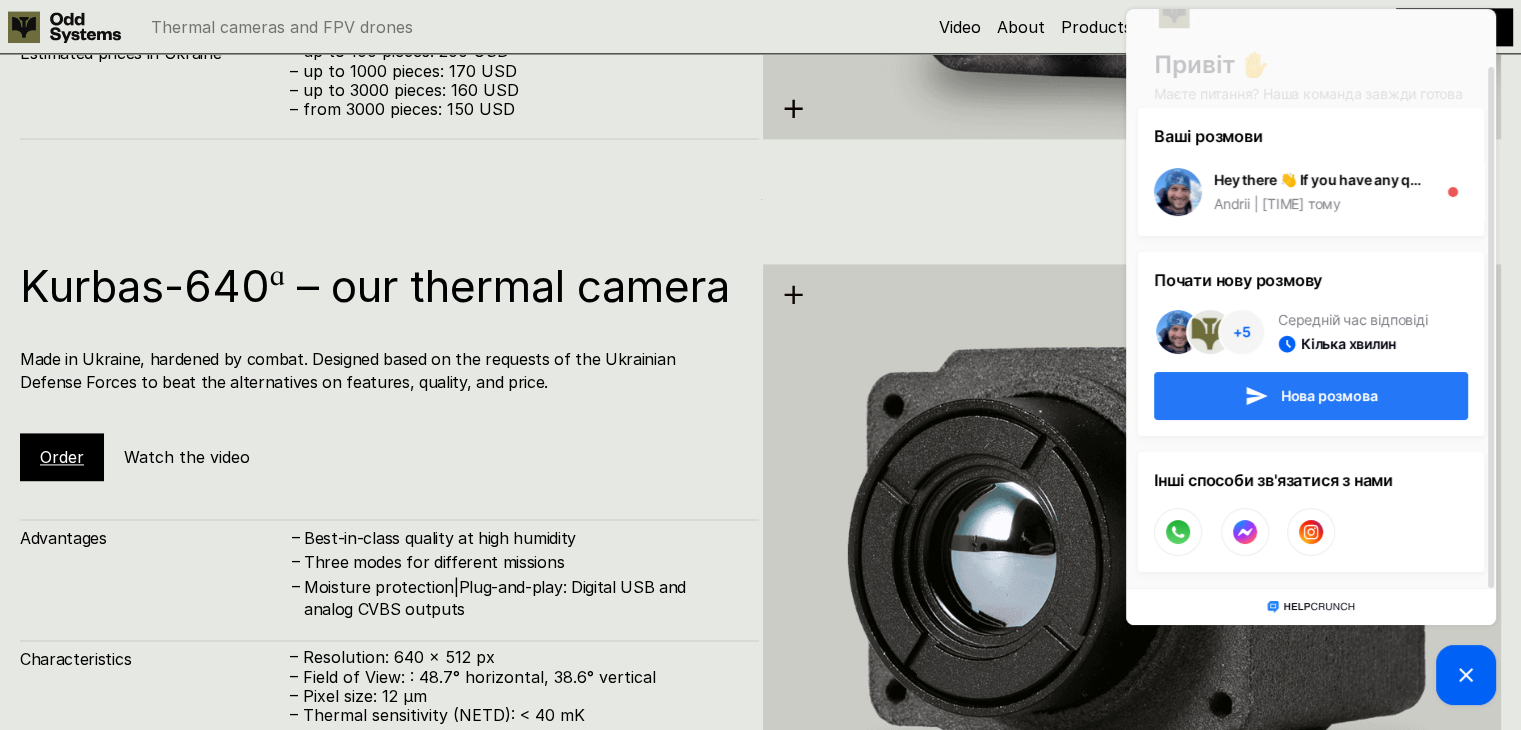 click on "Нова розмова" at bounding box center (1329, 396) 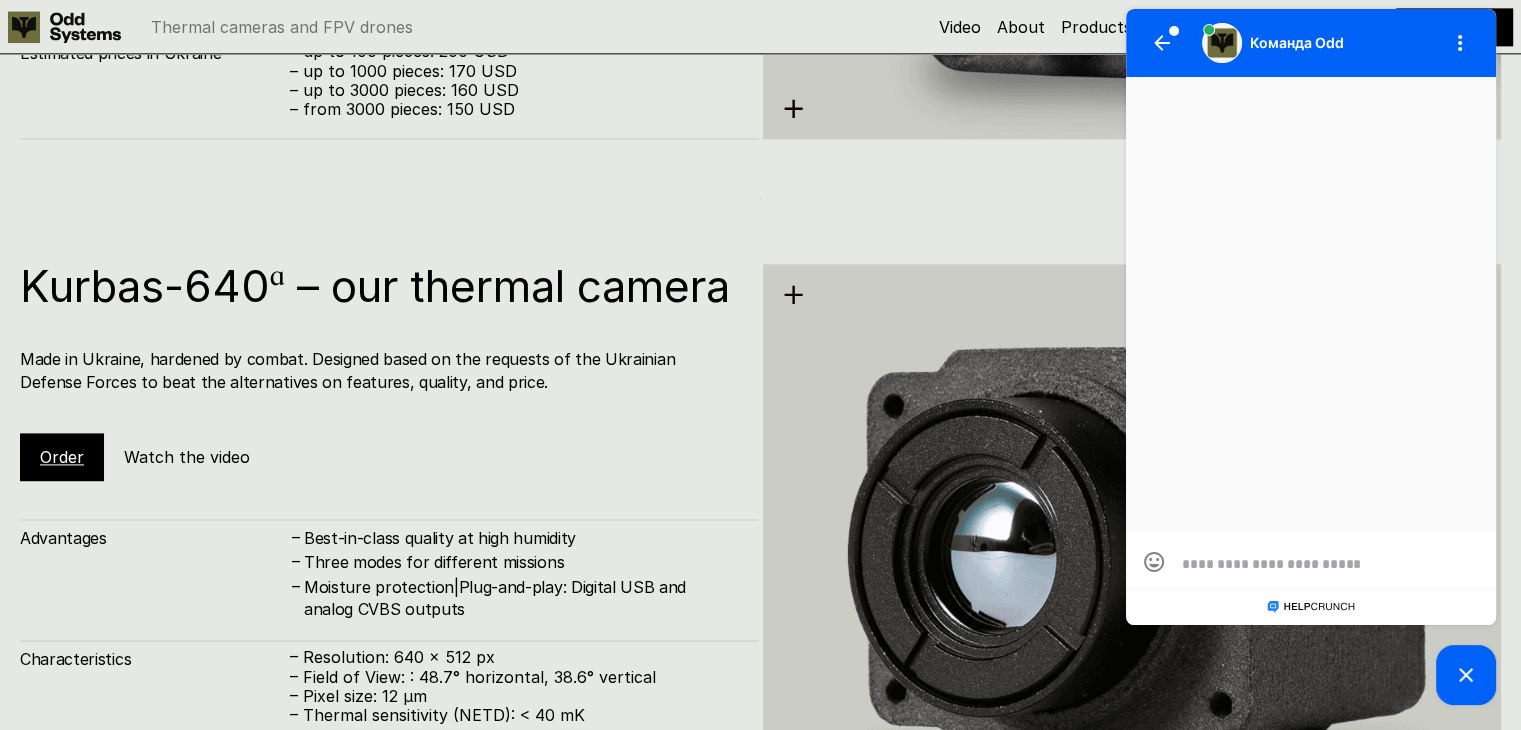 scroll, scrollTop: 0, scrollLeft: 0, axis: both 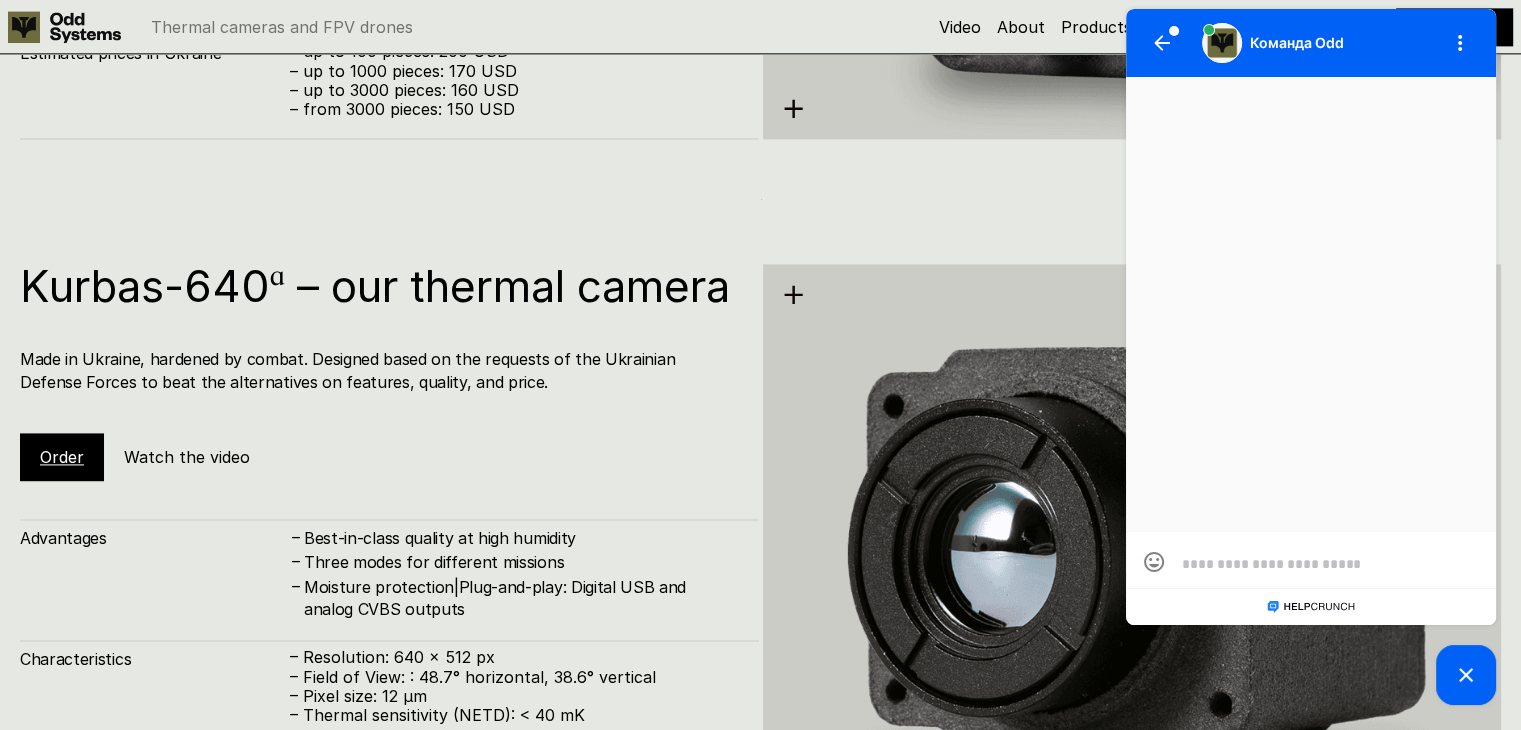click at bounding box center [1311, 563] 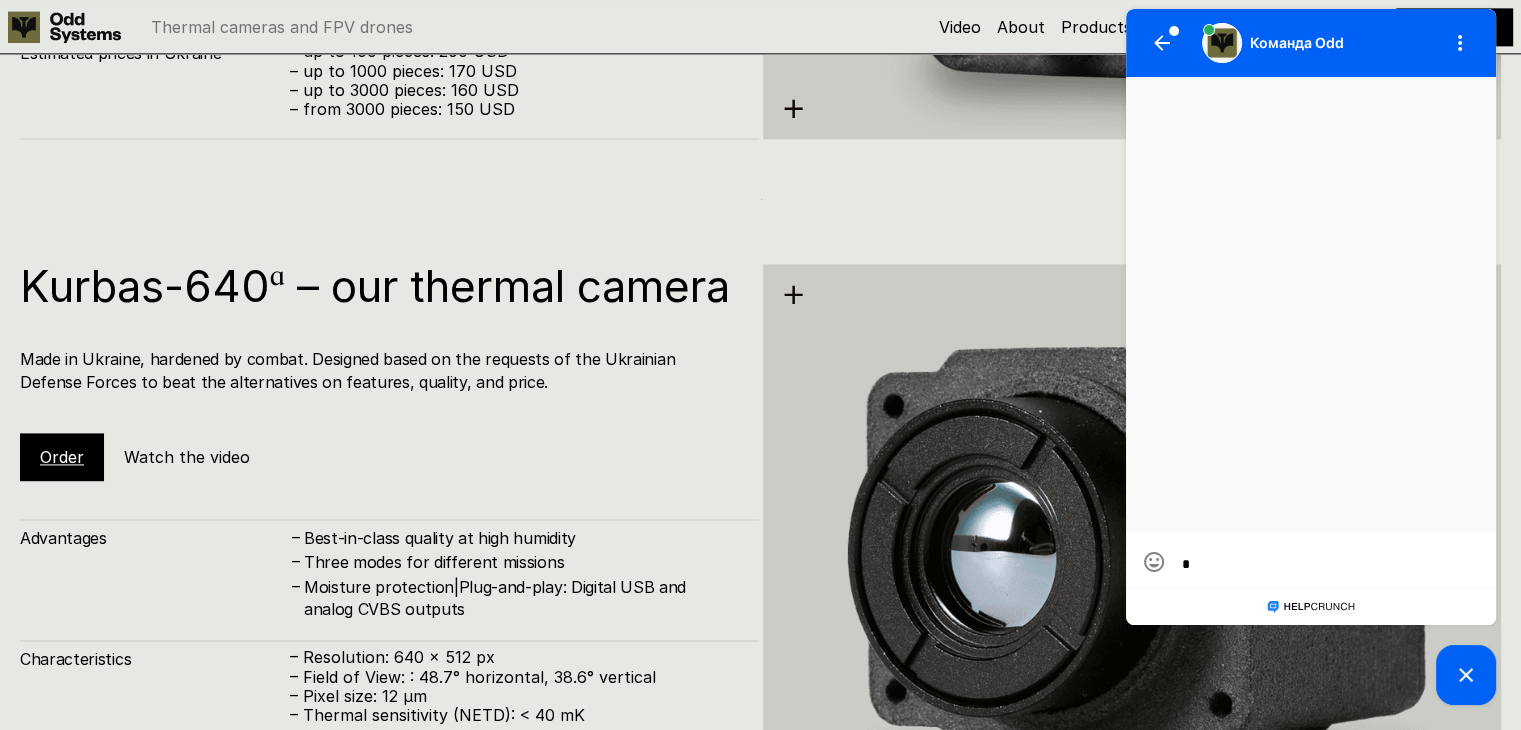 scroll, scrollTop: 0, scrollLeft: 0, axis: both 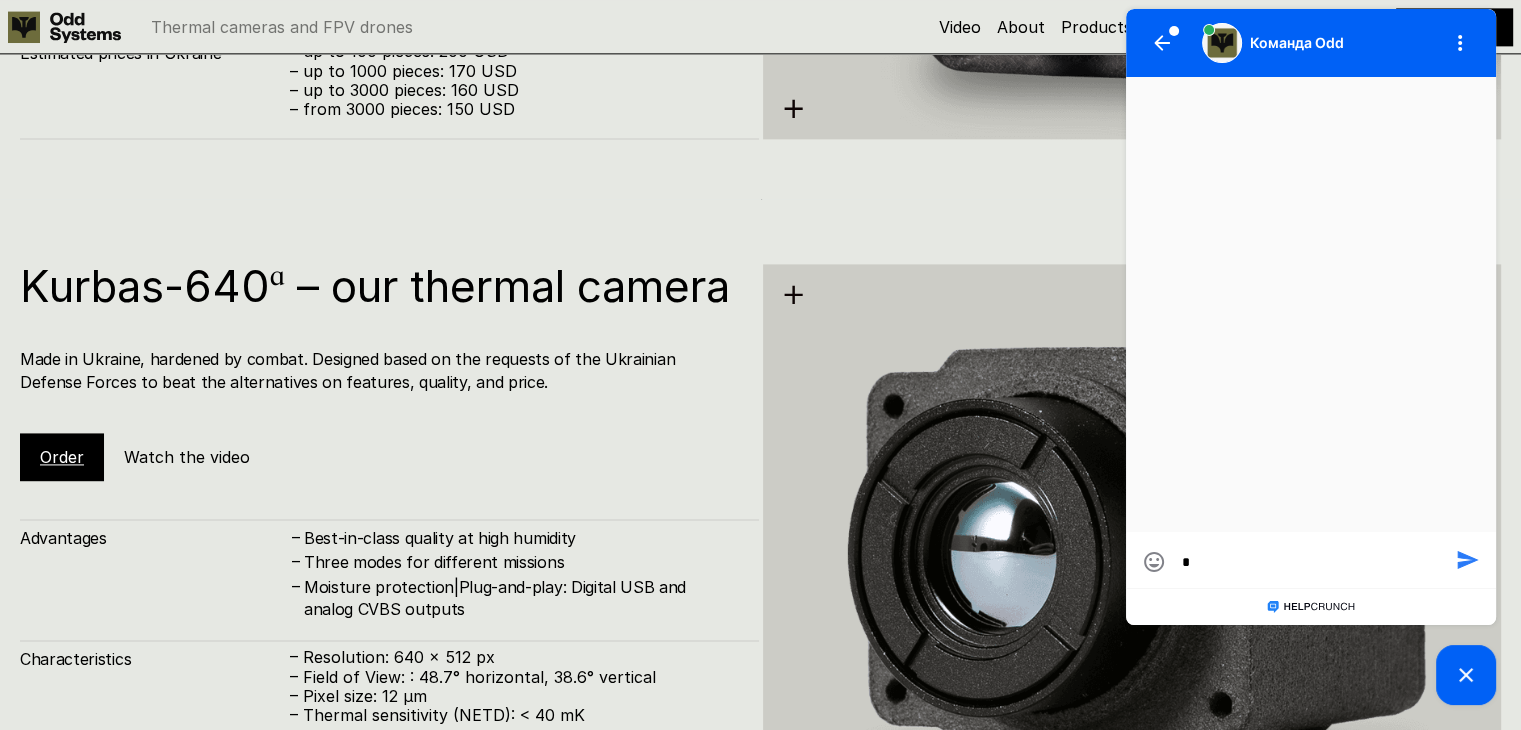 type on "**" 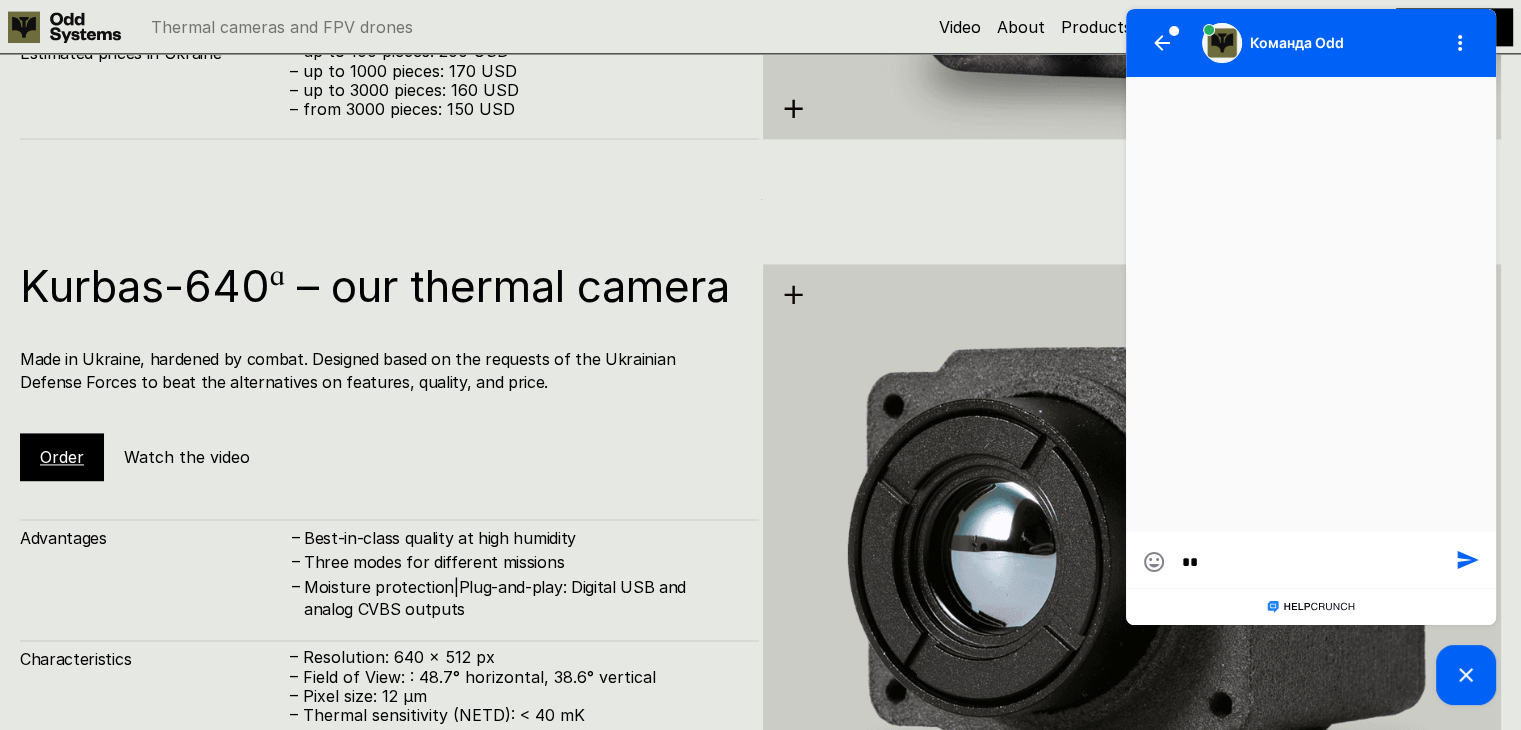 type on "***" 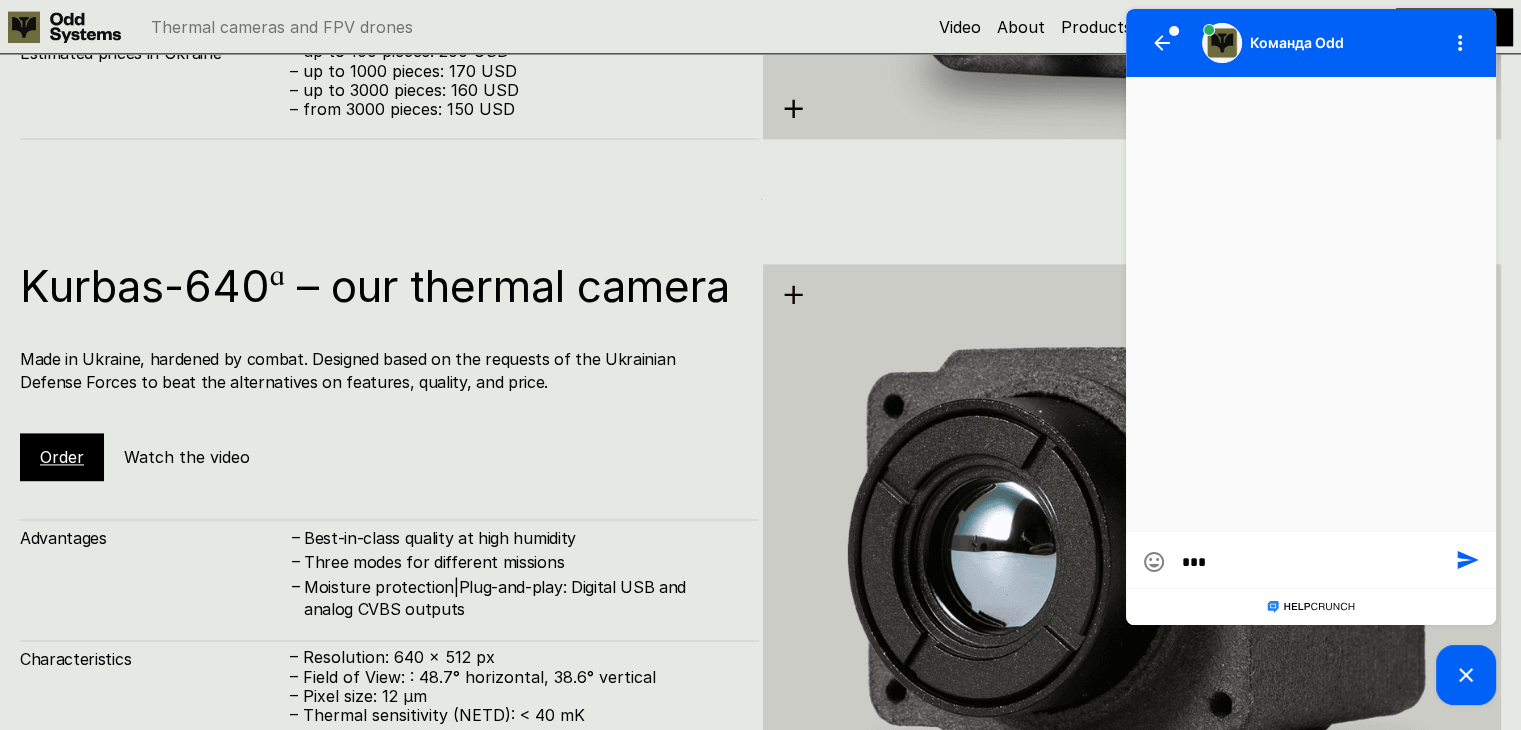 type on "****" 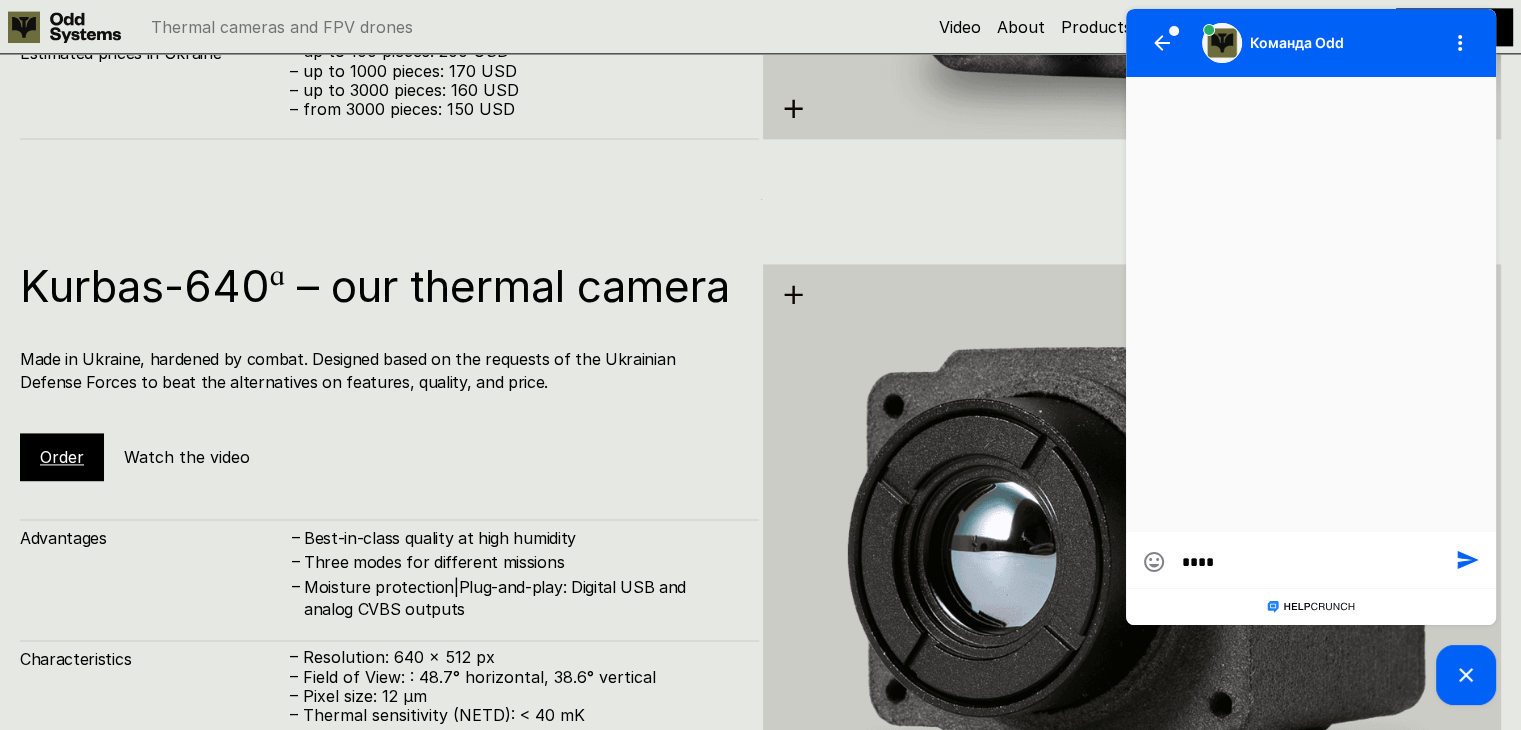 type on "*****" 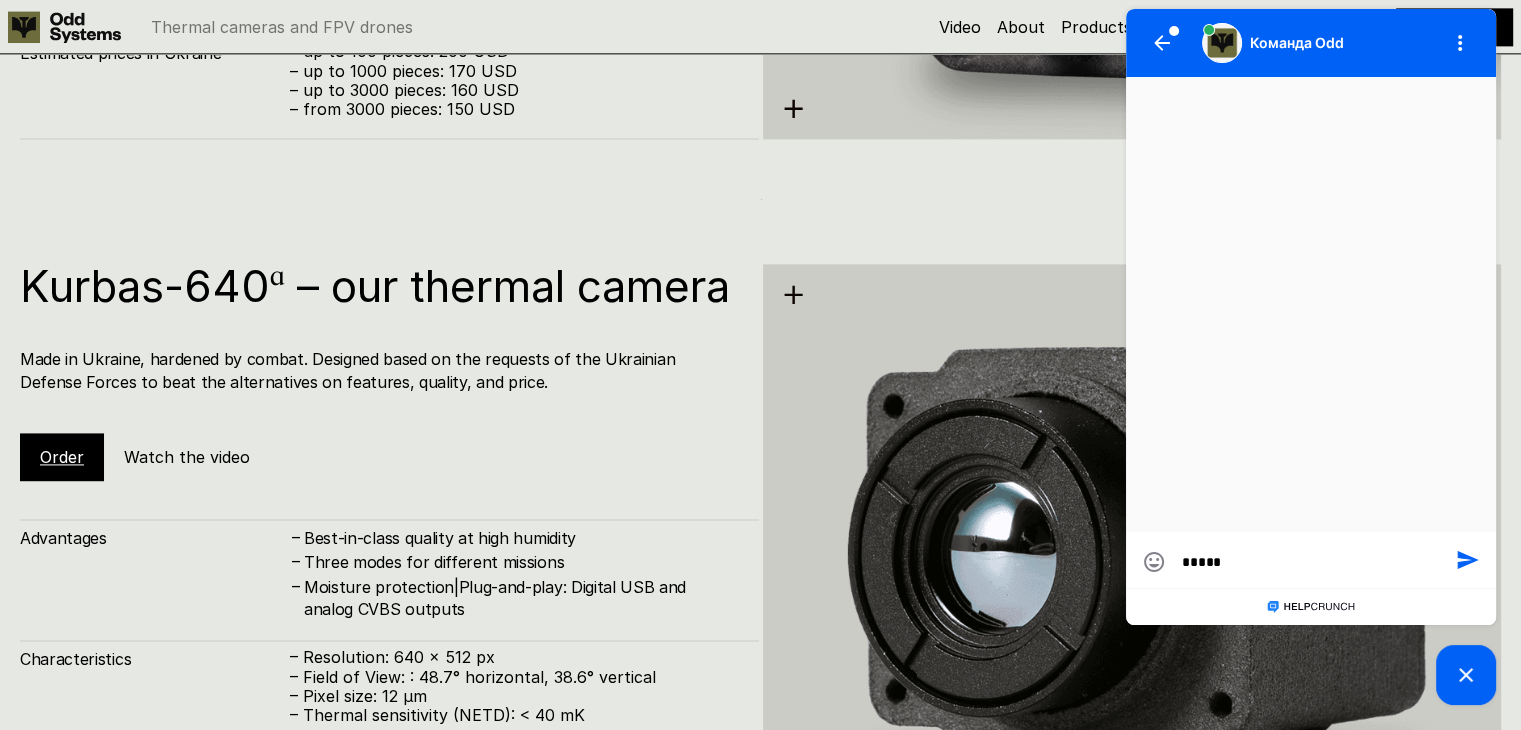 type on "******" 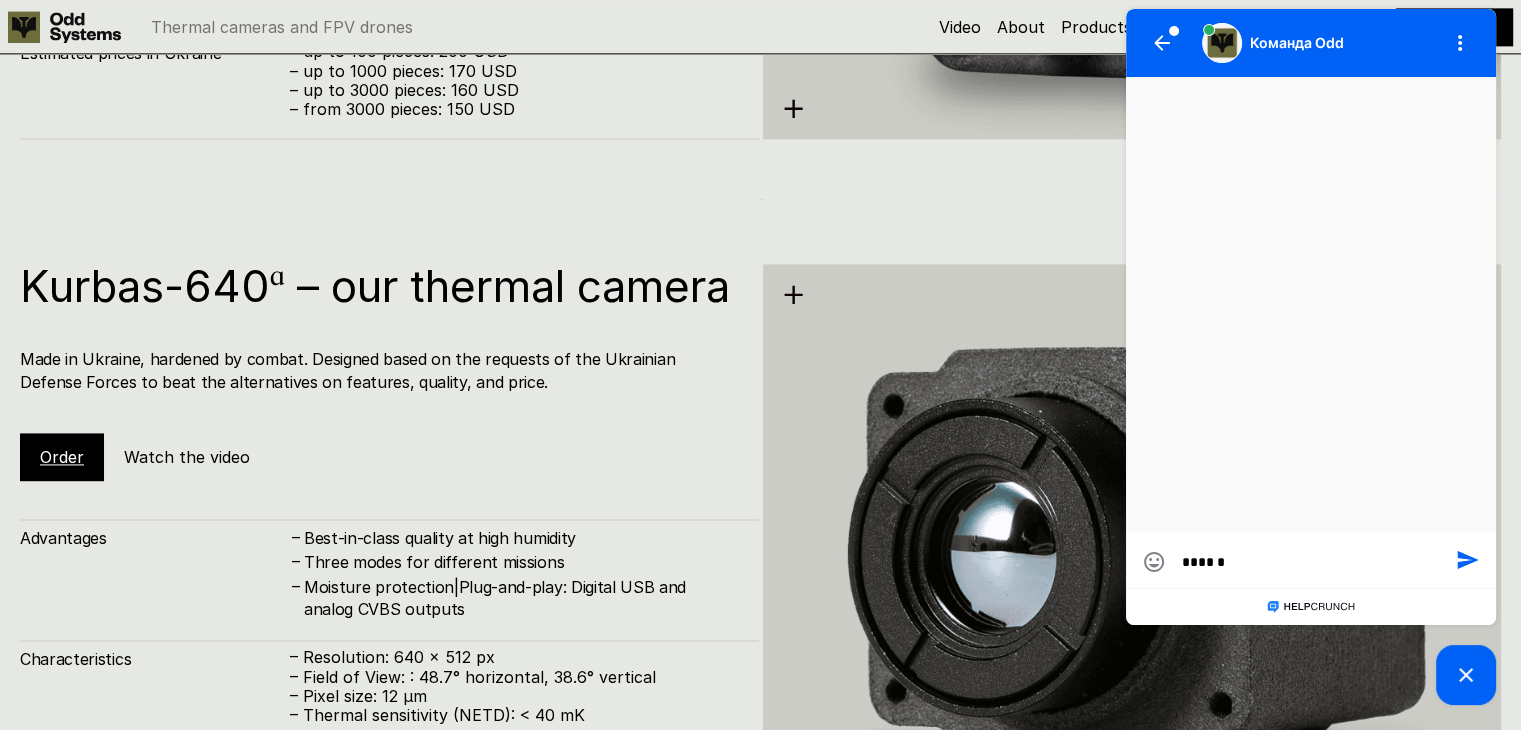 type on "*******" 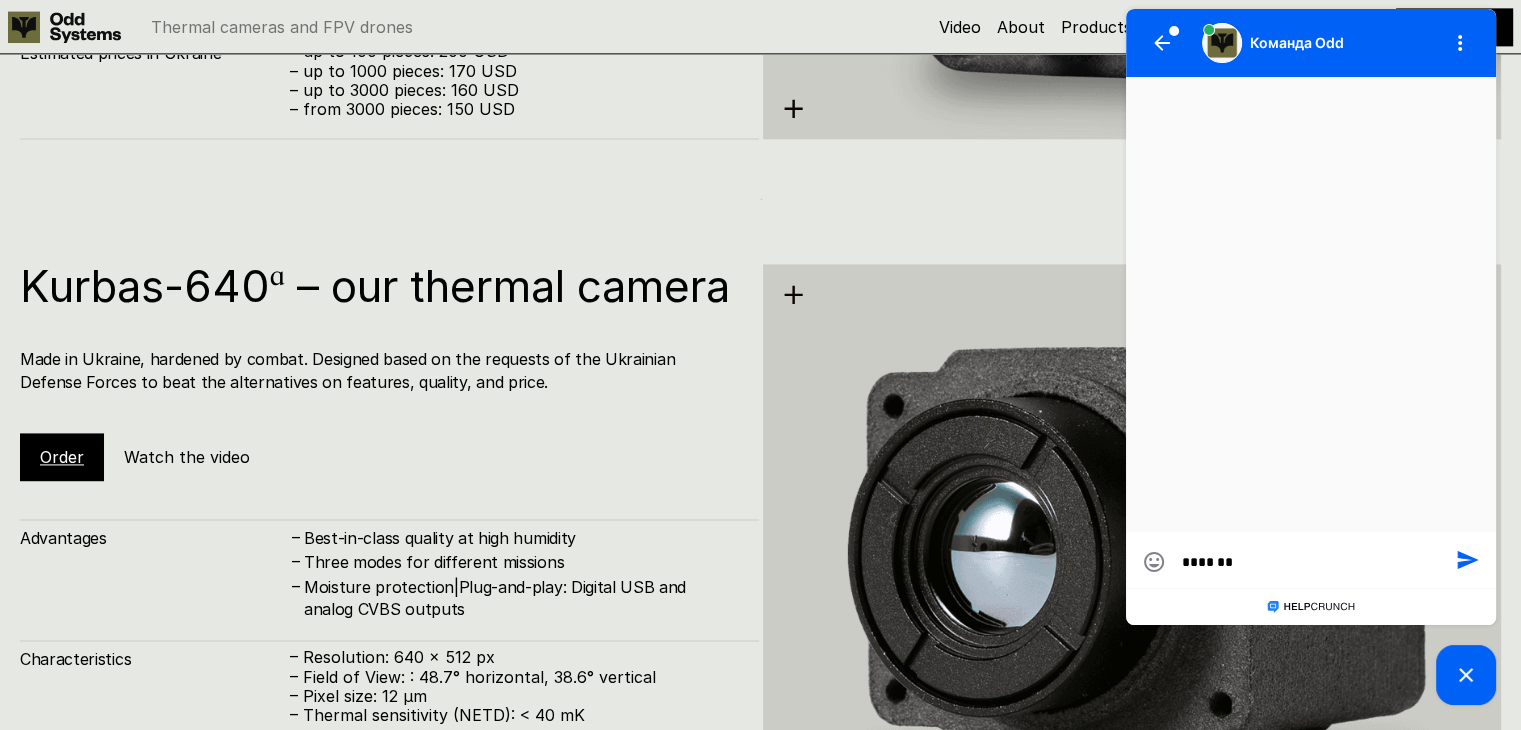 type on "*******" 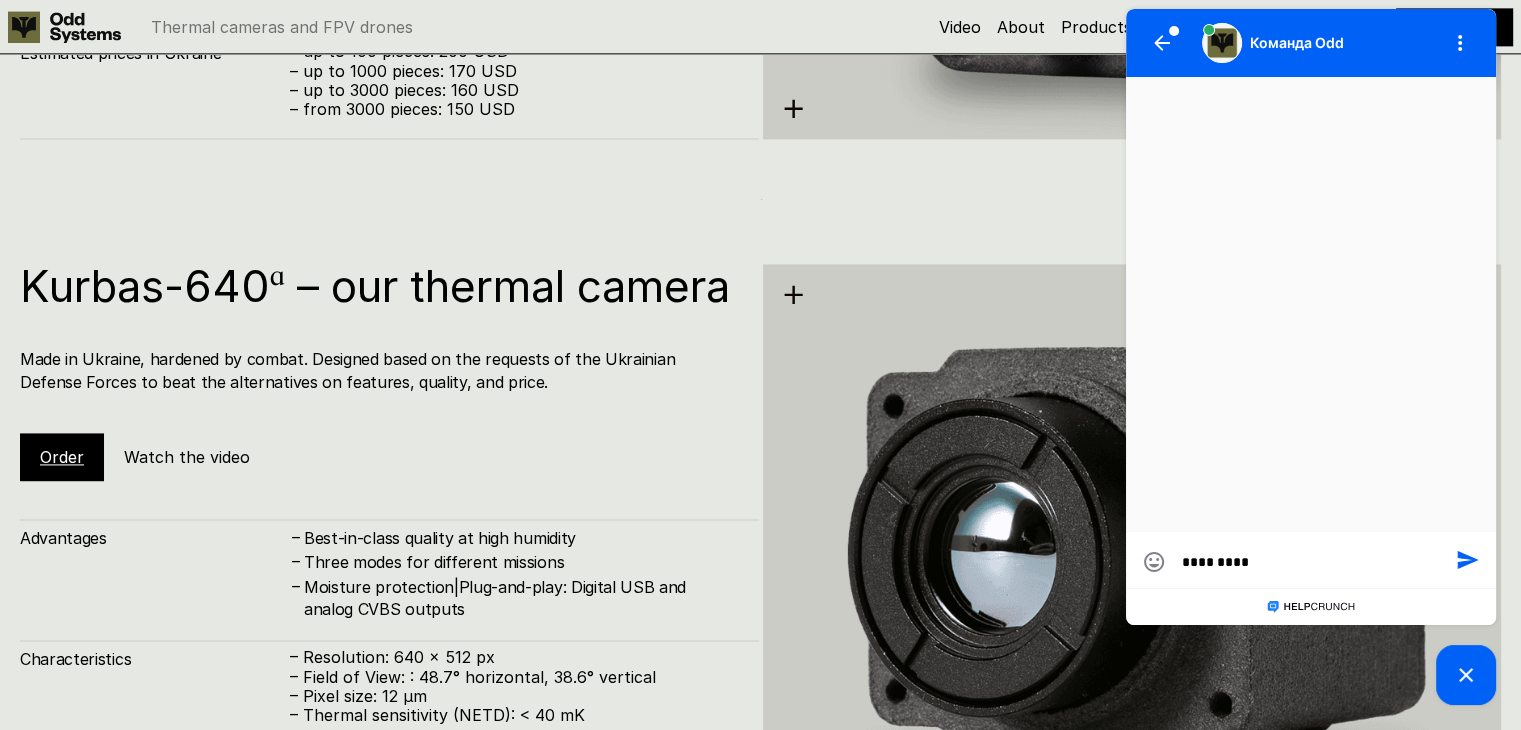 type on "**********" 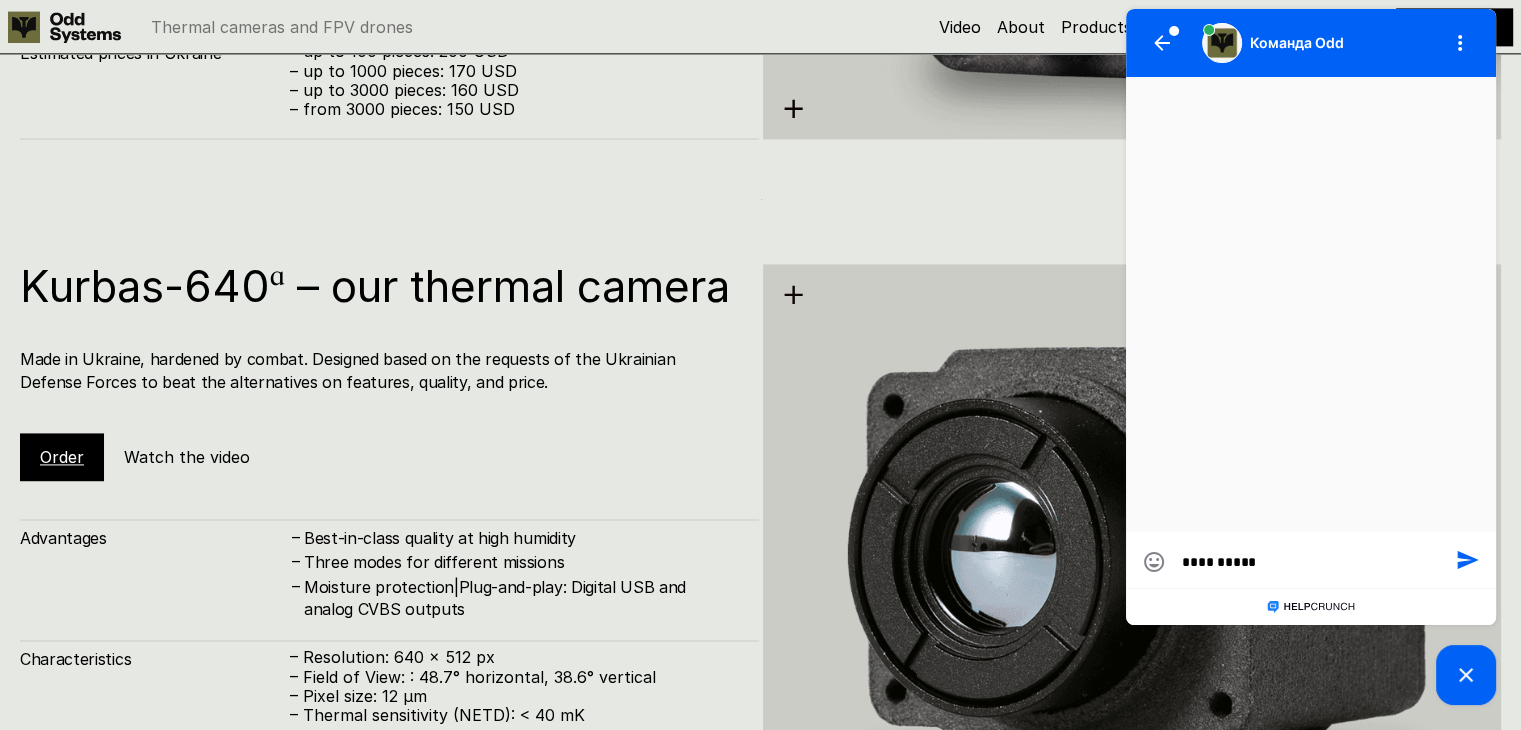 type on "**********" 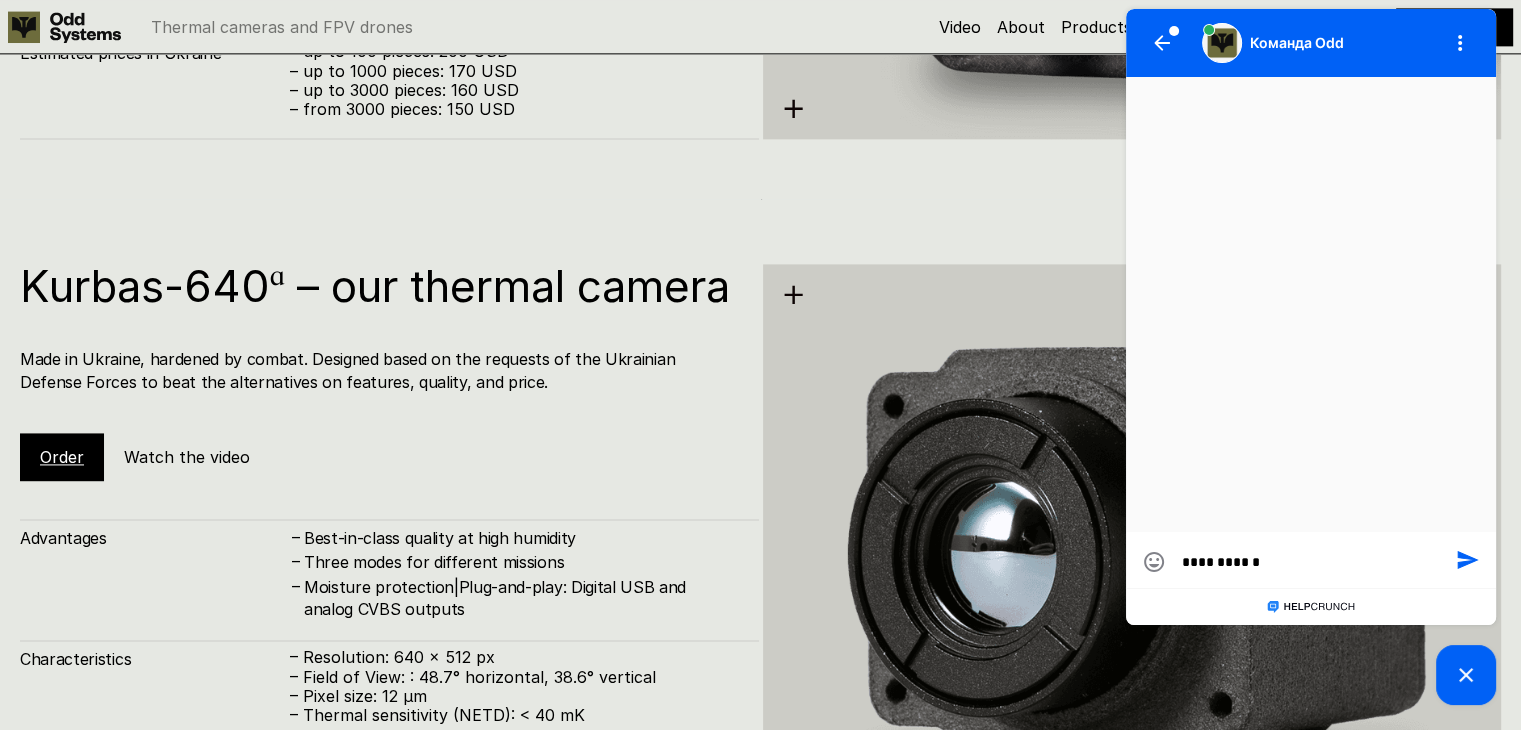 type on "**********" 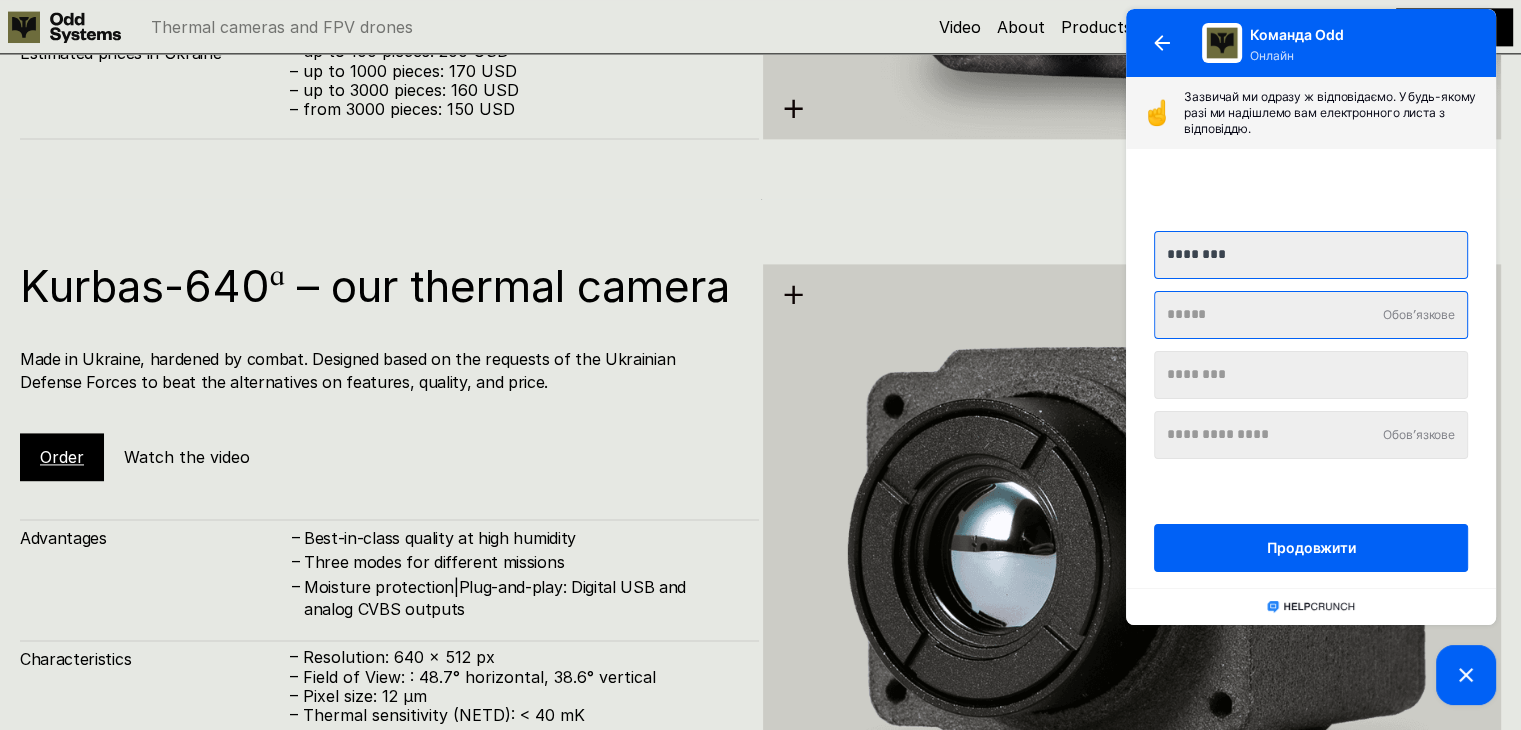 type on "**********" 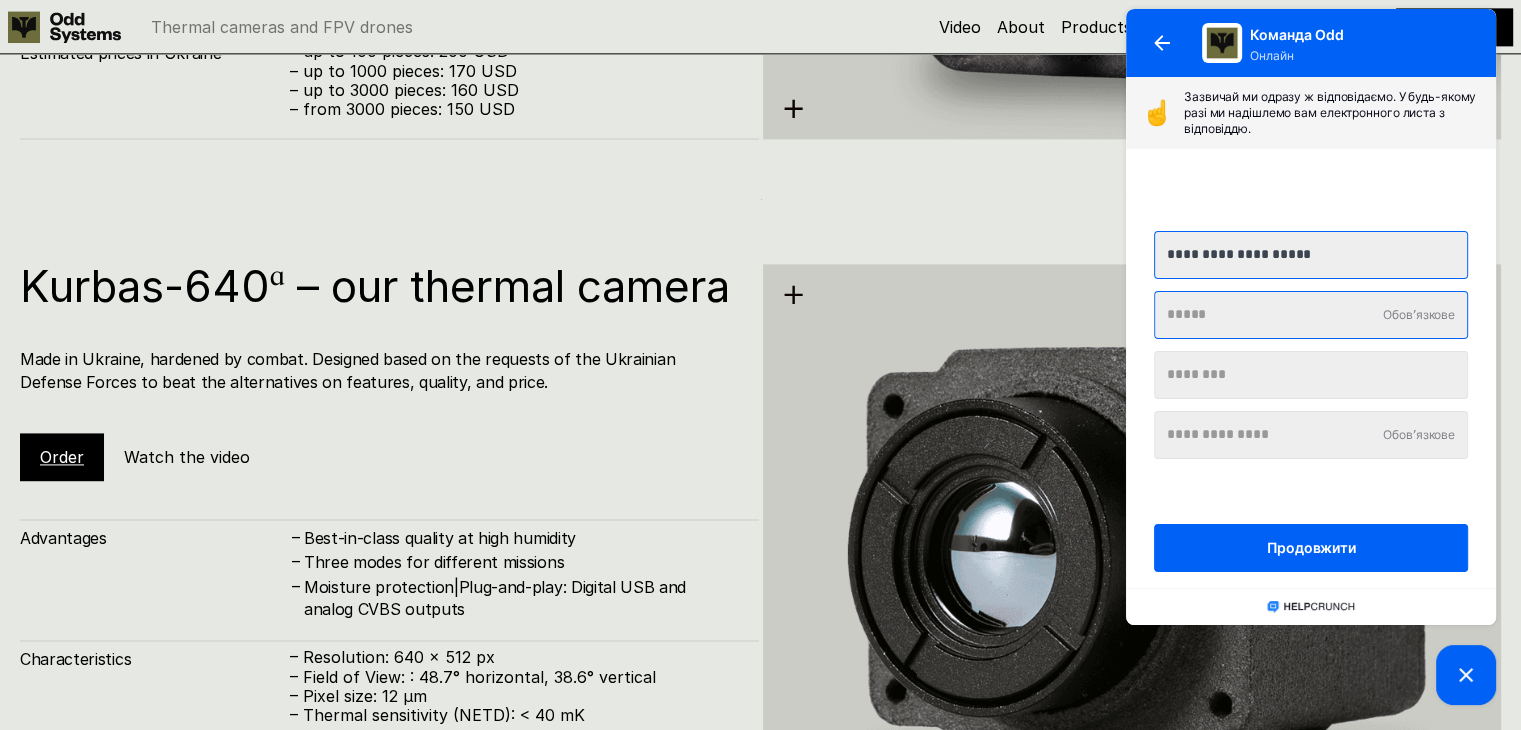 type on "**********" 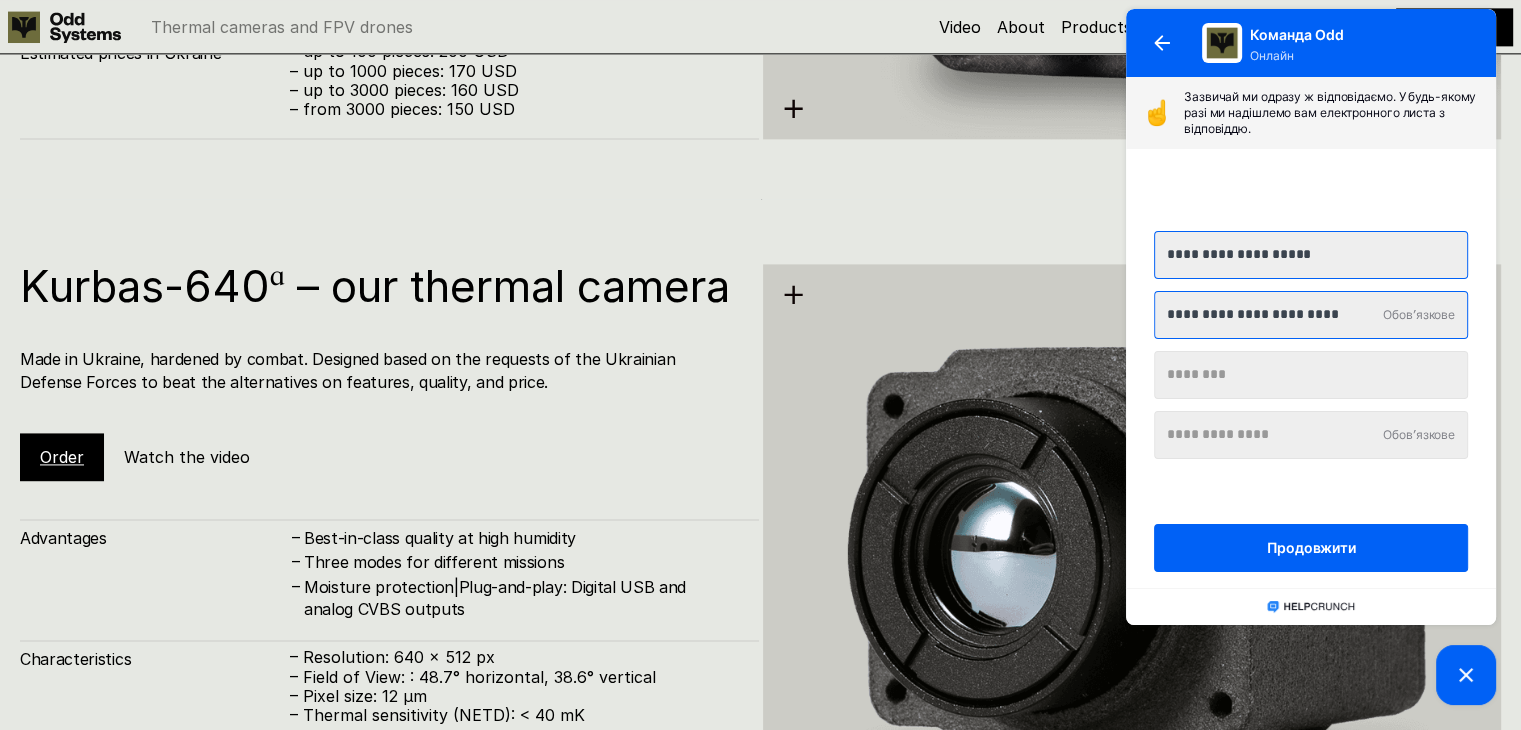 type on "**********" 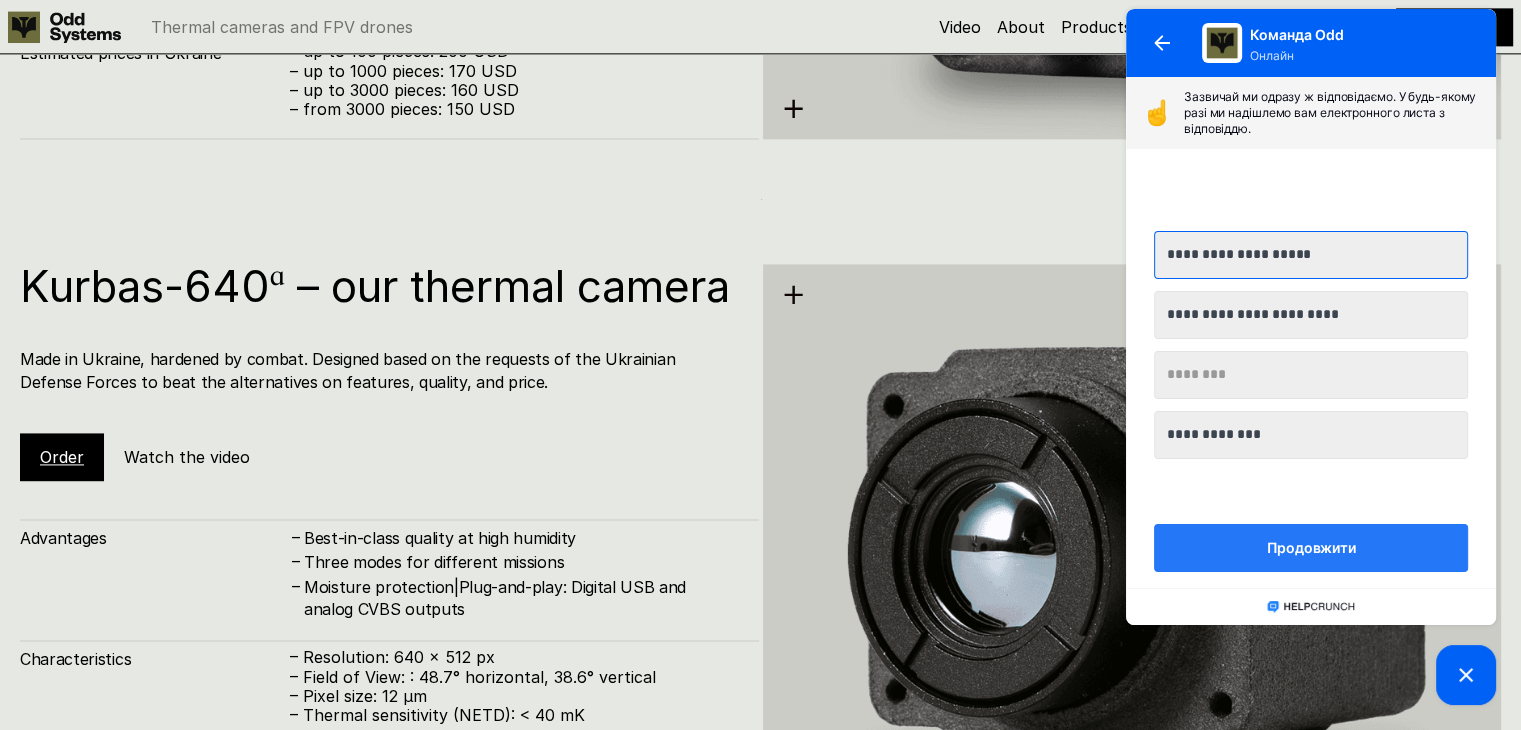 click on "Продовжити" at bounding box center (1311, 548) 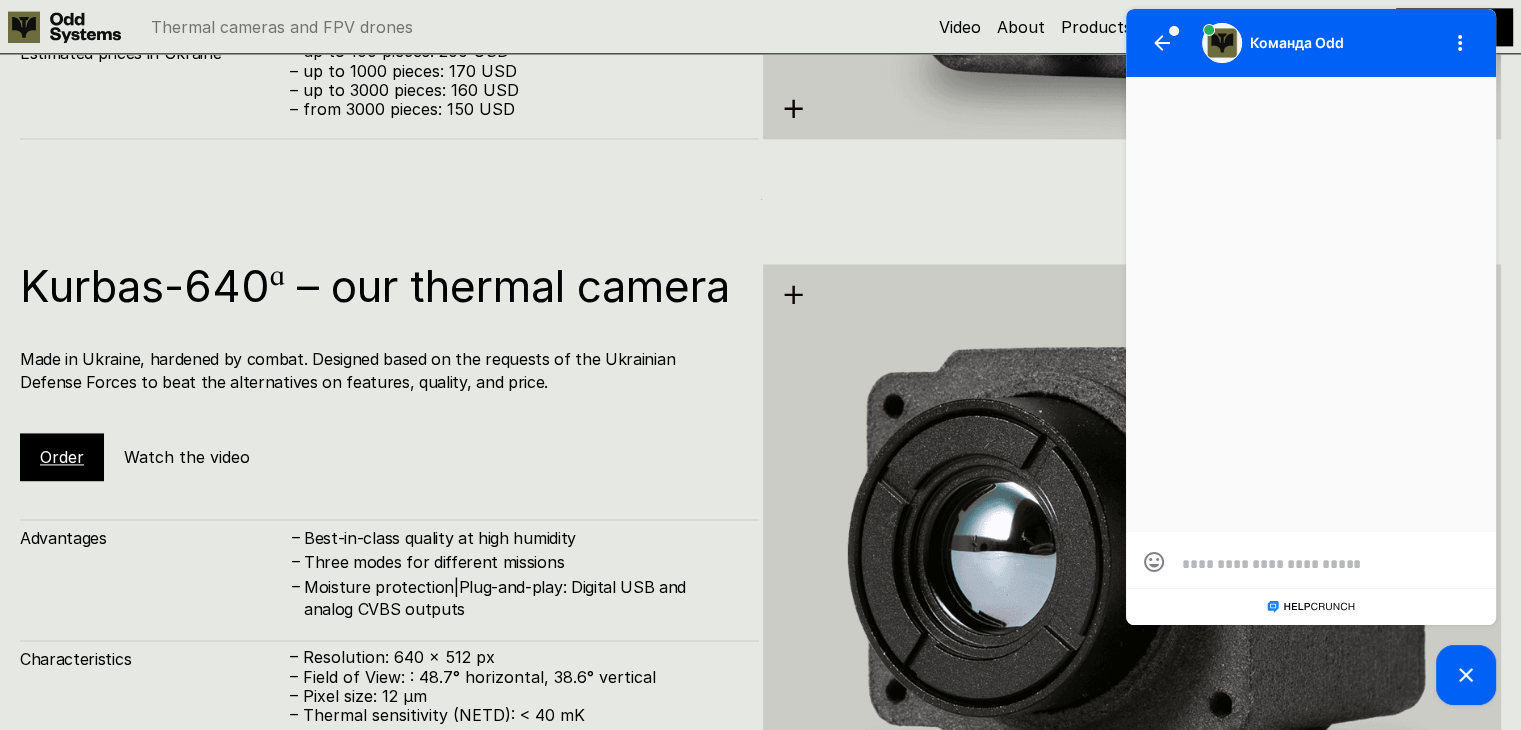scroll, scrollTop: 0, scrollLeft: 0, axis: both 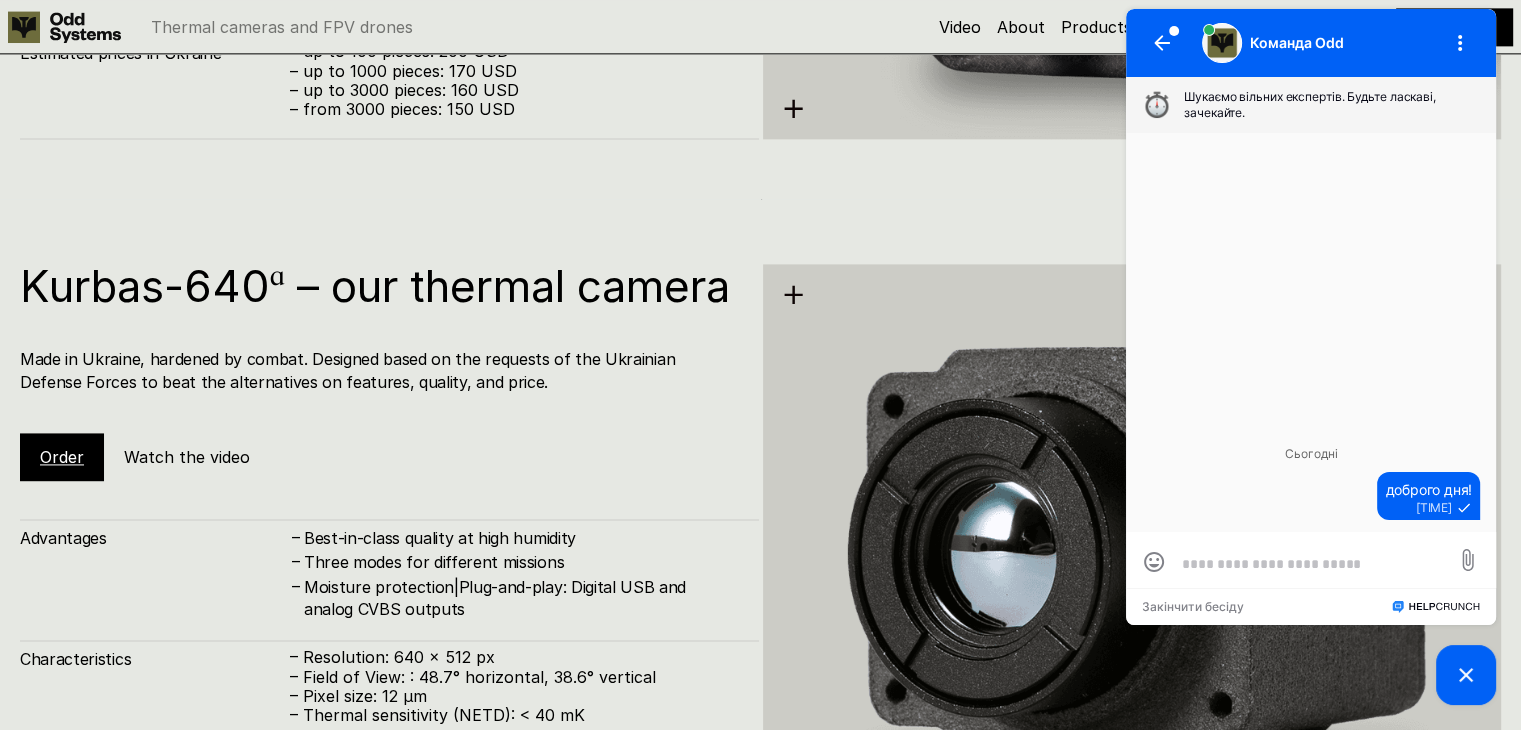 click at bounding box center (1311, 563) 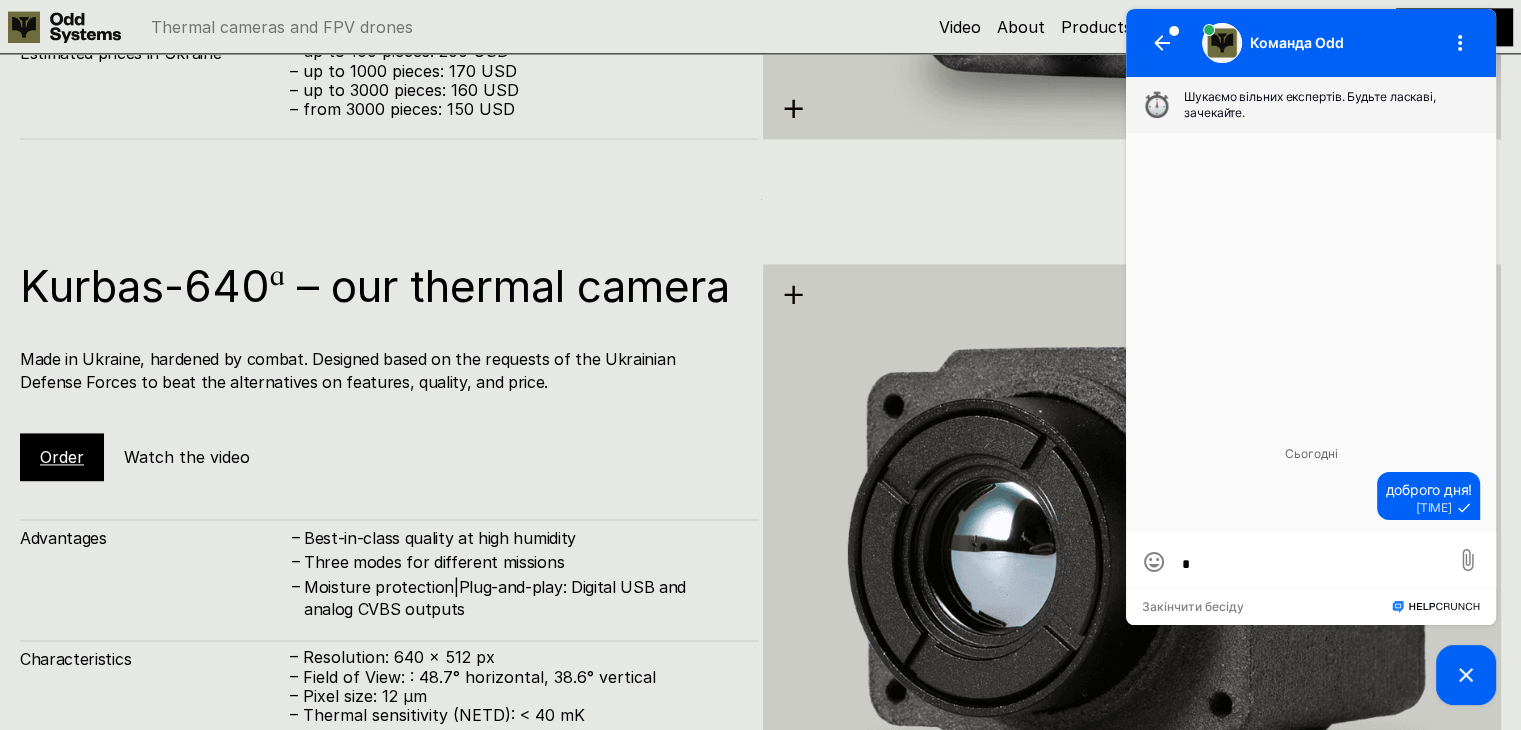 type on "**" 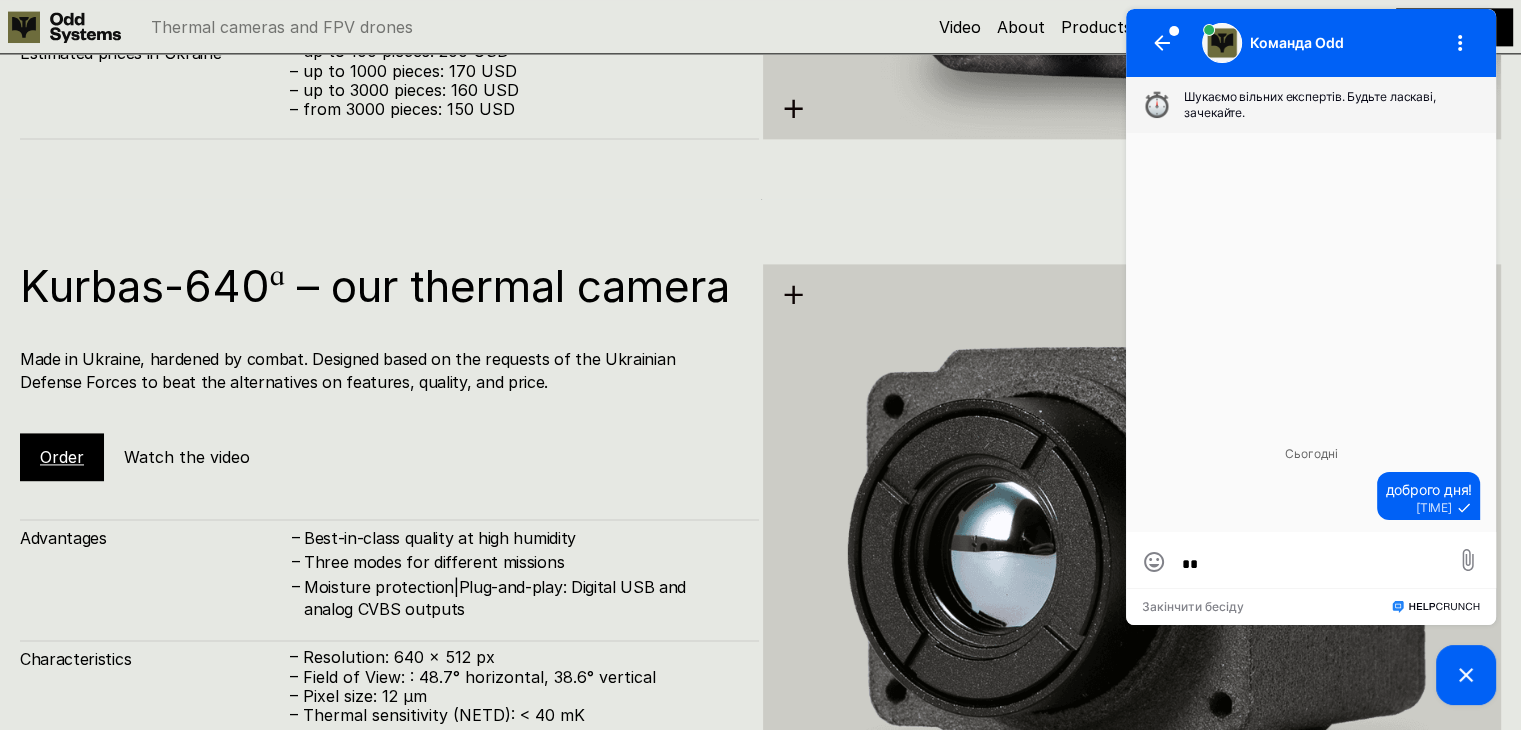 scroll, scrollTop: 0, scrollLeft: 0, axis: both 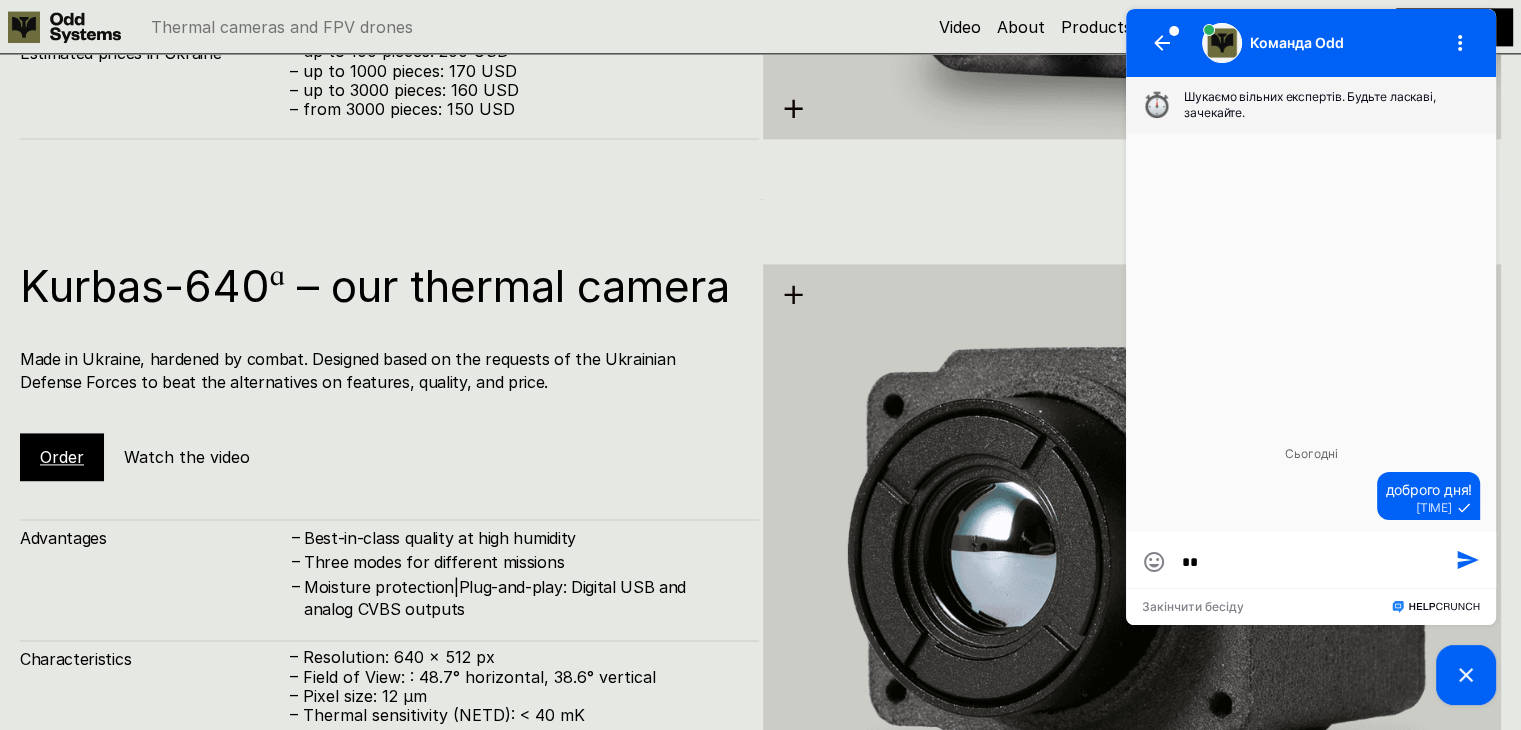 type on "***" 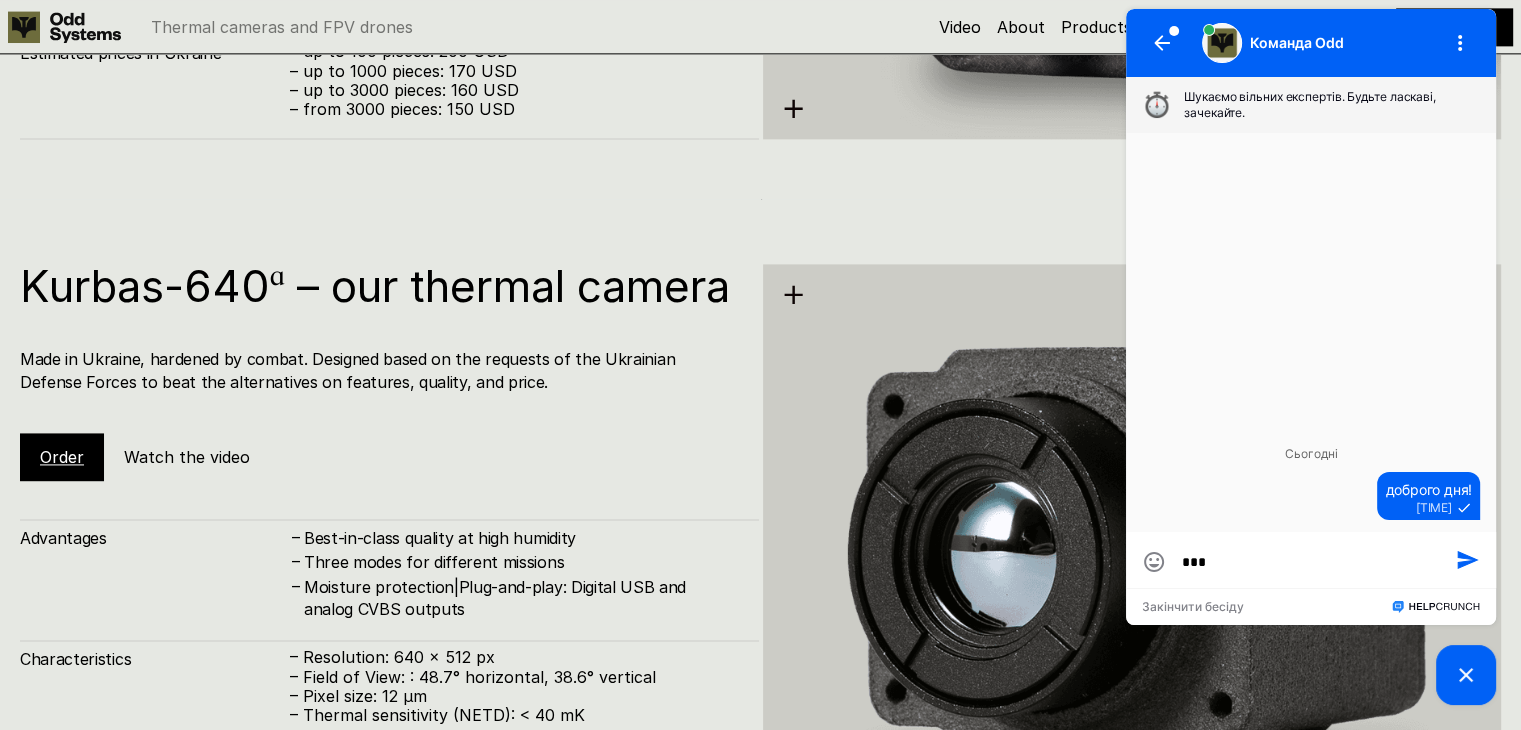 type on "***" 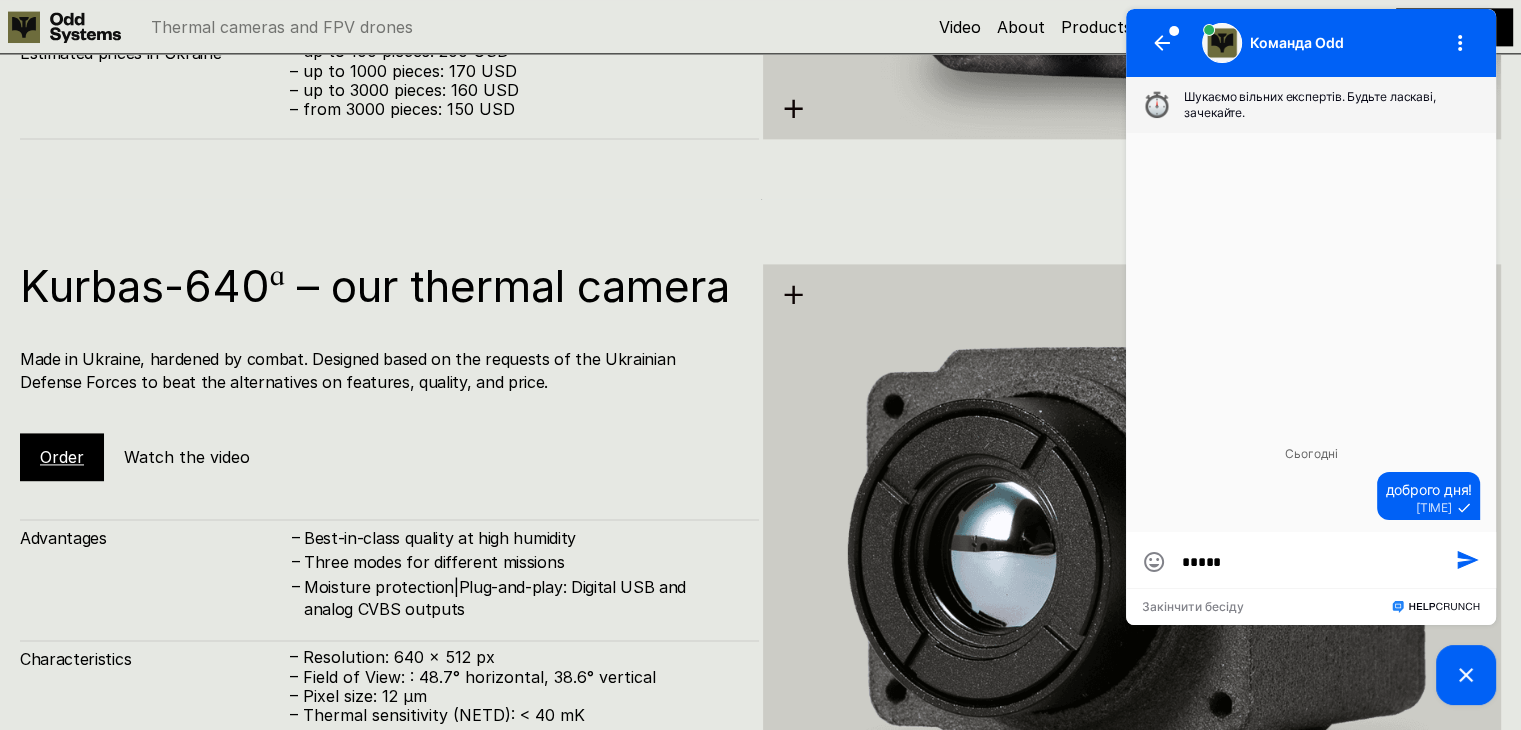 type on "*****" 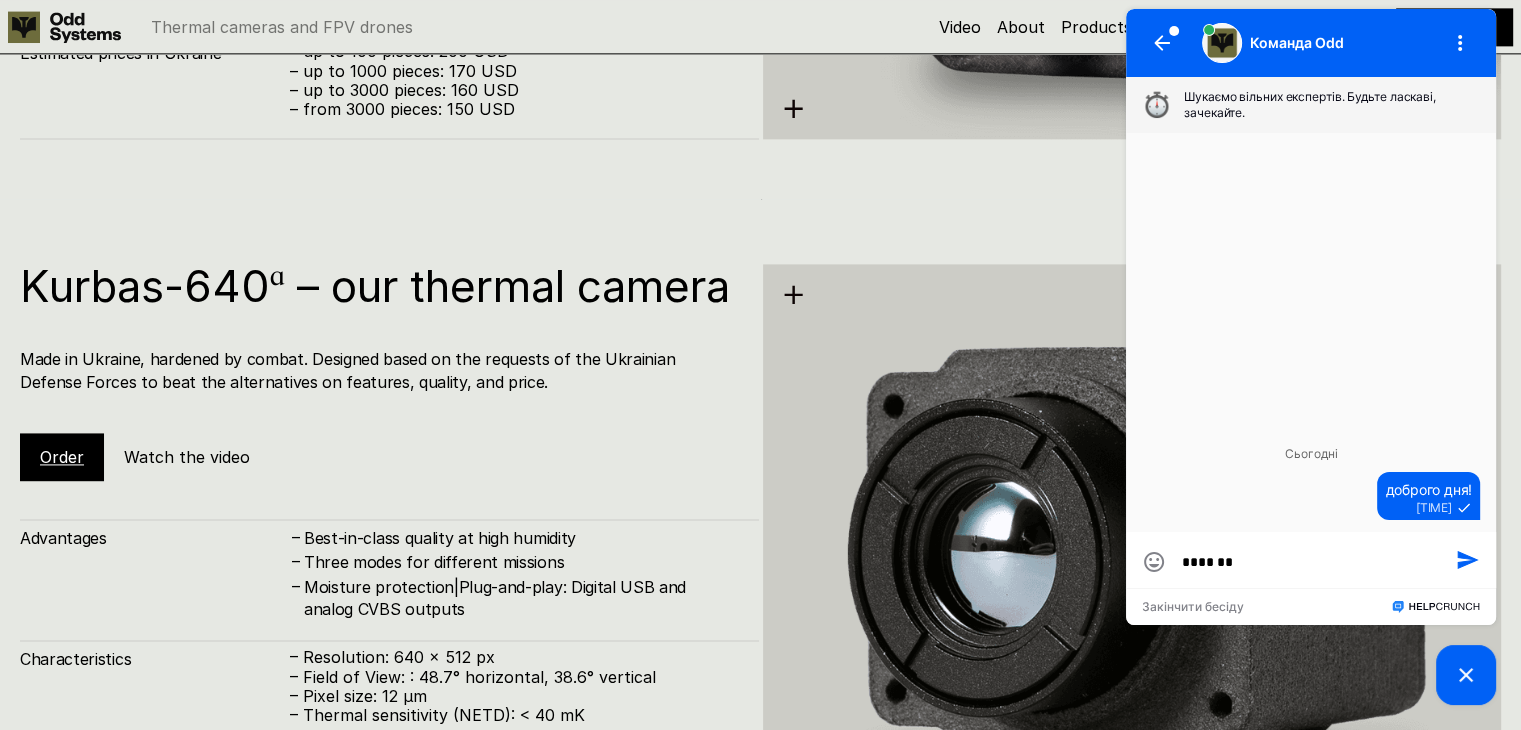 type on "********" 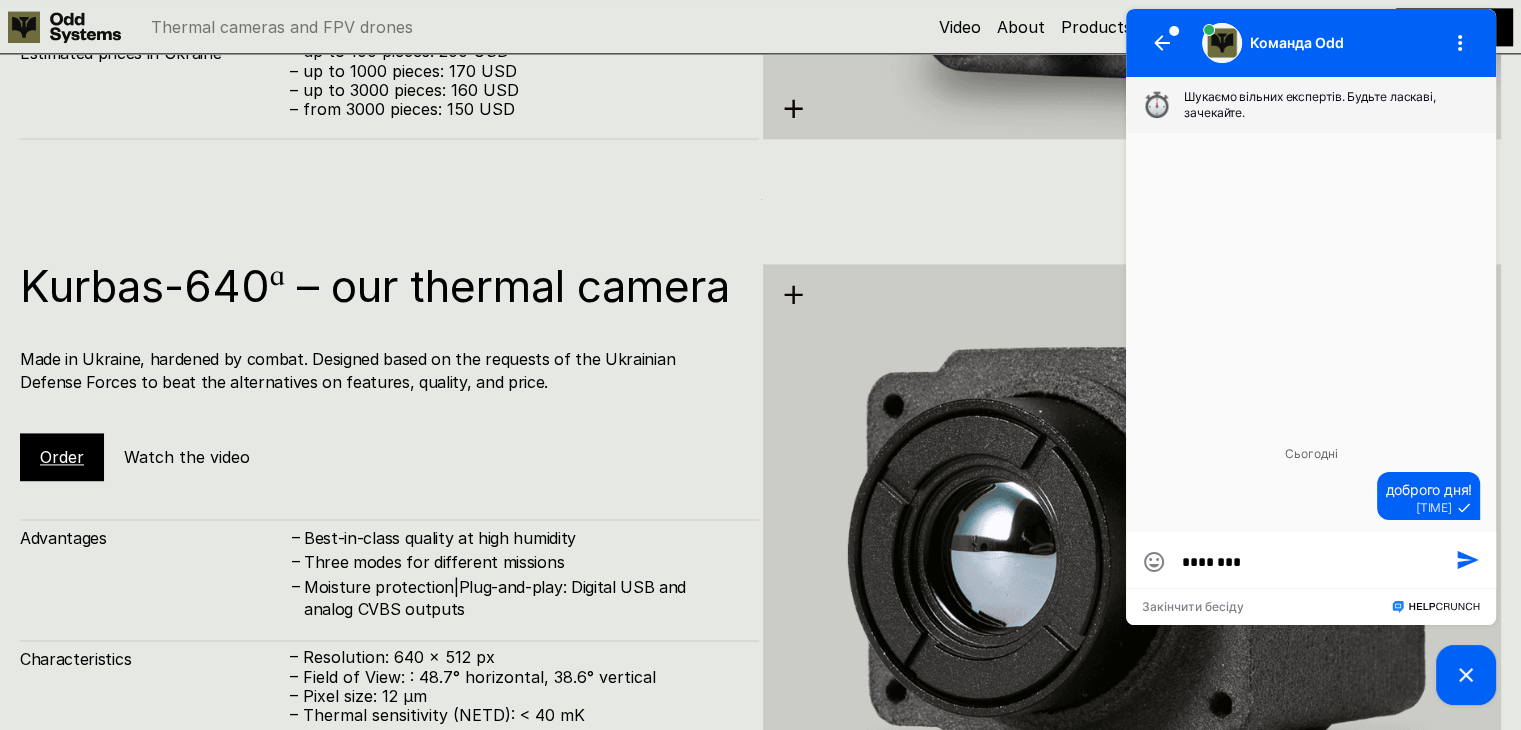 type on "*********" 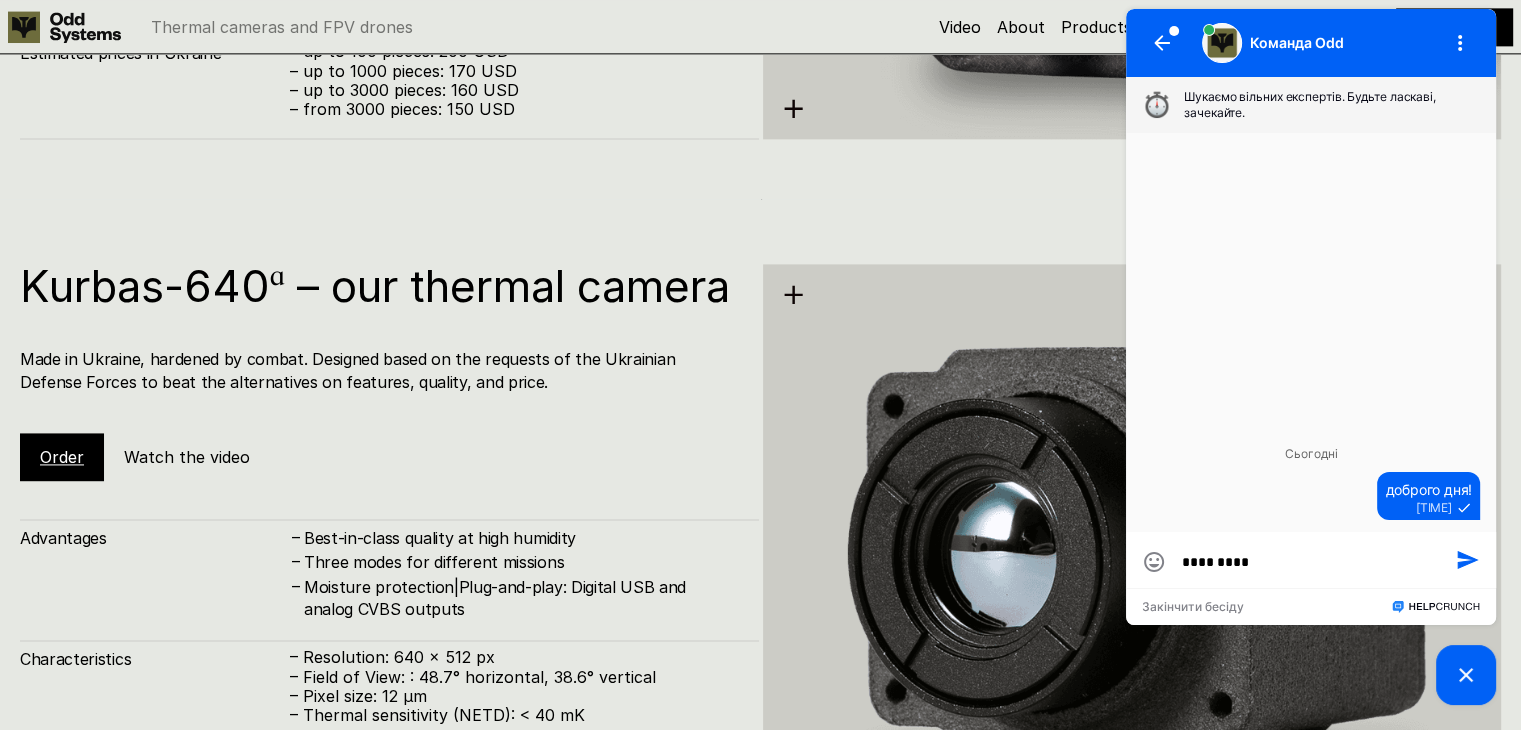 type on "**********" 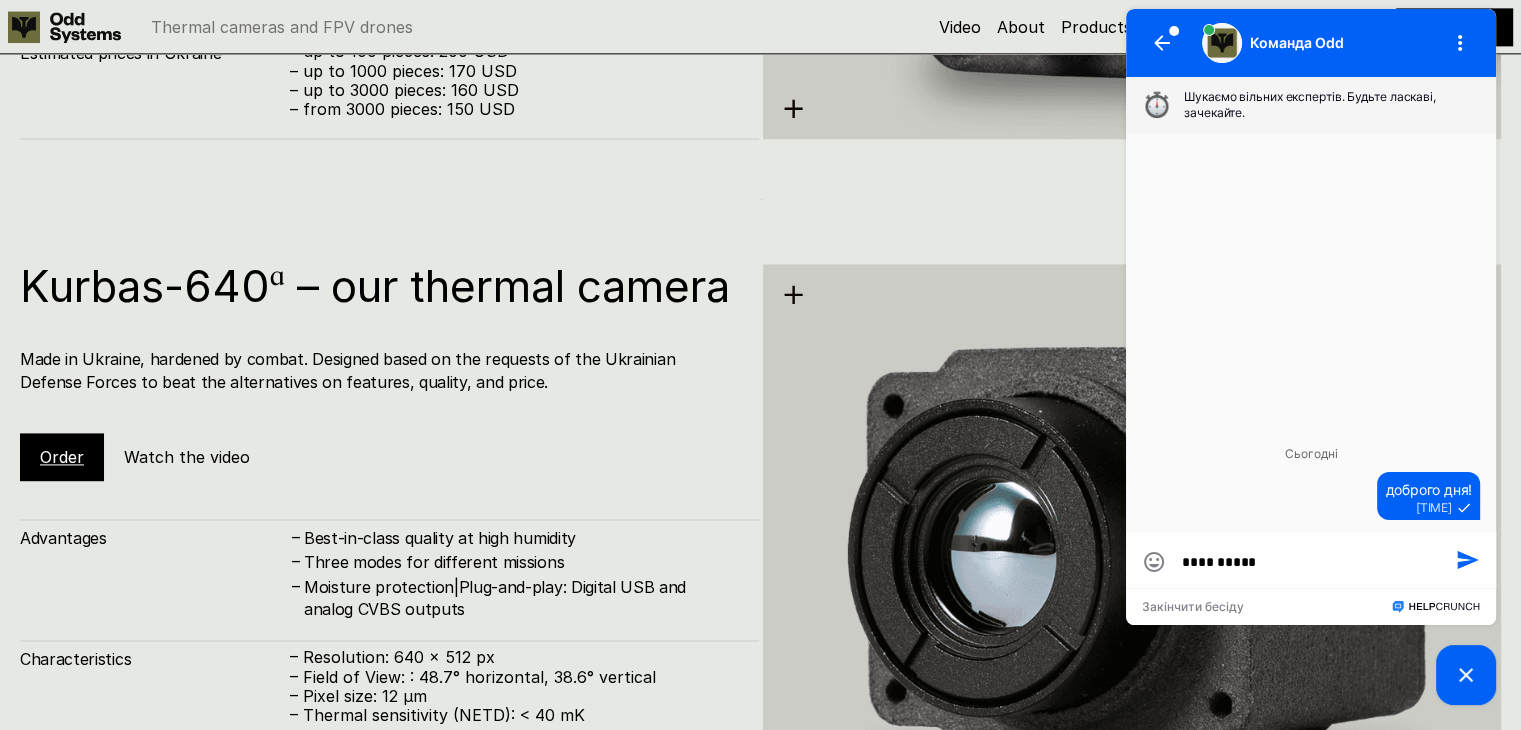 type on "**********" 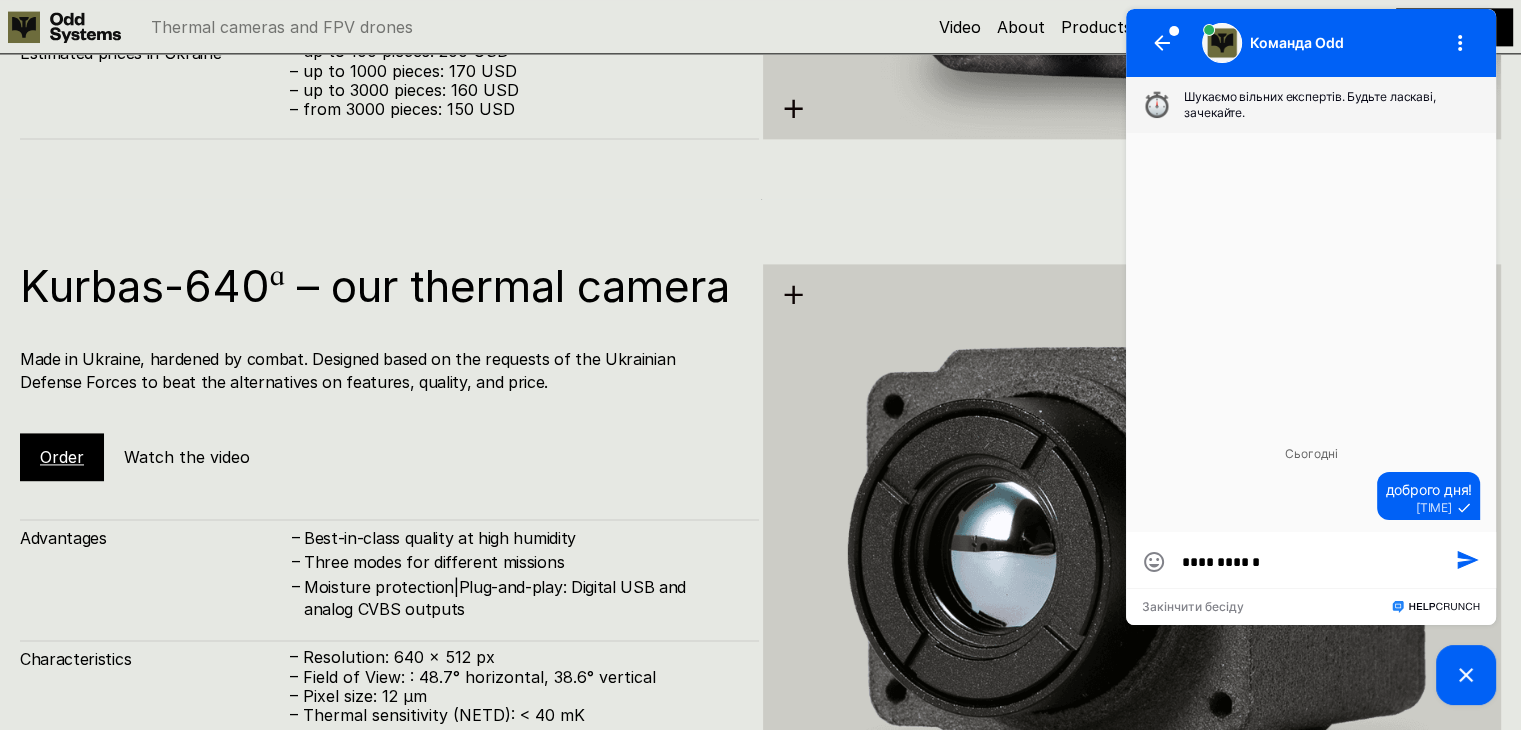 type on "**********" 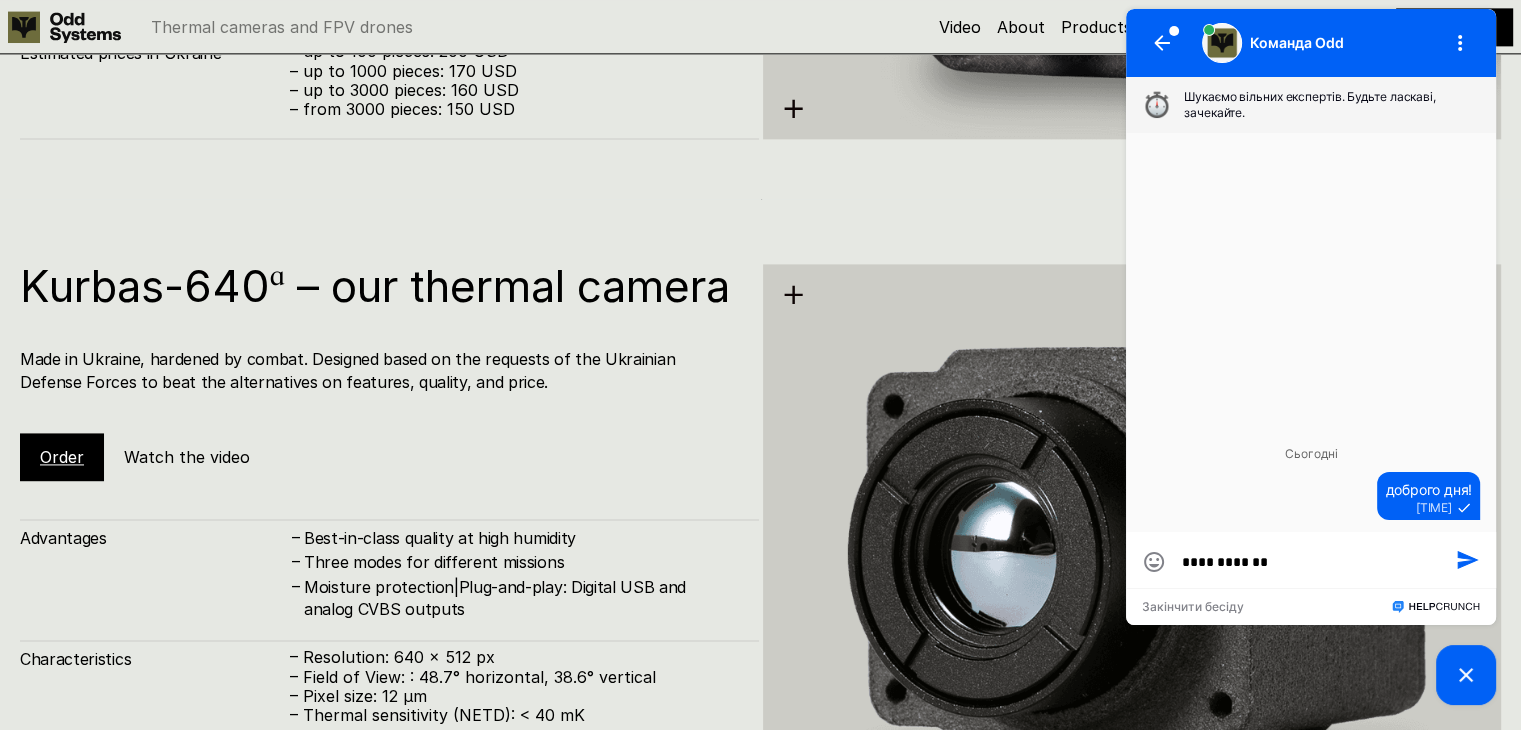 type on "**********" 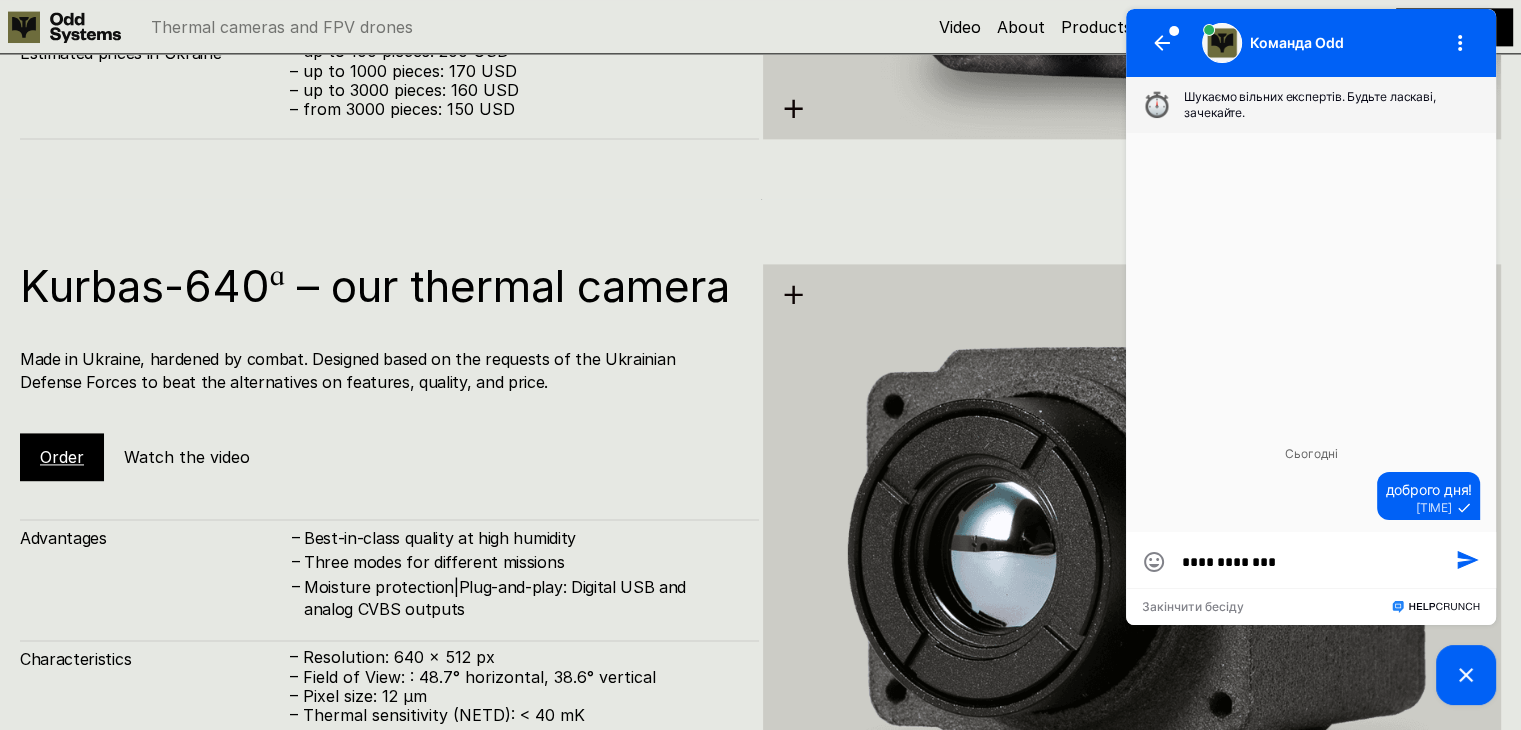 type on "**********" 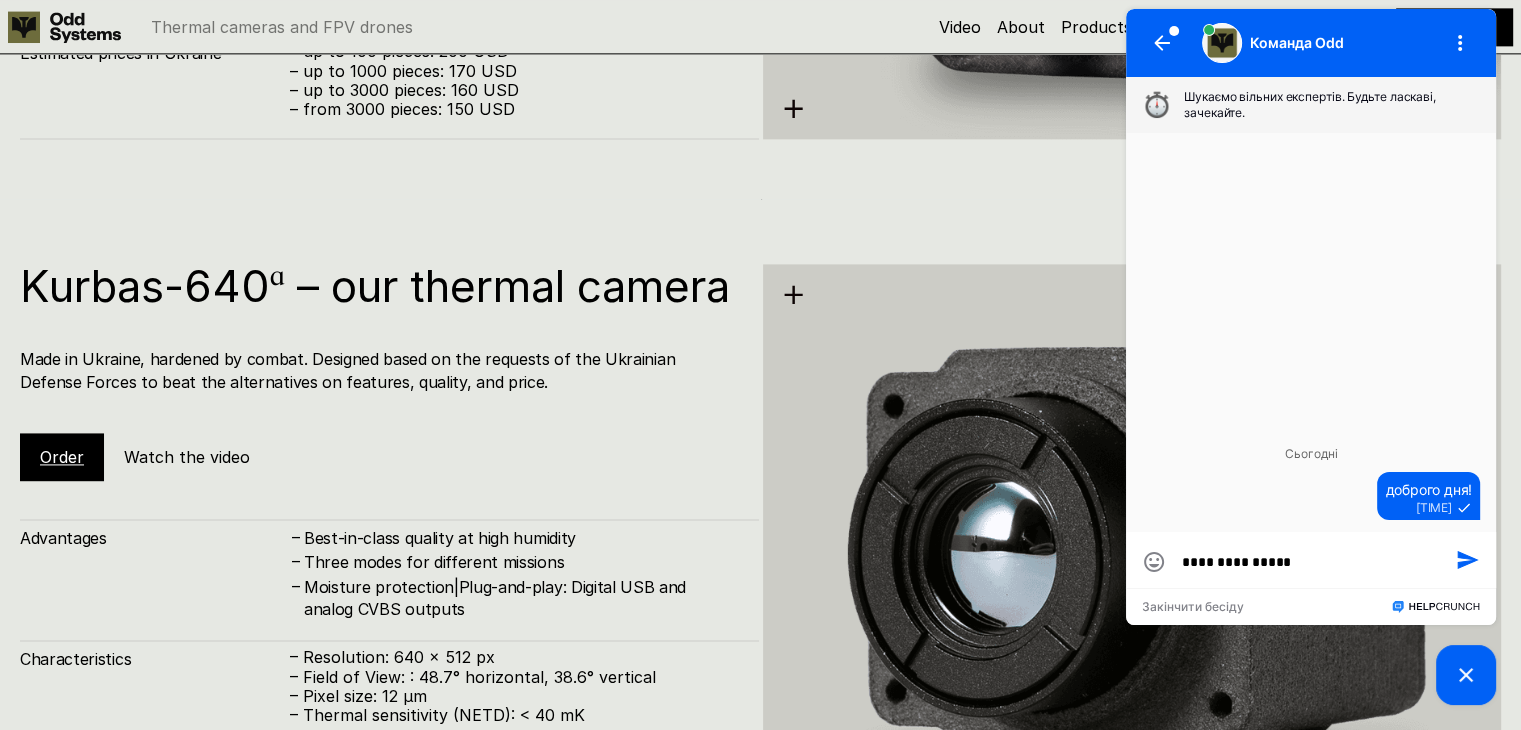 type on "**********" 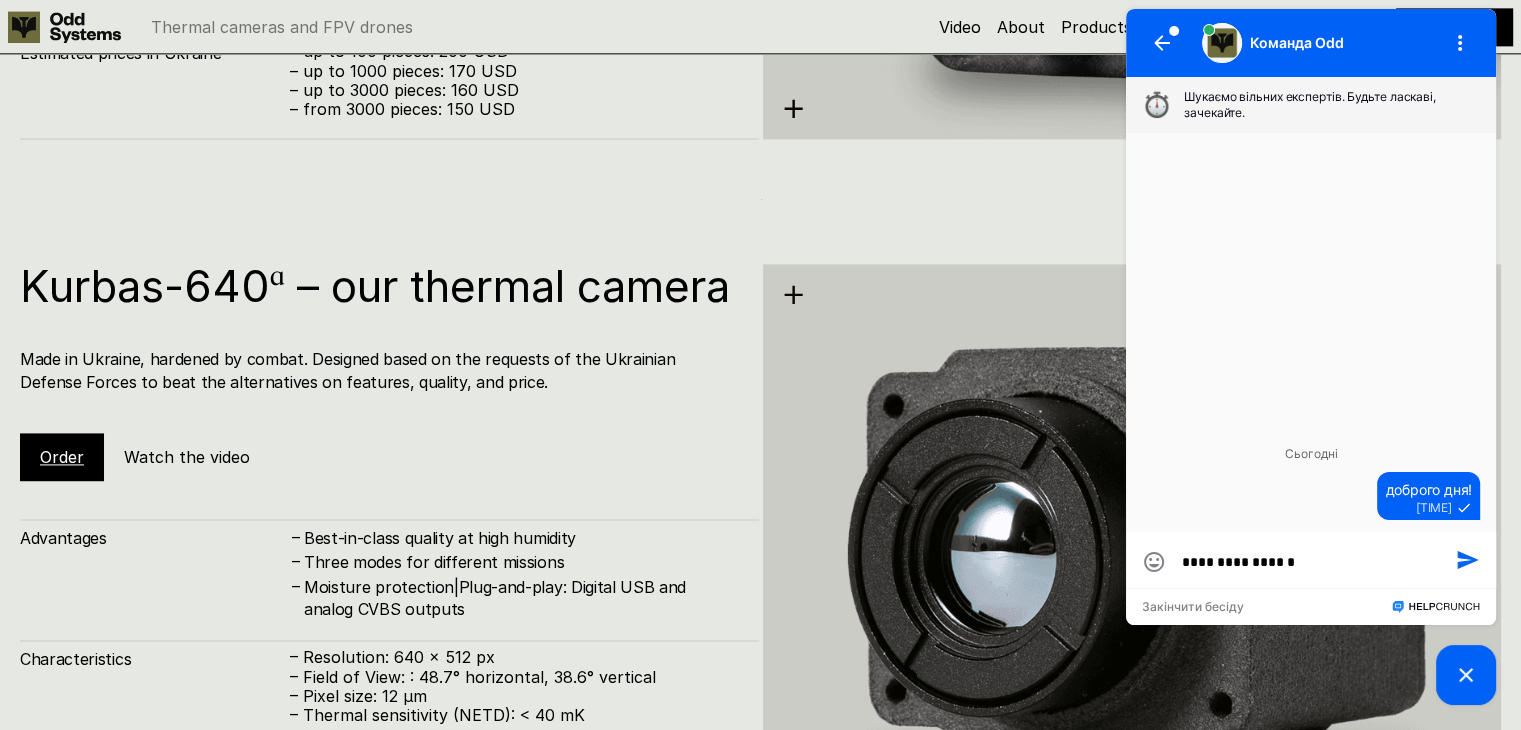type on "**********" 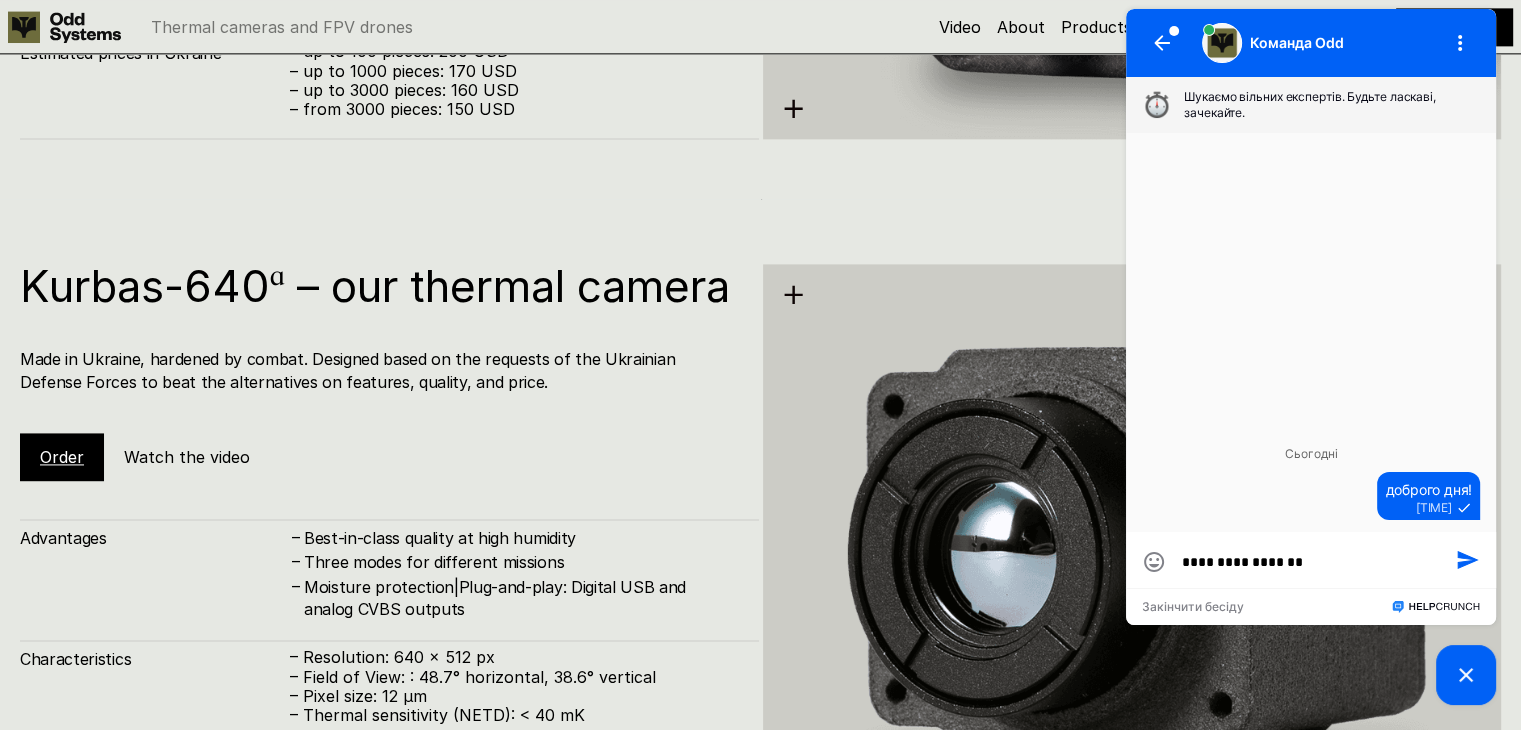type on "**********" 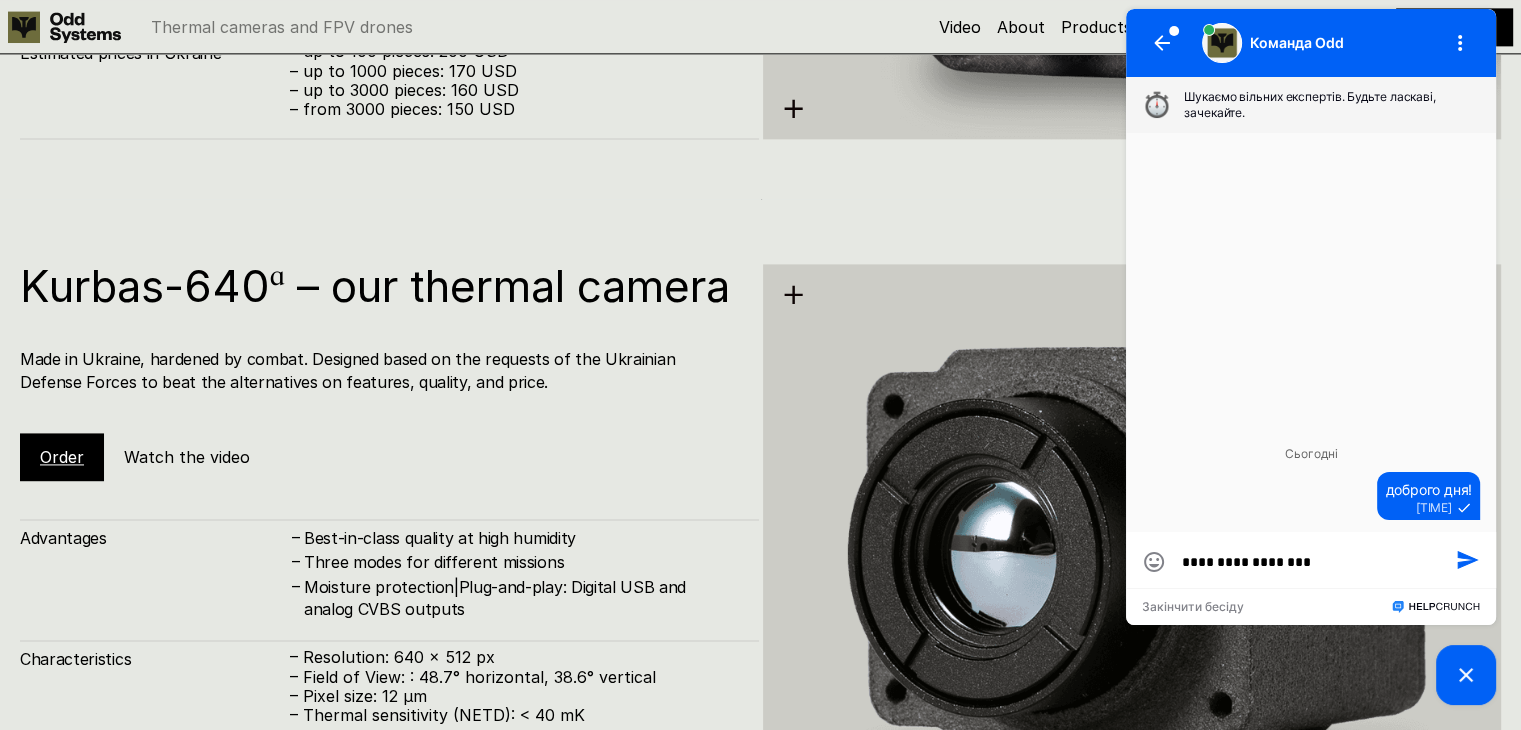 type on "**********" 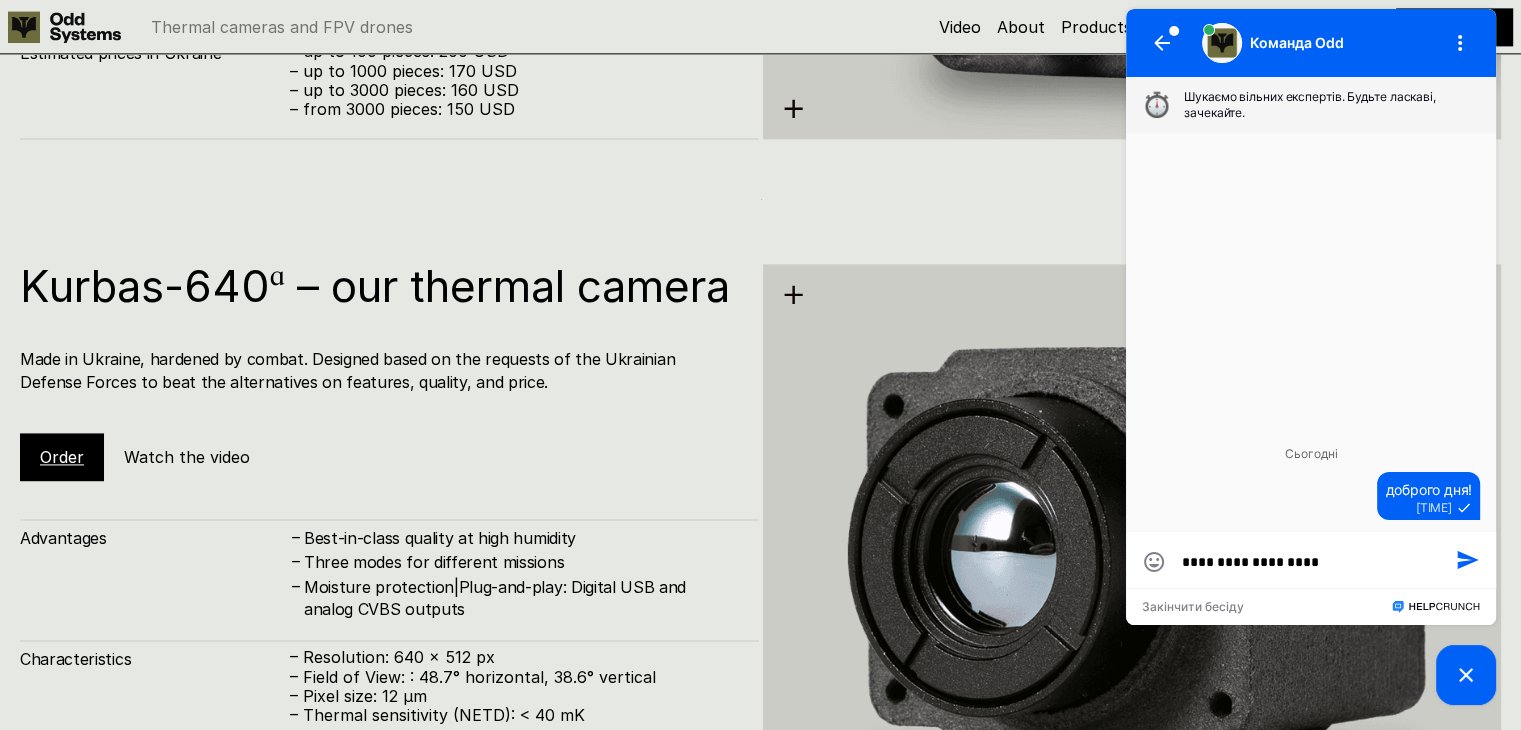 type on "**********" 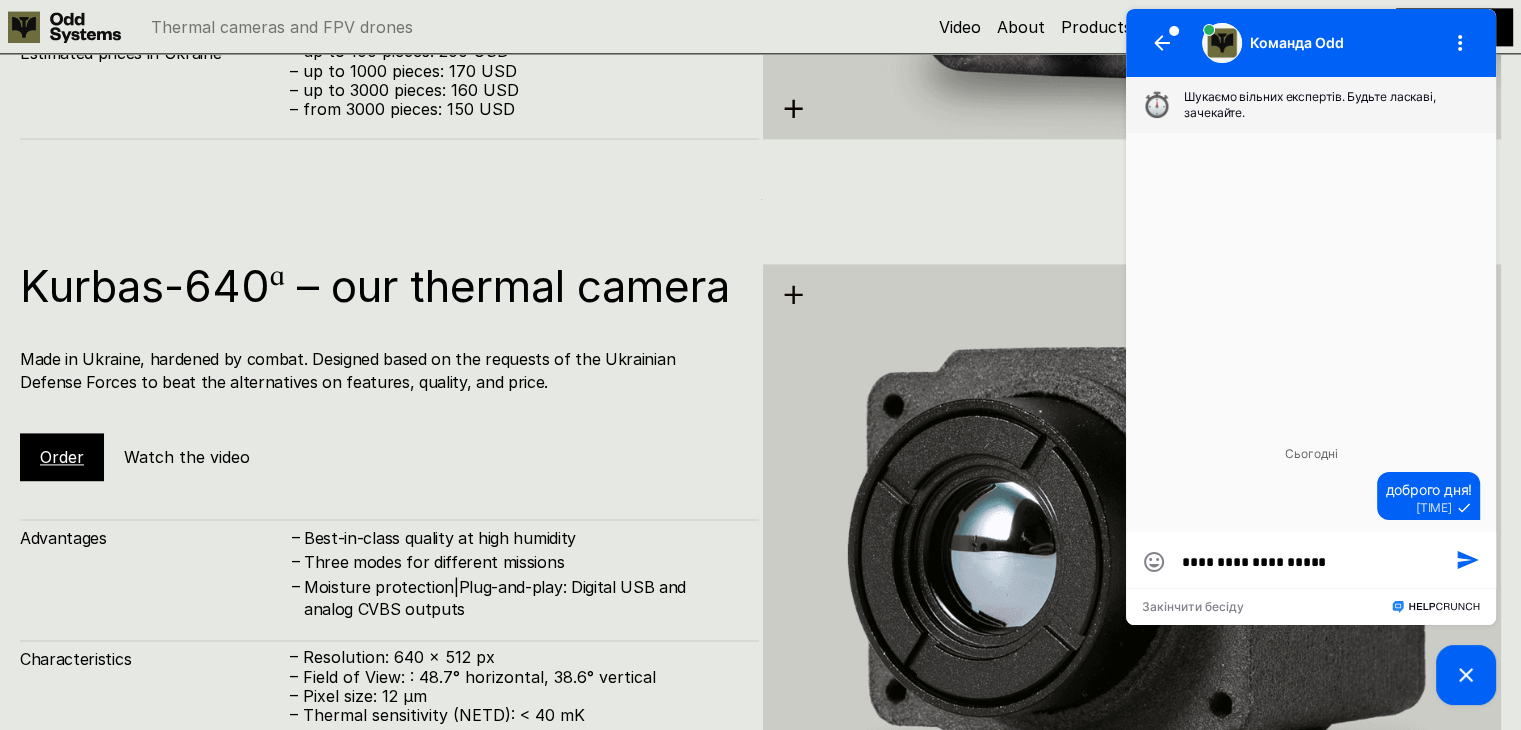 type on "**********" 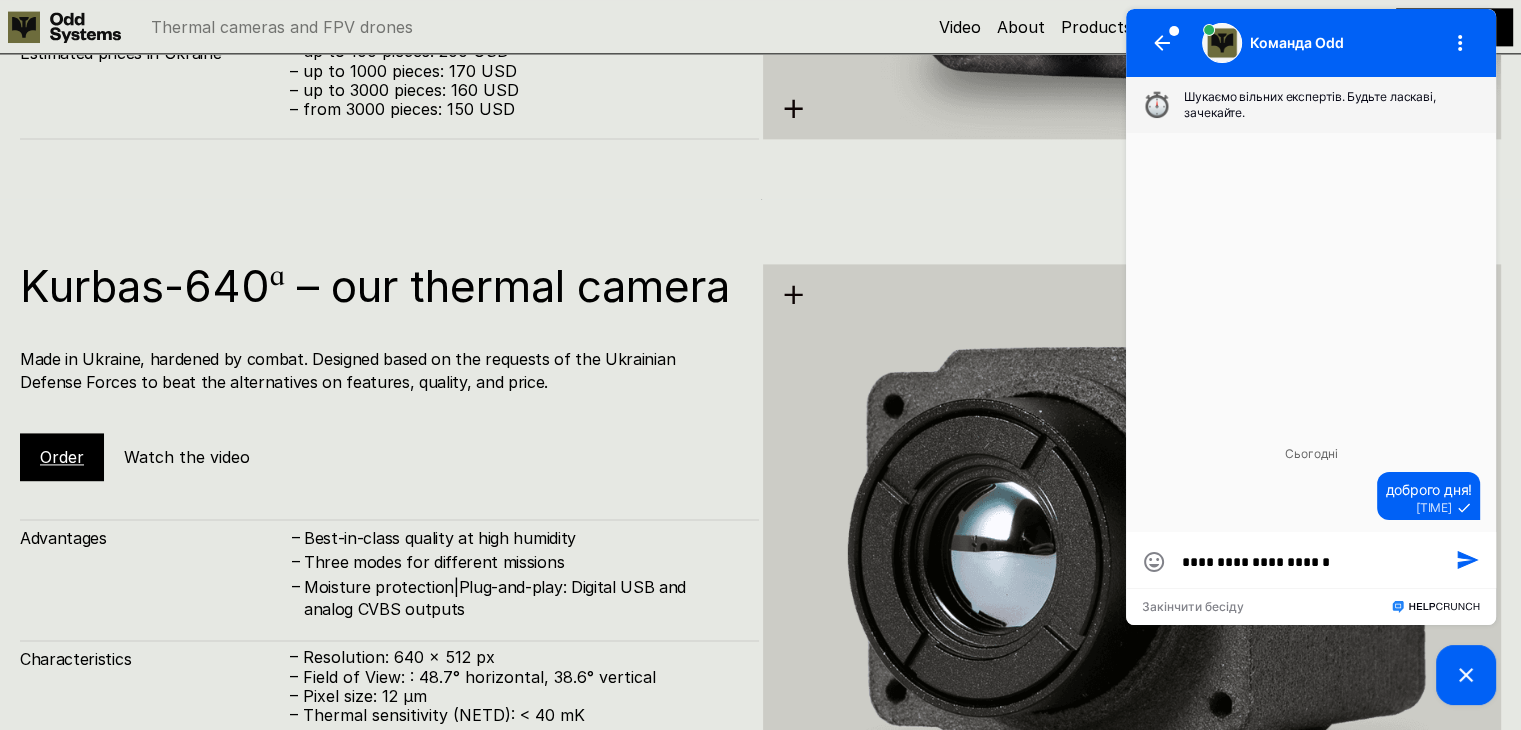 type on "**********" 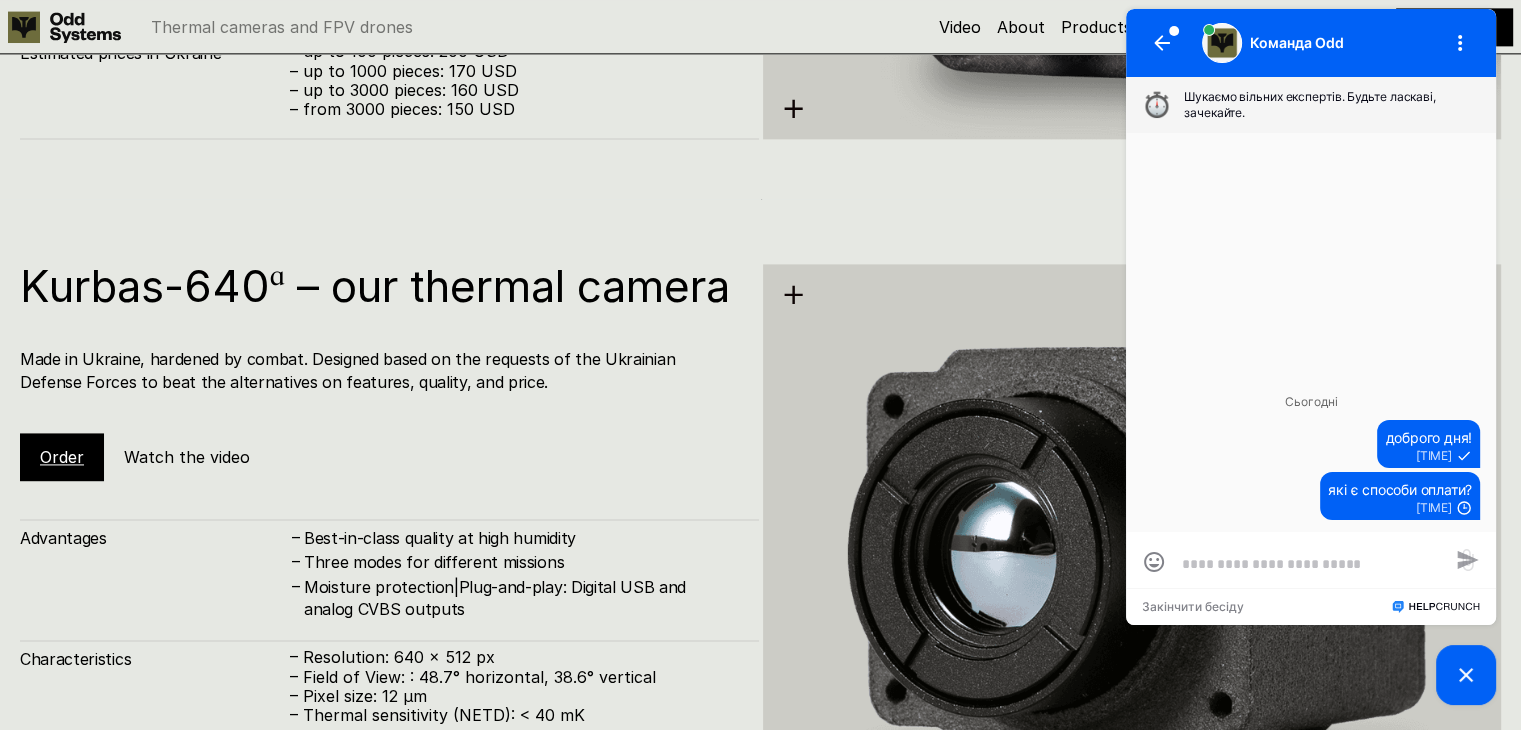 type on "*" 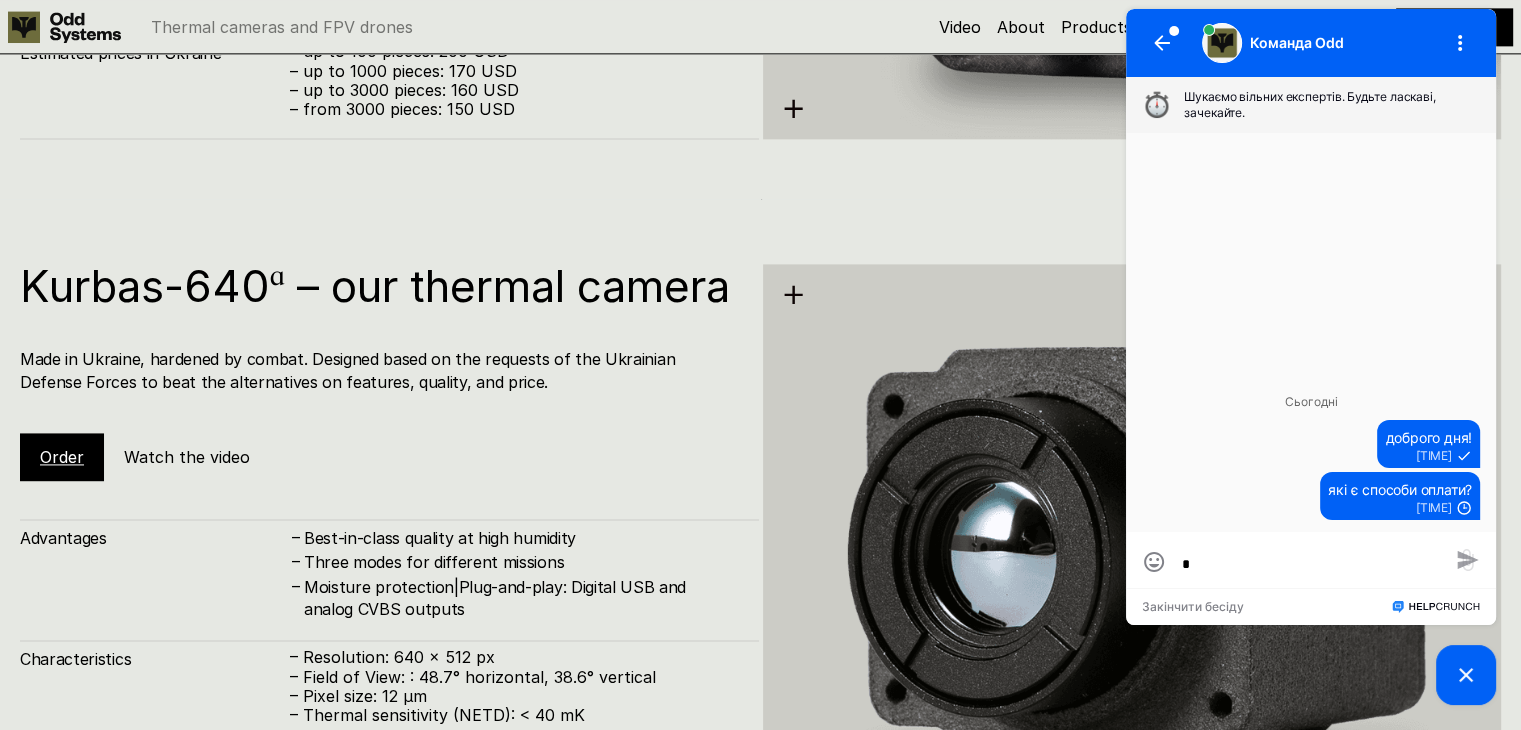 type on "*" 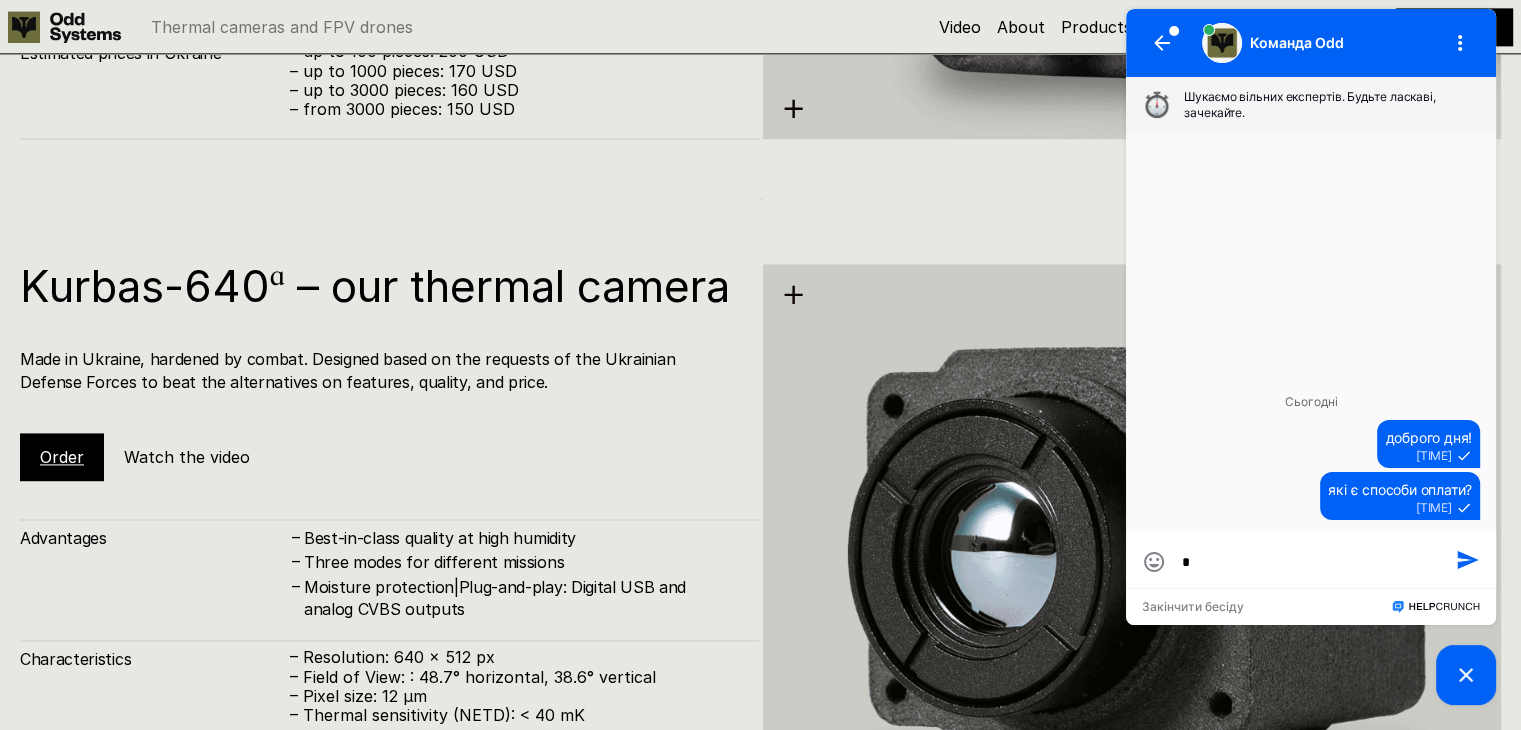 type 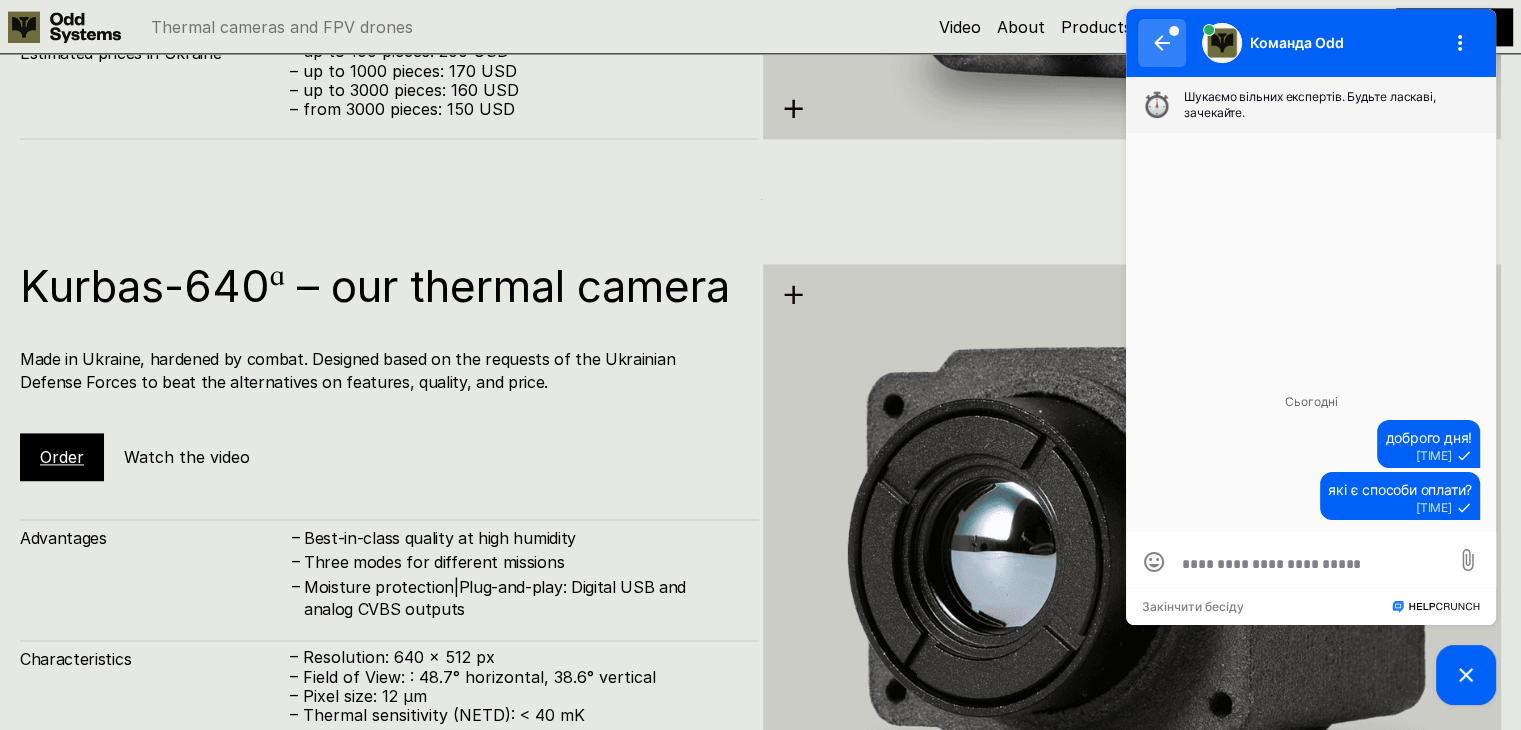 click 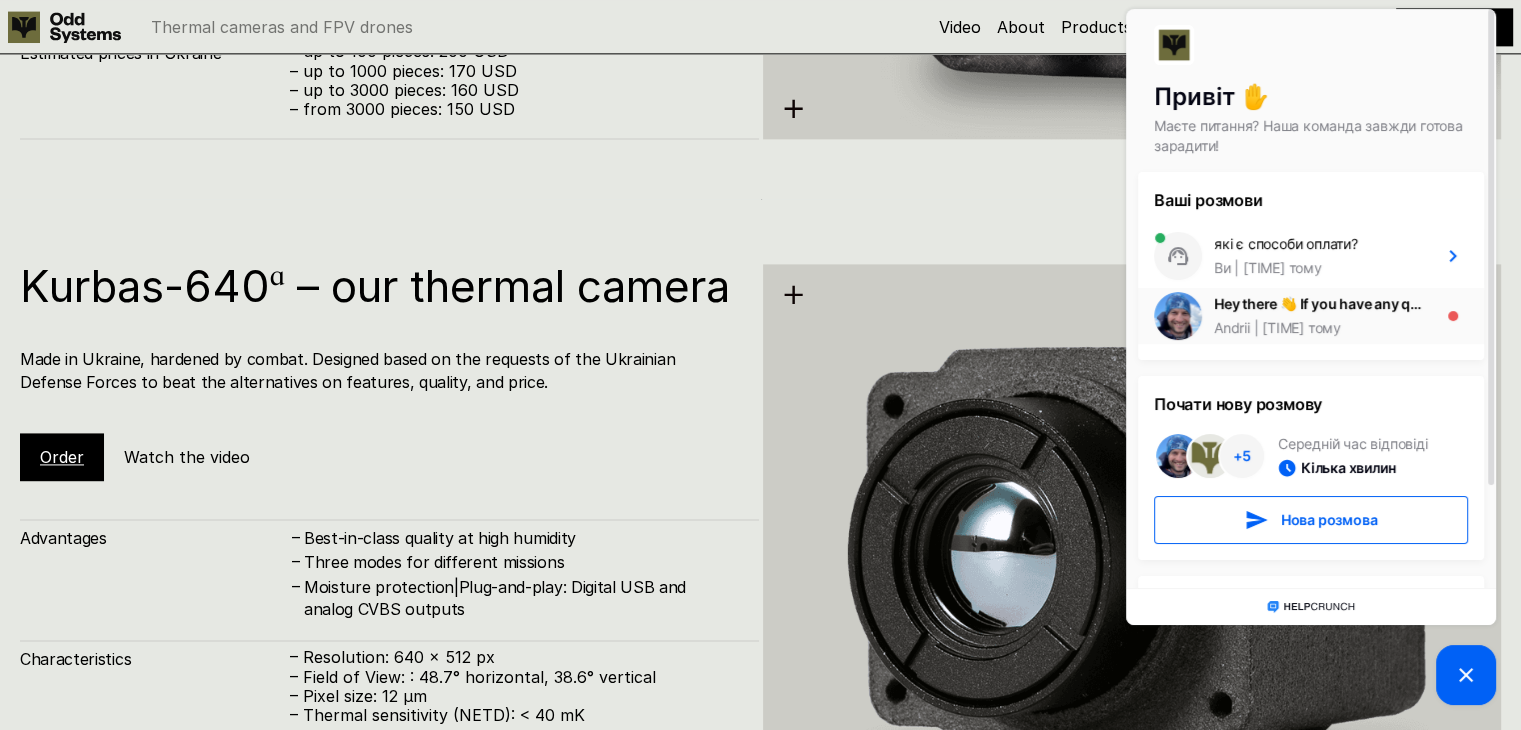 click on "Hey there 👋 If you have any questions, we're here to help!" at bounding box center [1320, 304] 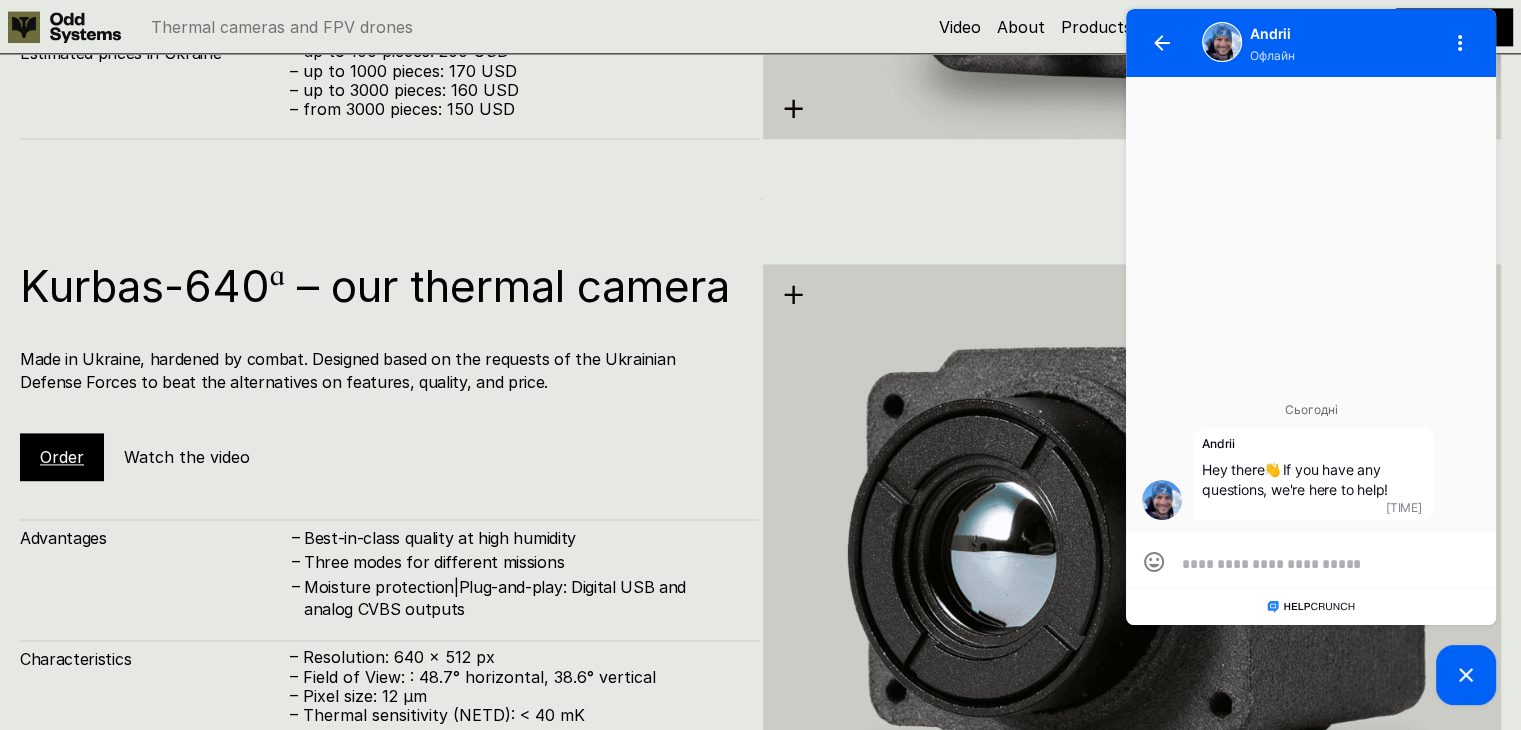 scroll, scrollTop: 0, scrollLeft: 0, axis: both 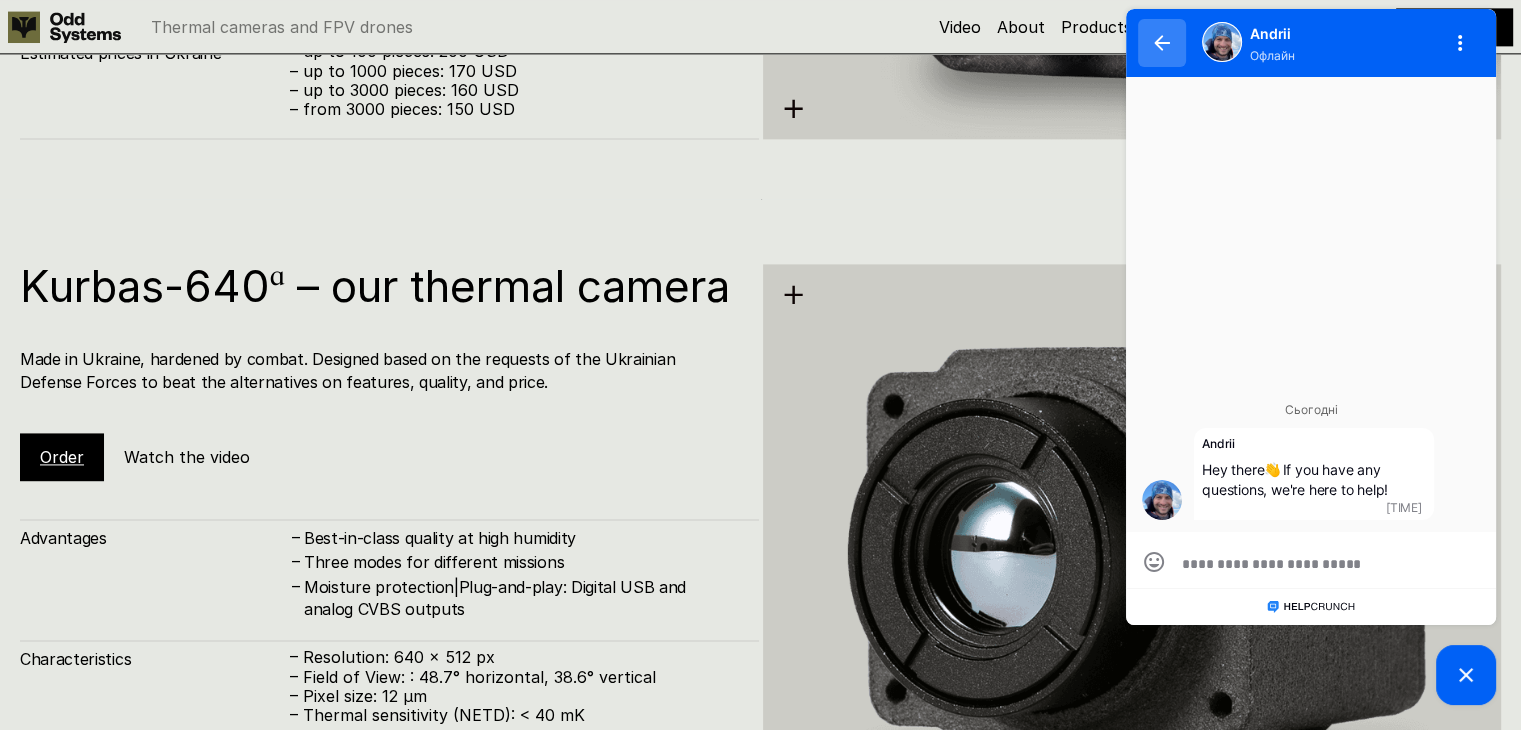 click 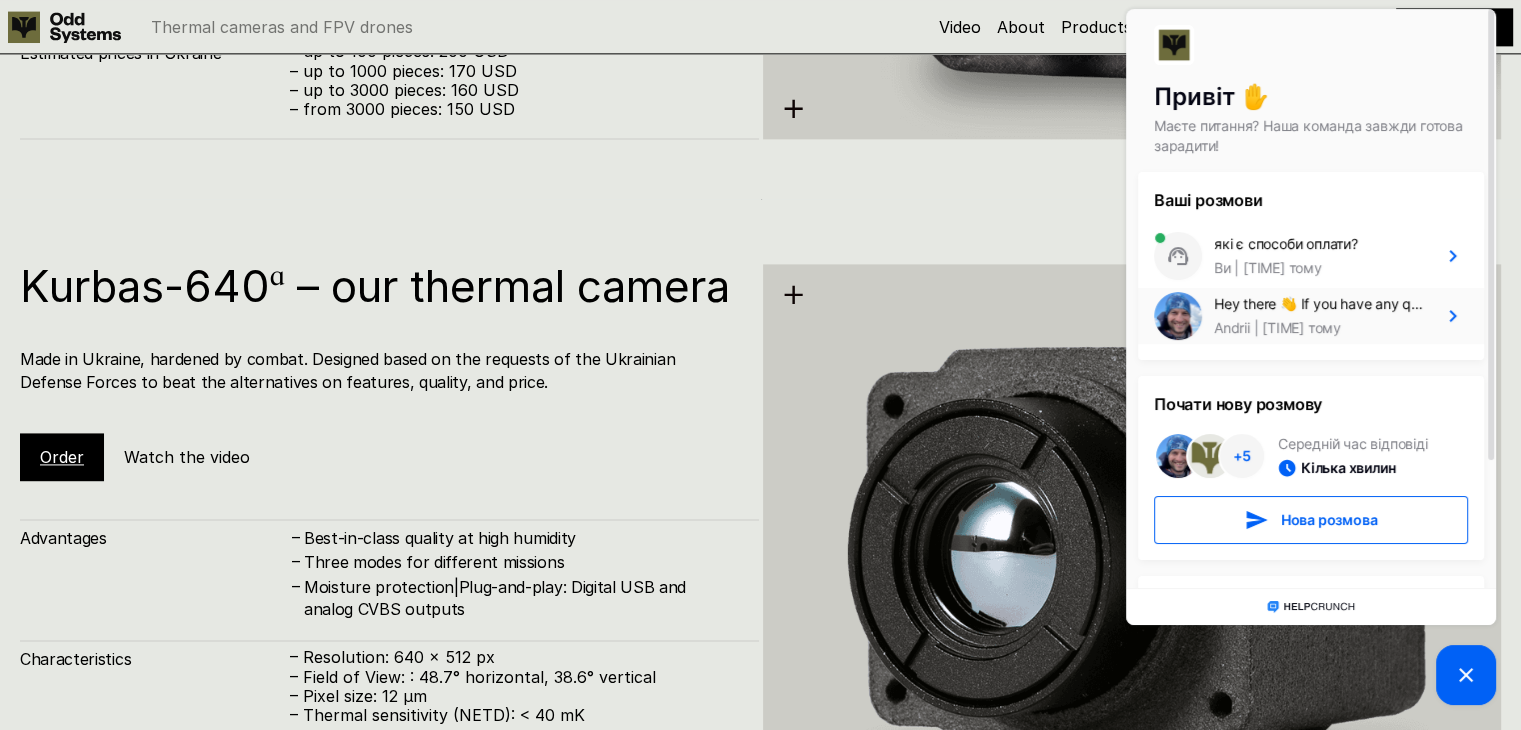 click on "Hey there 👋 If you have any questions, we're here to help!" at bounding box center (1320, 304) 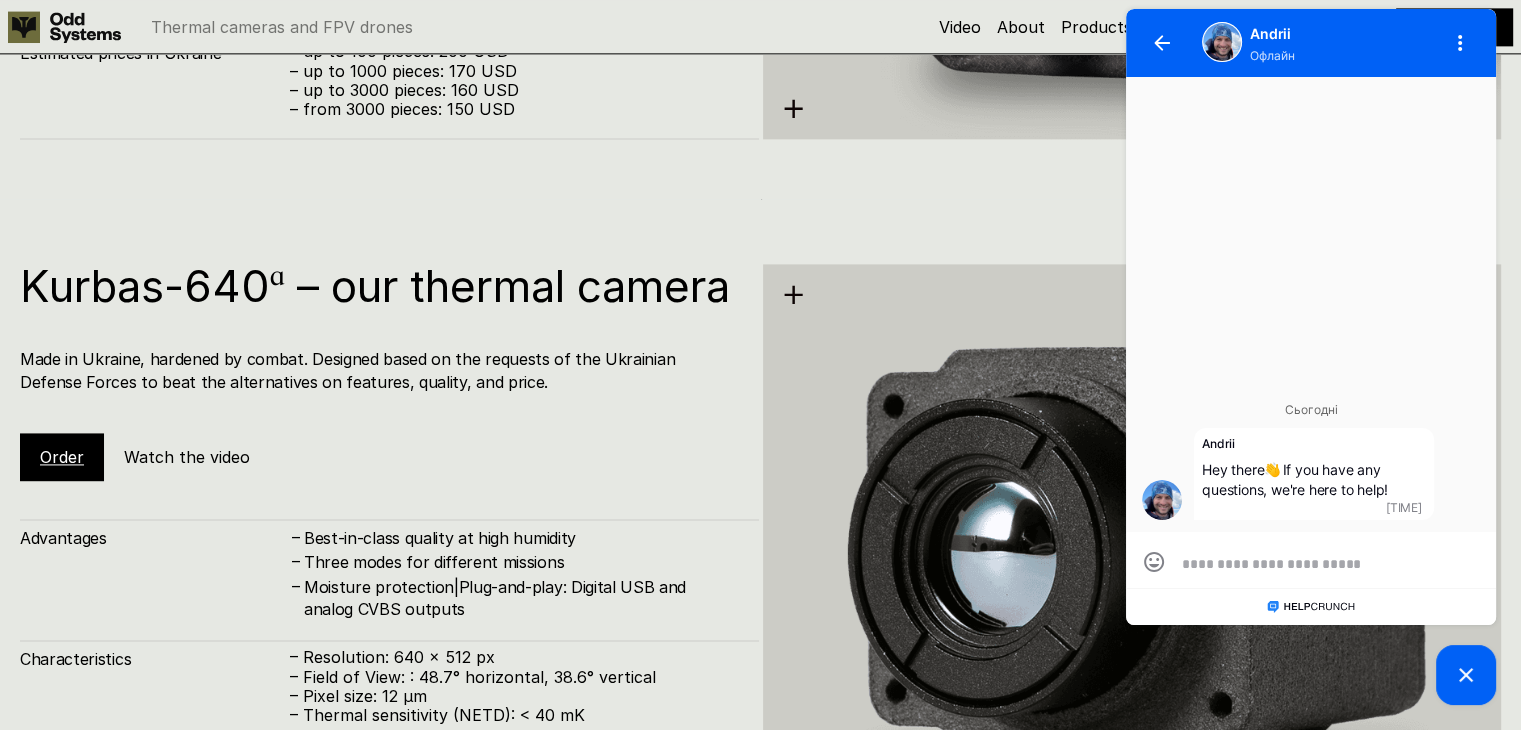 scroll, scrollTop: 0, scrollLeft: 0, axis: both 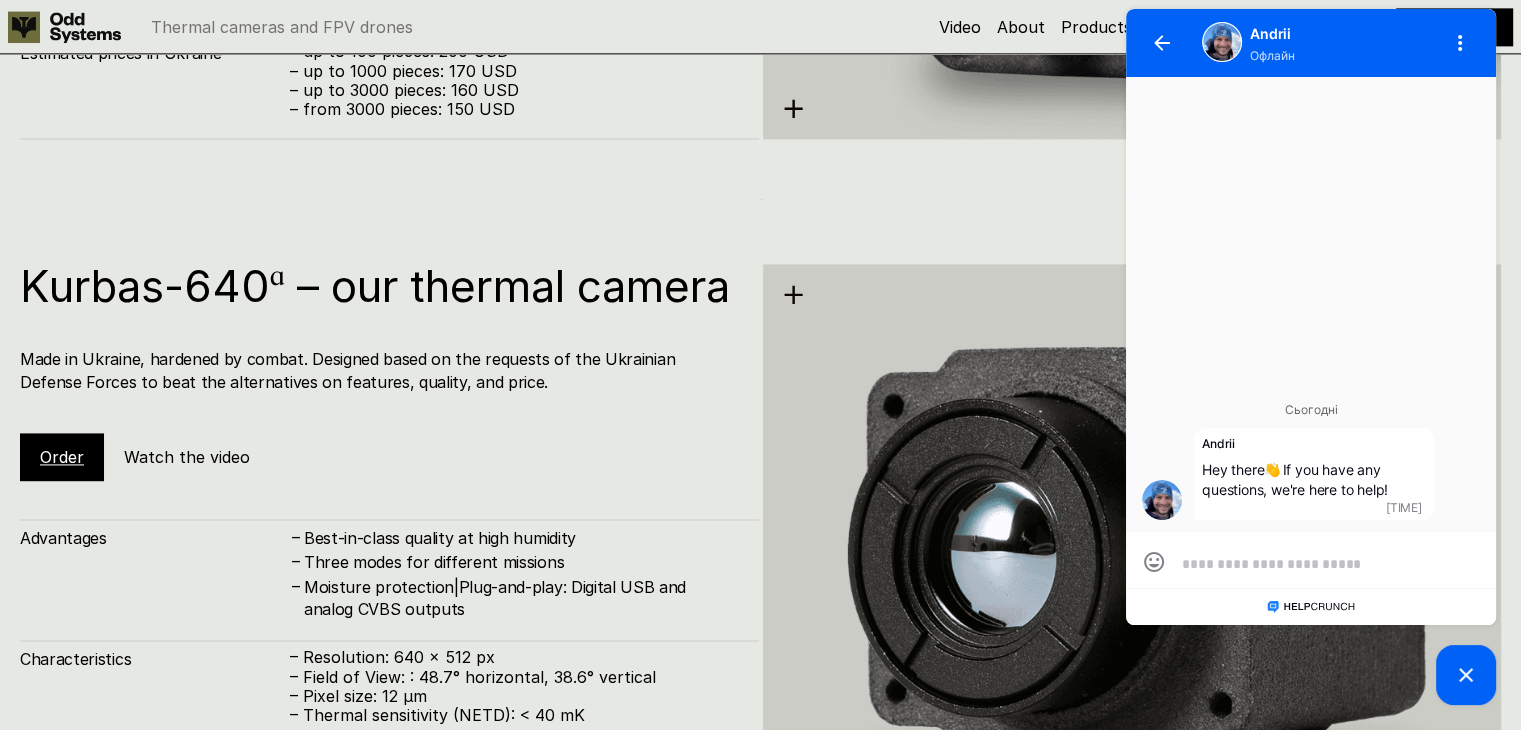 click at bounding box center [1311, 563] 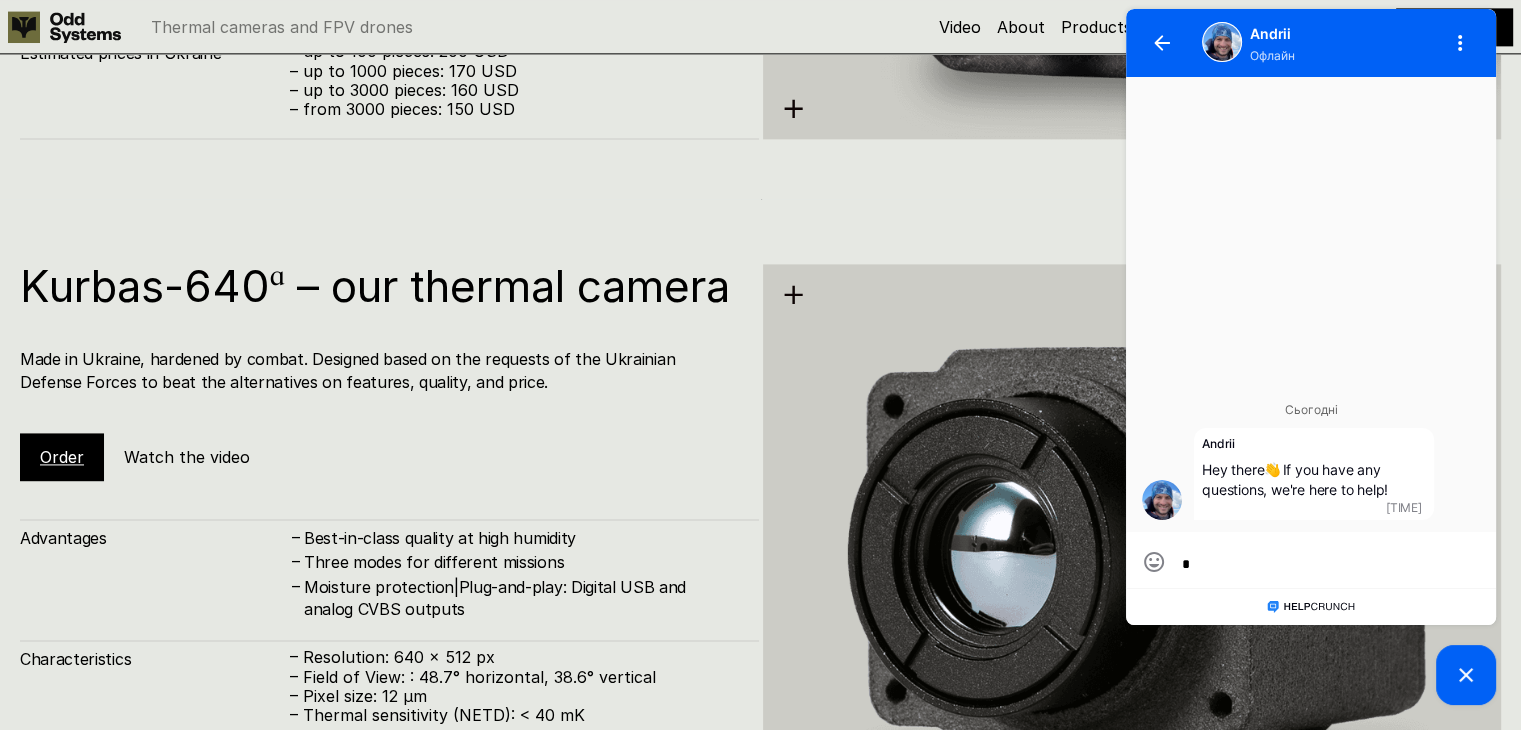 scroll, scrollTop: 0, scrollLeft: 0, axis: both 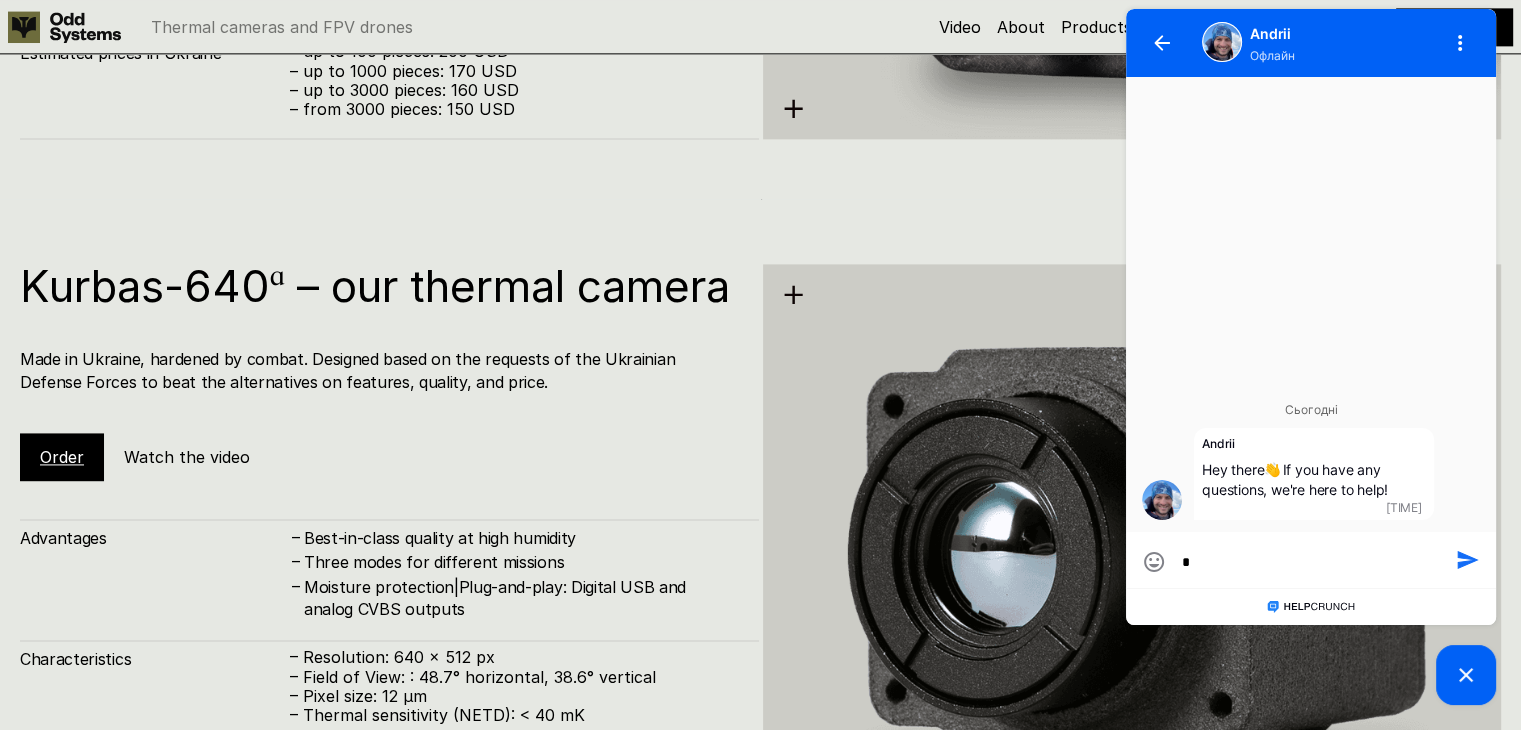type on "**" 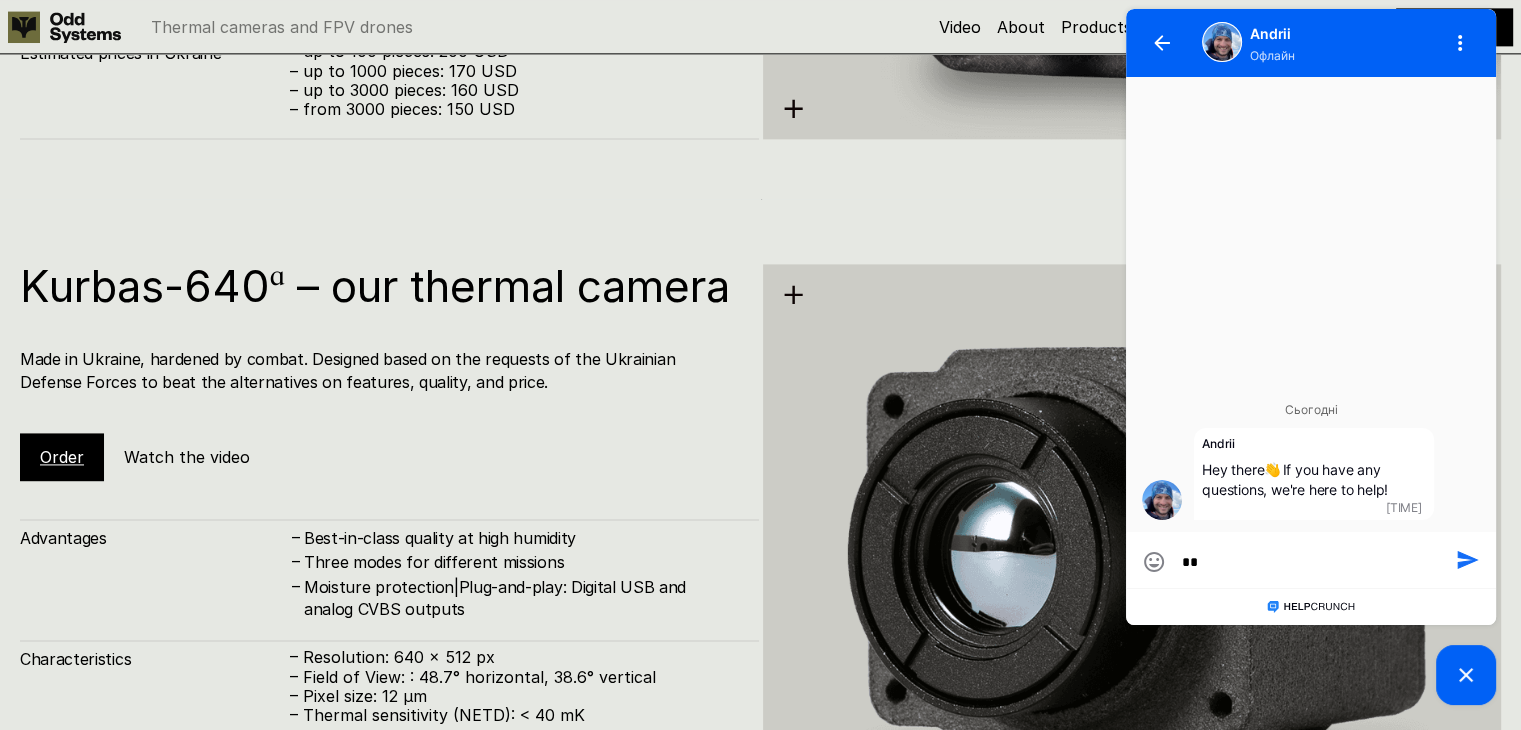 type on "***" 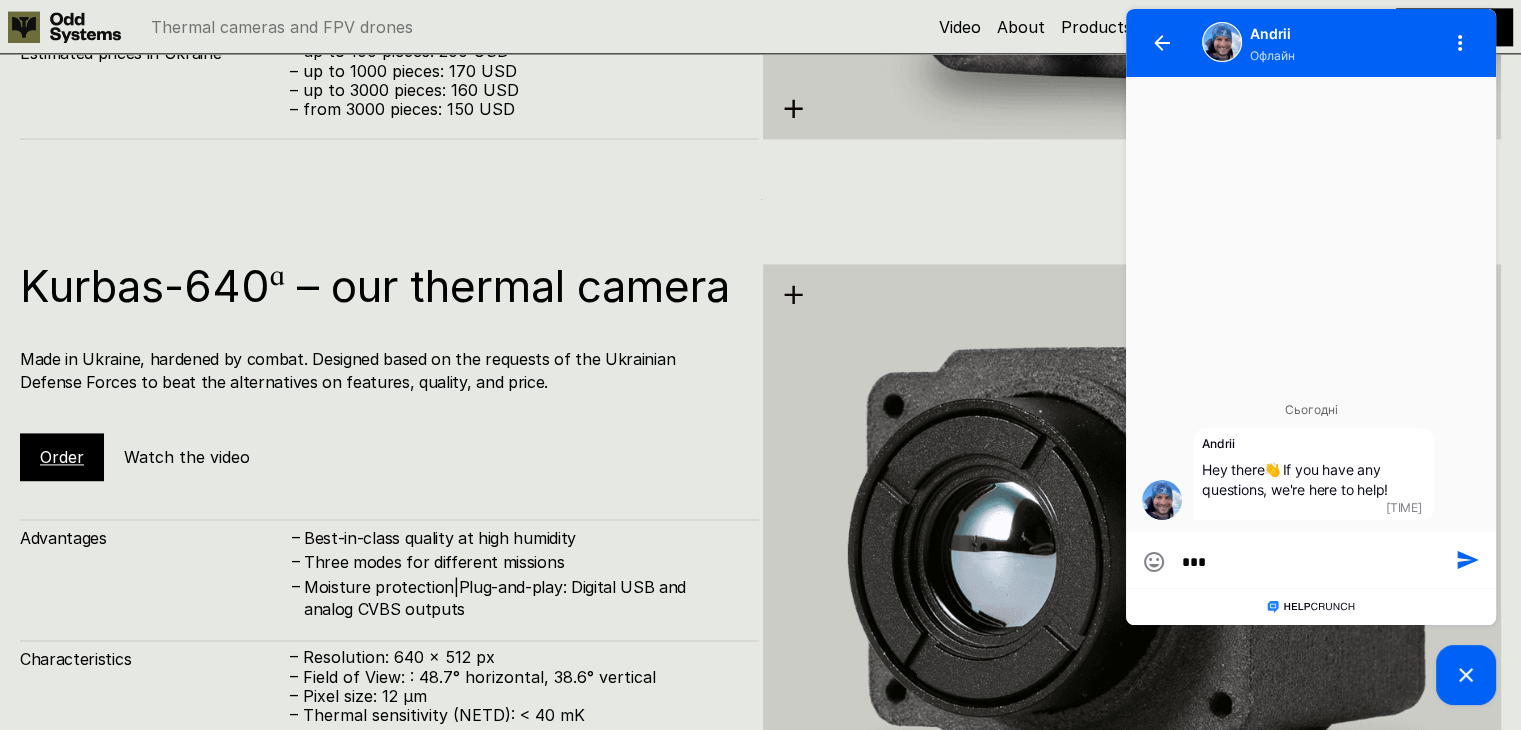 type on "****" 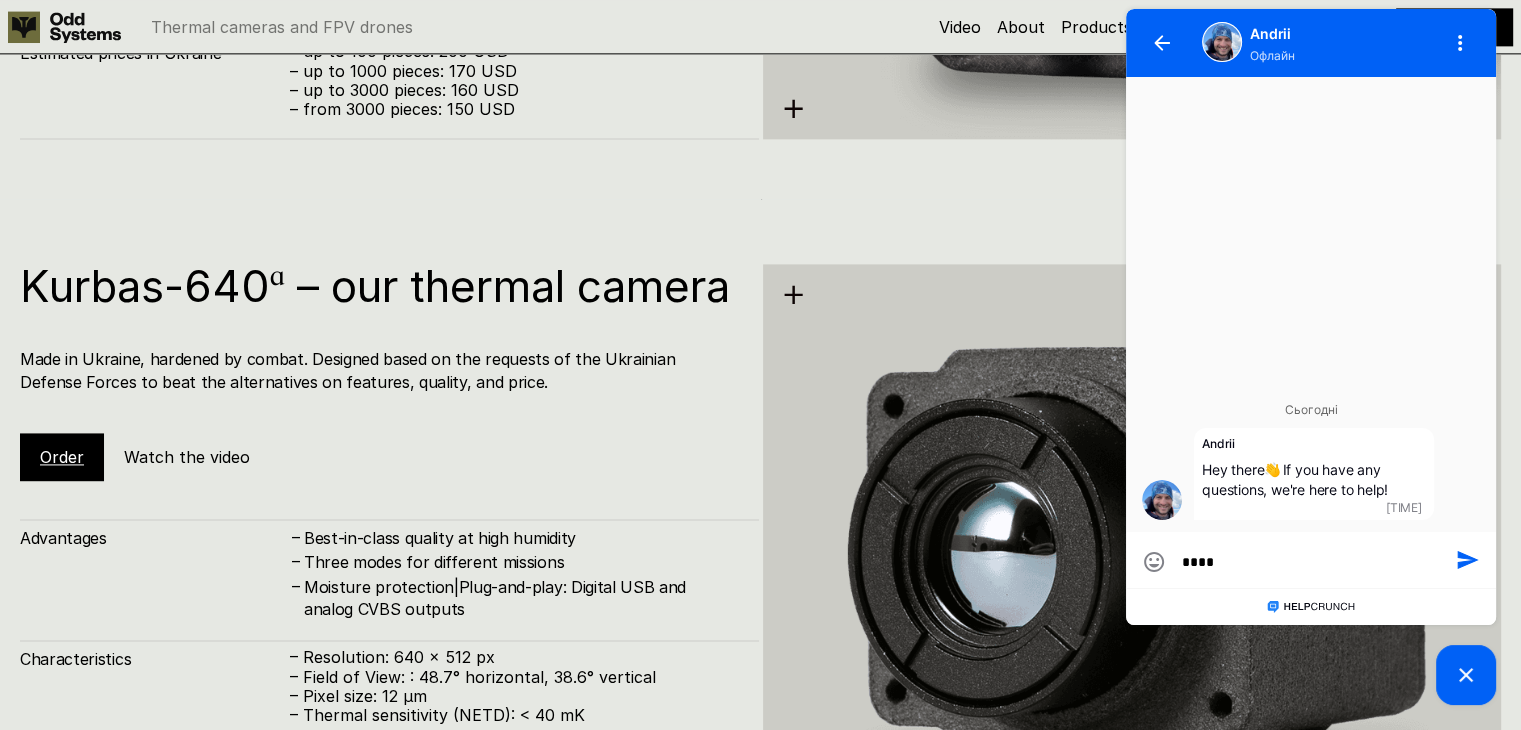 type on "*****" 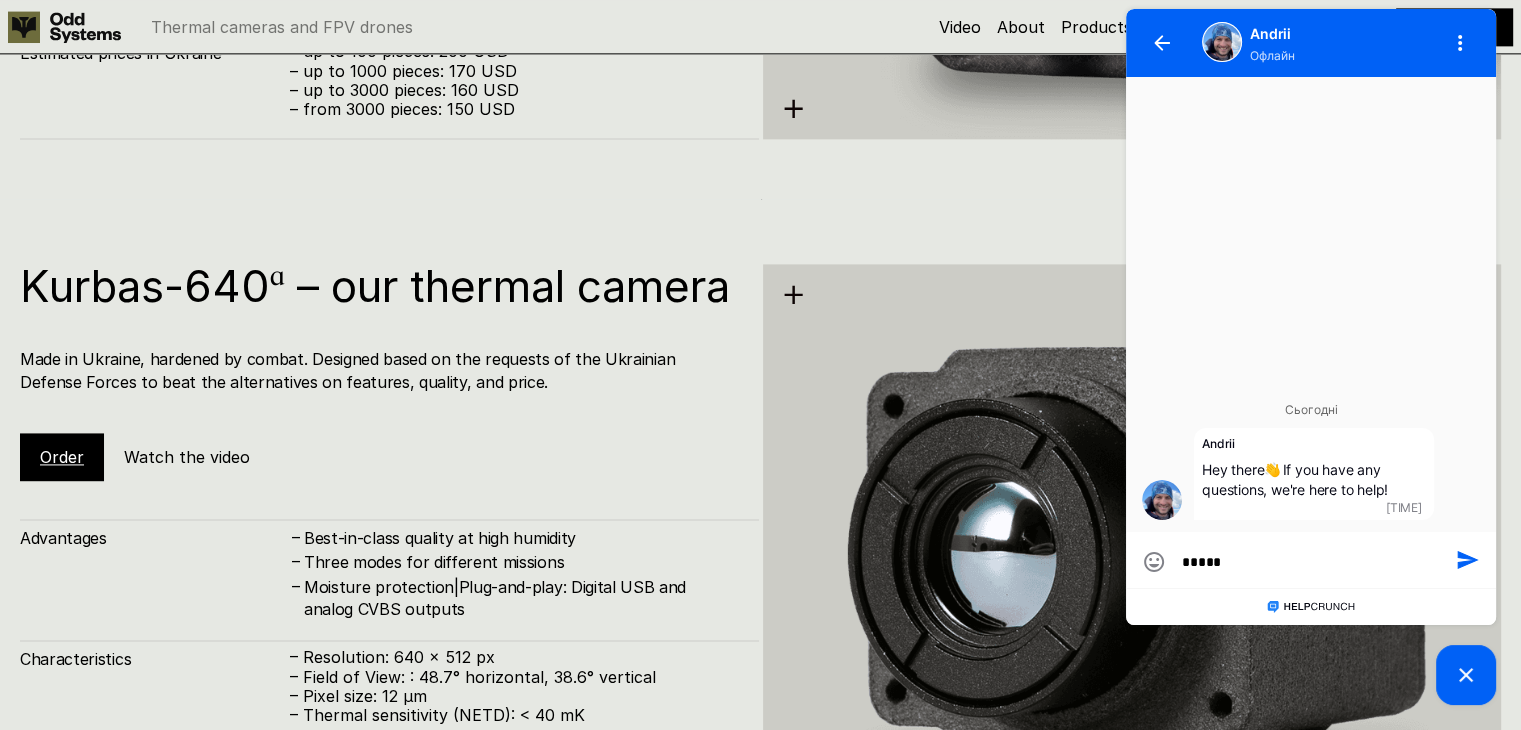 type on "******" 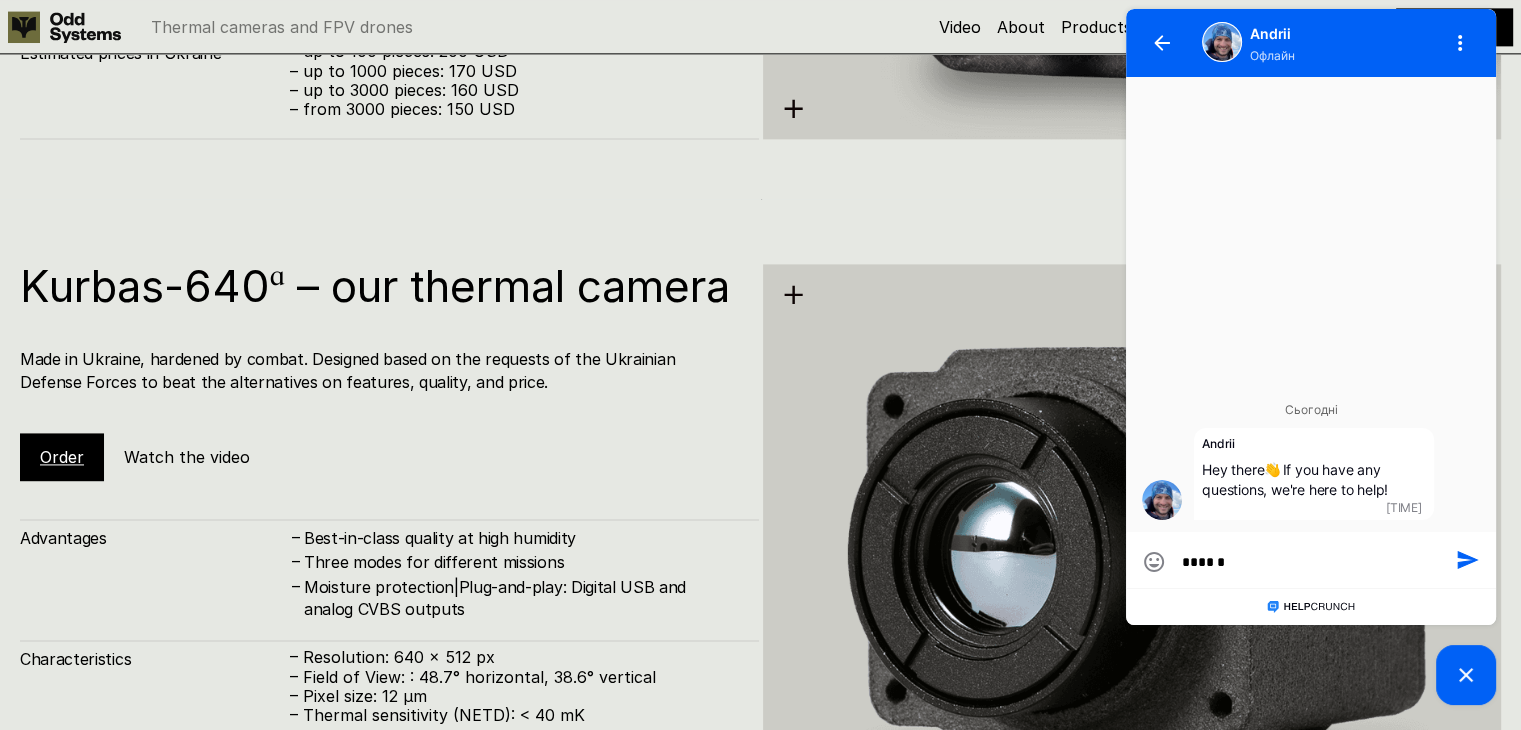 type on "*******" 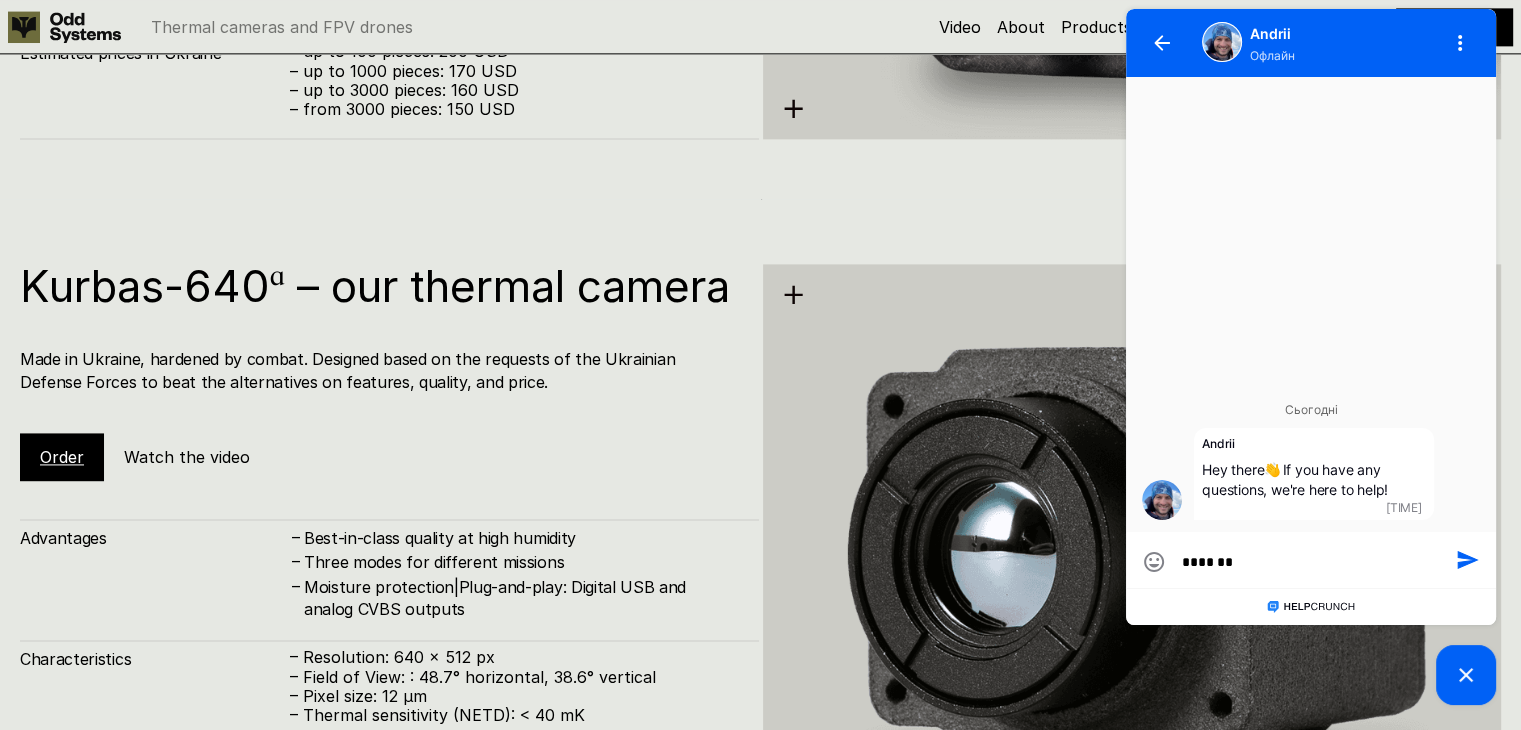 type on "*******" 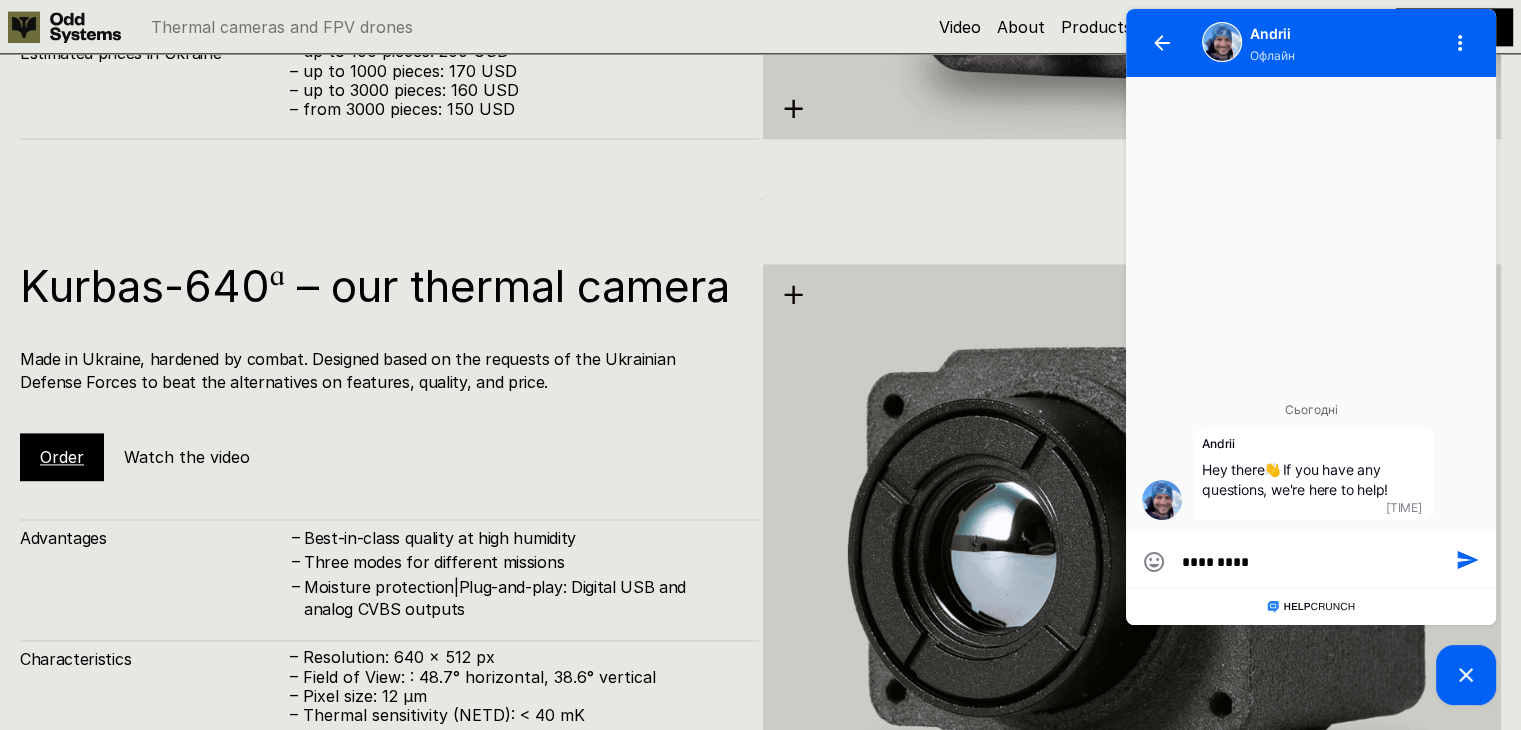 type on "**********" 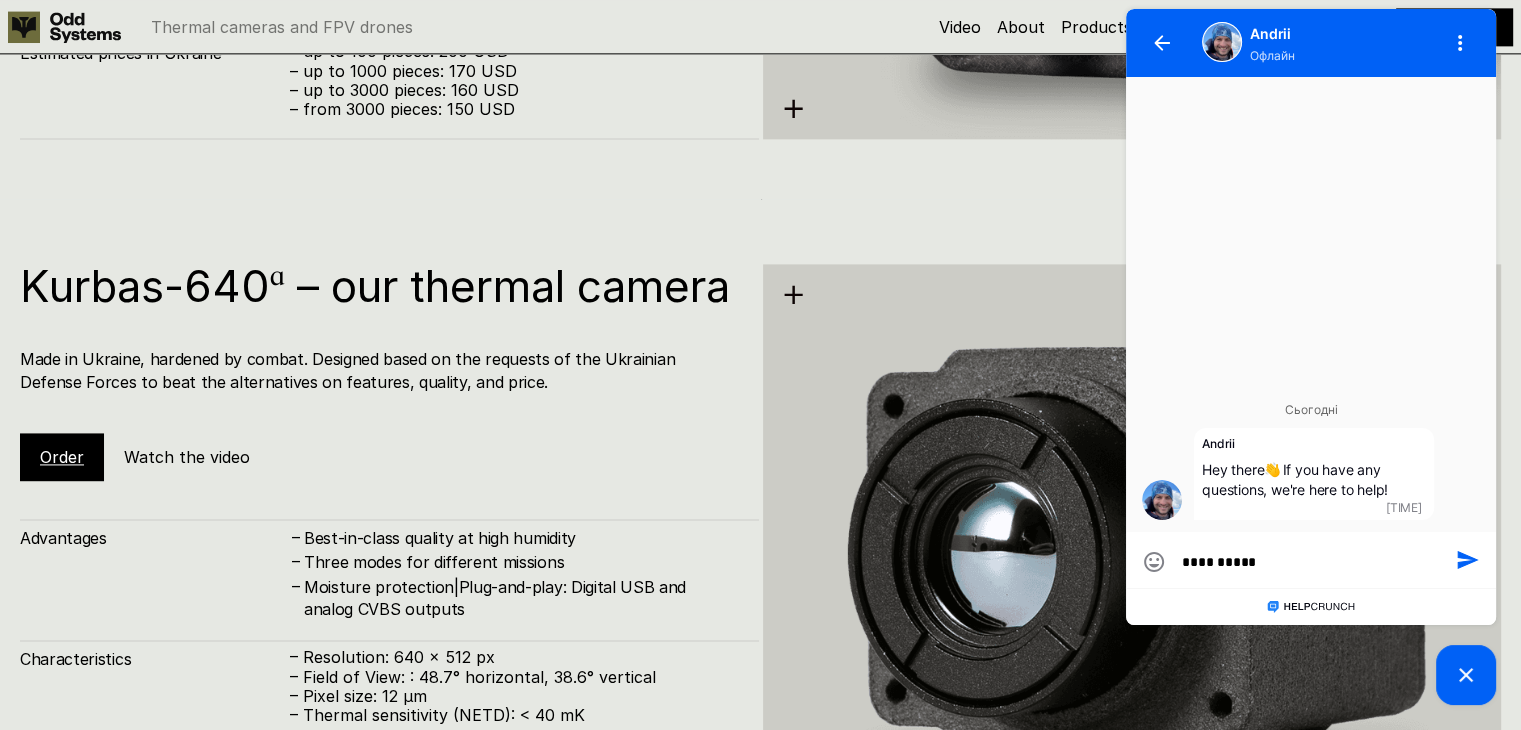 type on "**********" 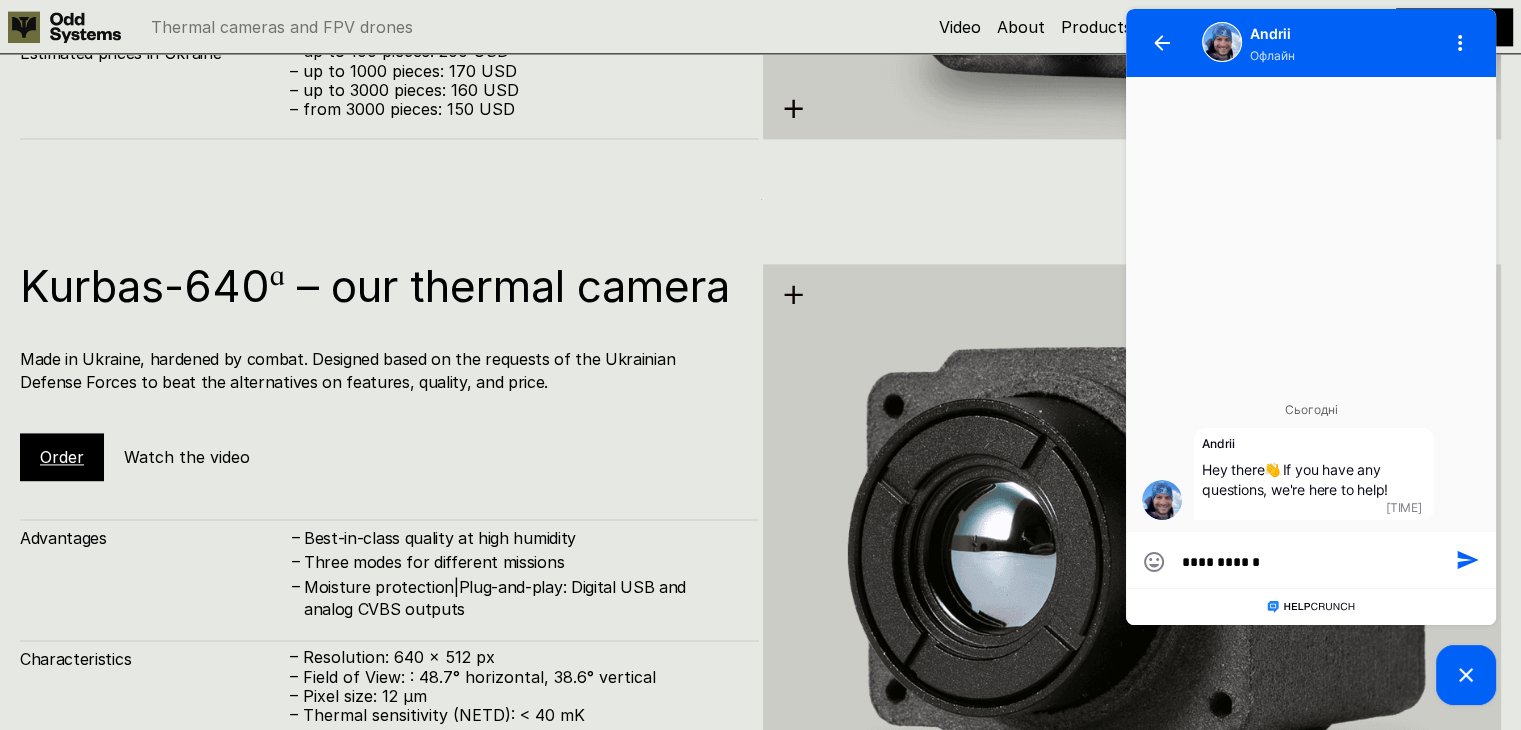 type on "**********" 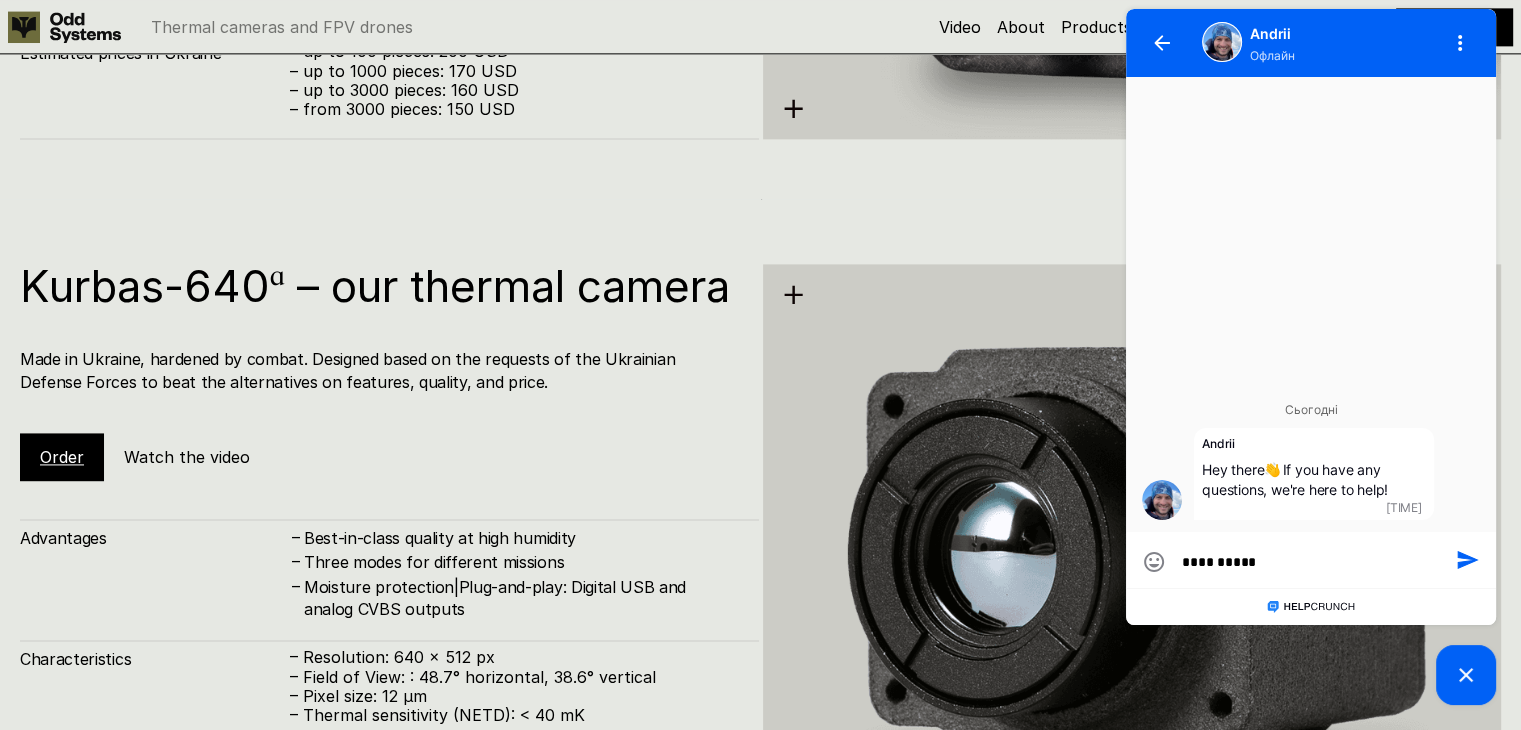 type on "*********" 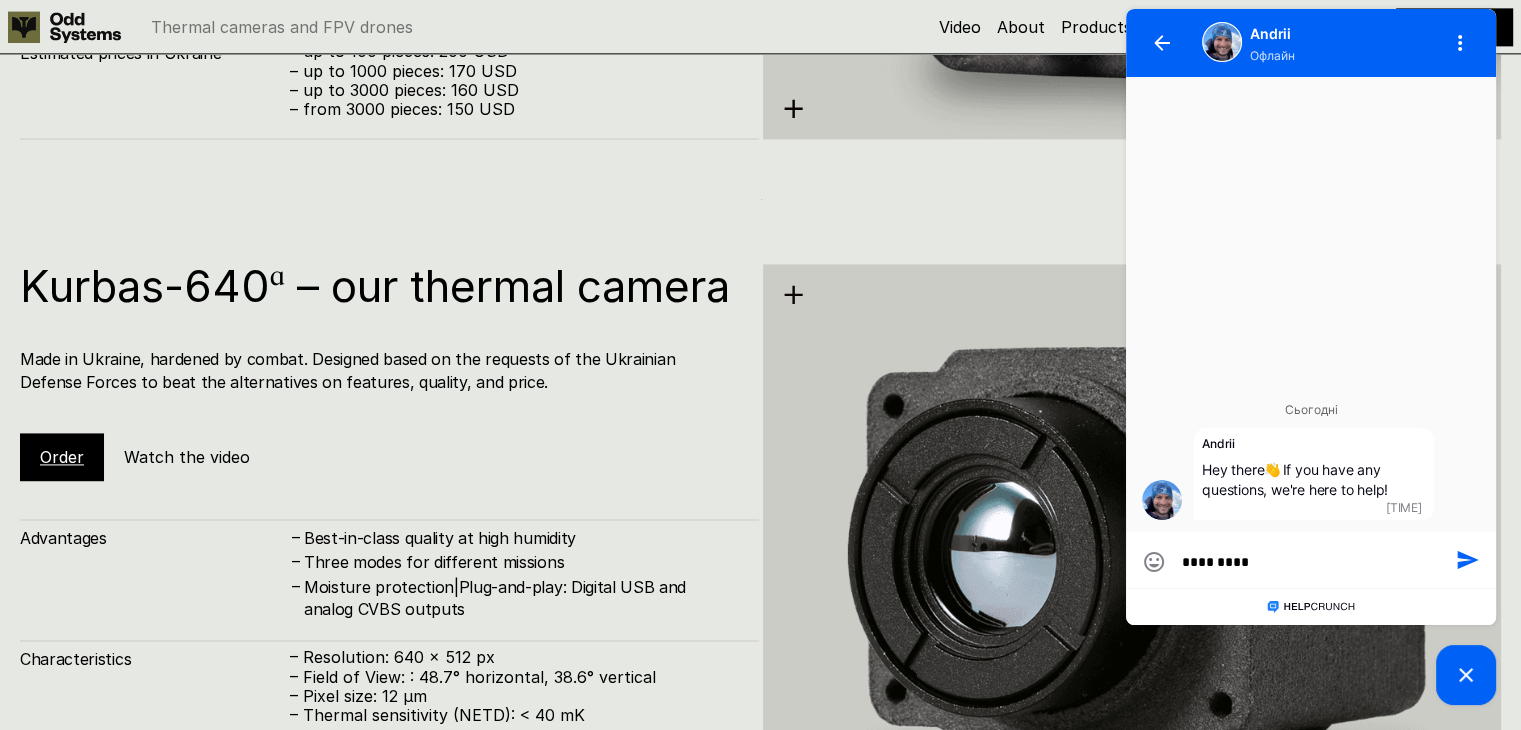 type on "**********" 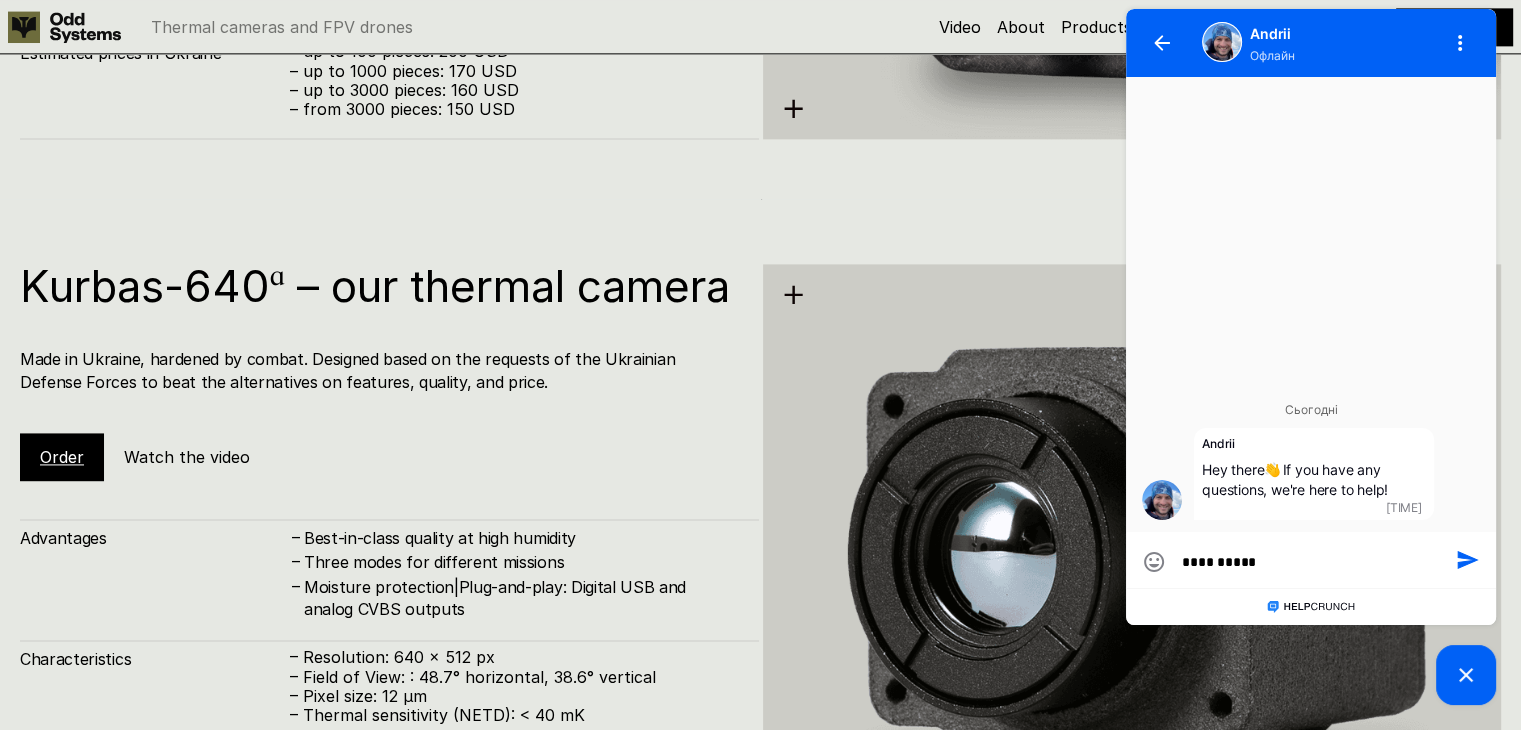 type on "**********" 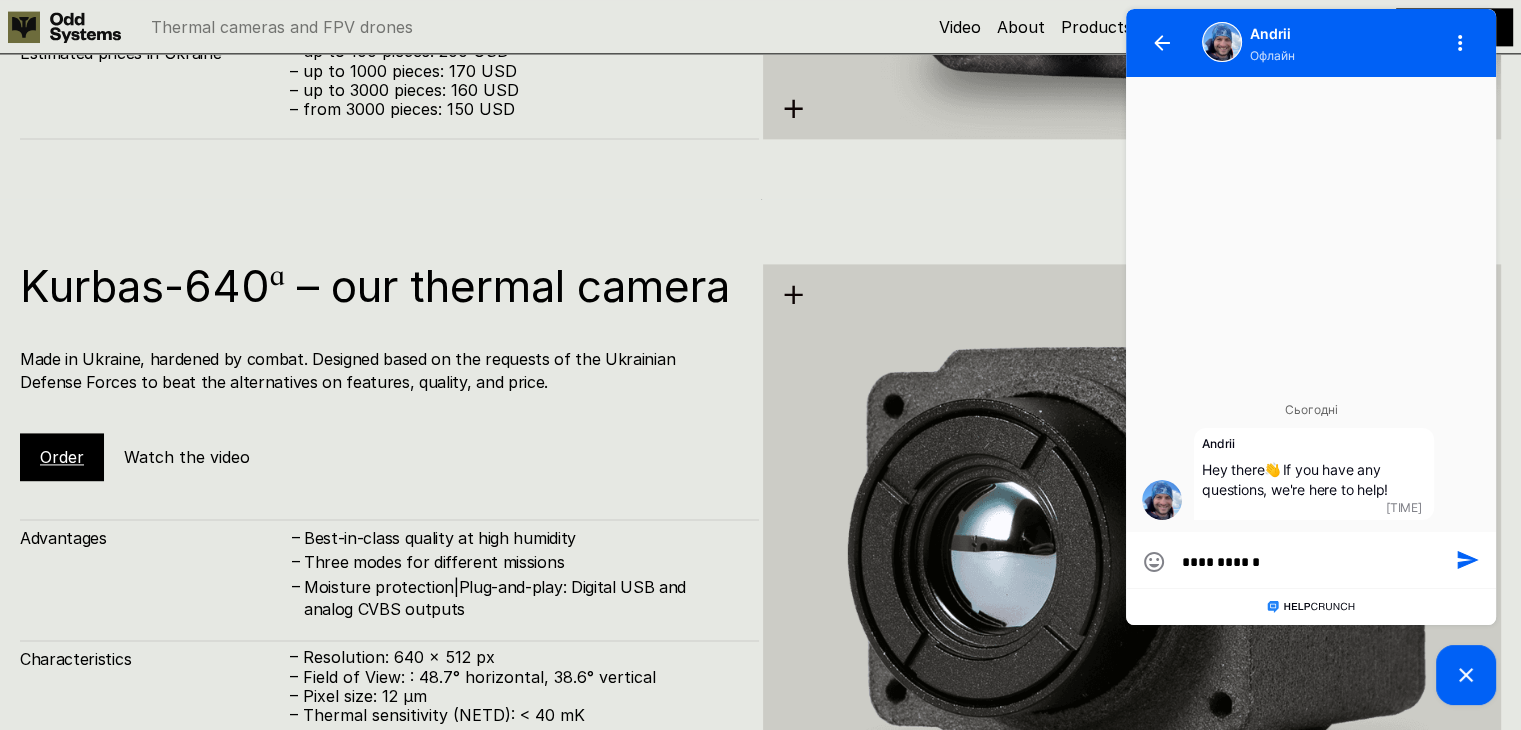 type 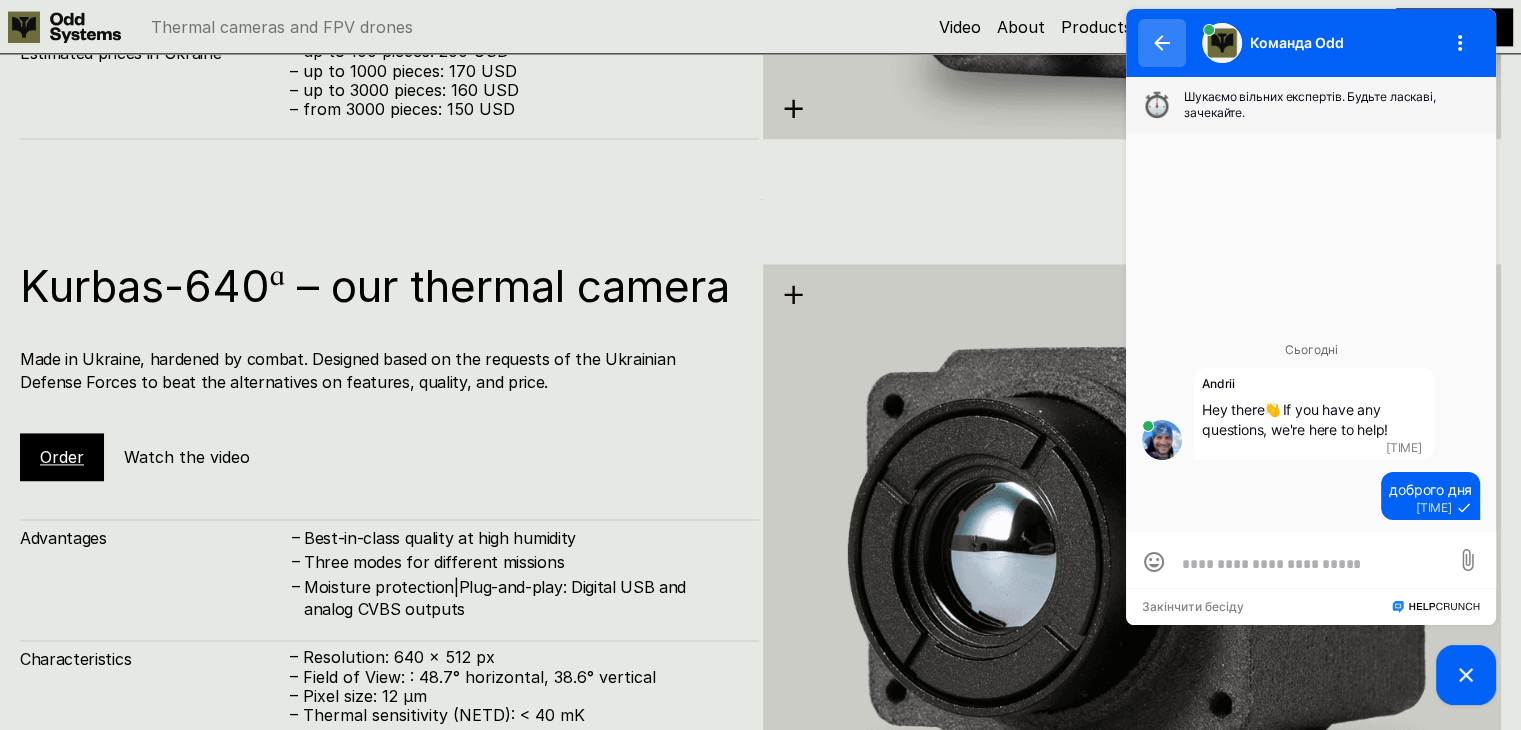 scroll, scrollTop: 0, scrollLeft: 0, axis: both 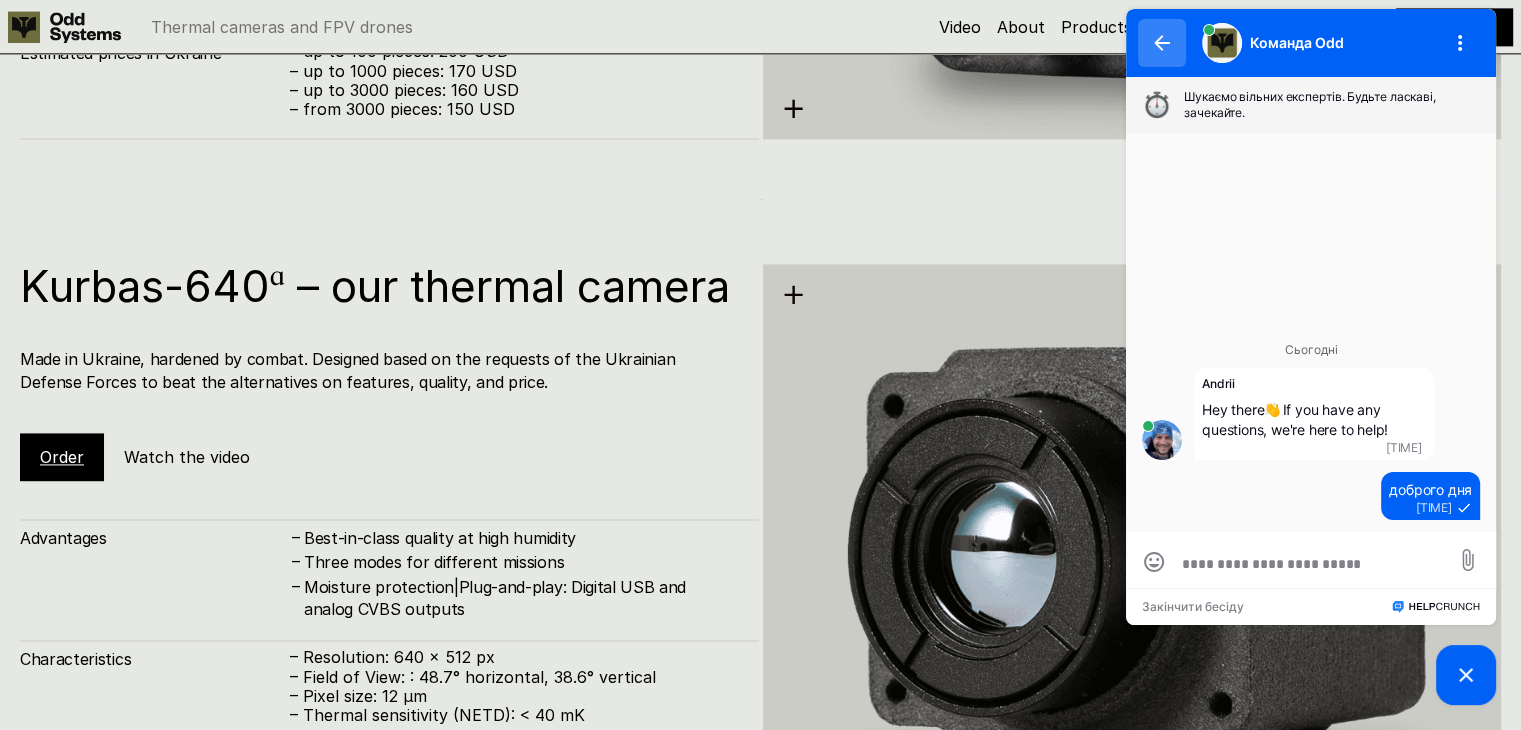 click 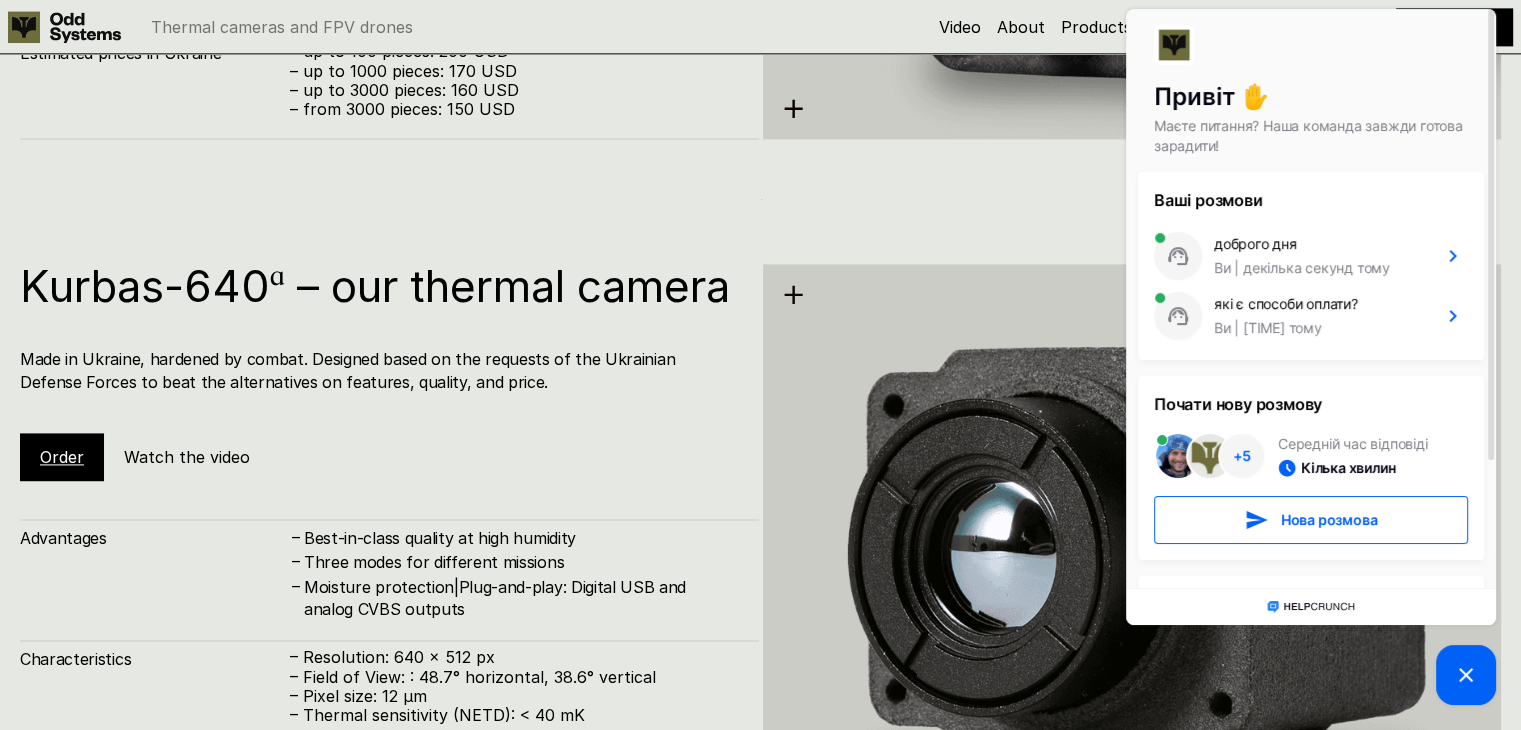 scroll, scrollTop: 124, scrollLeft: 0, axis: vertical 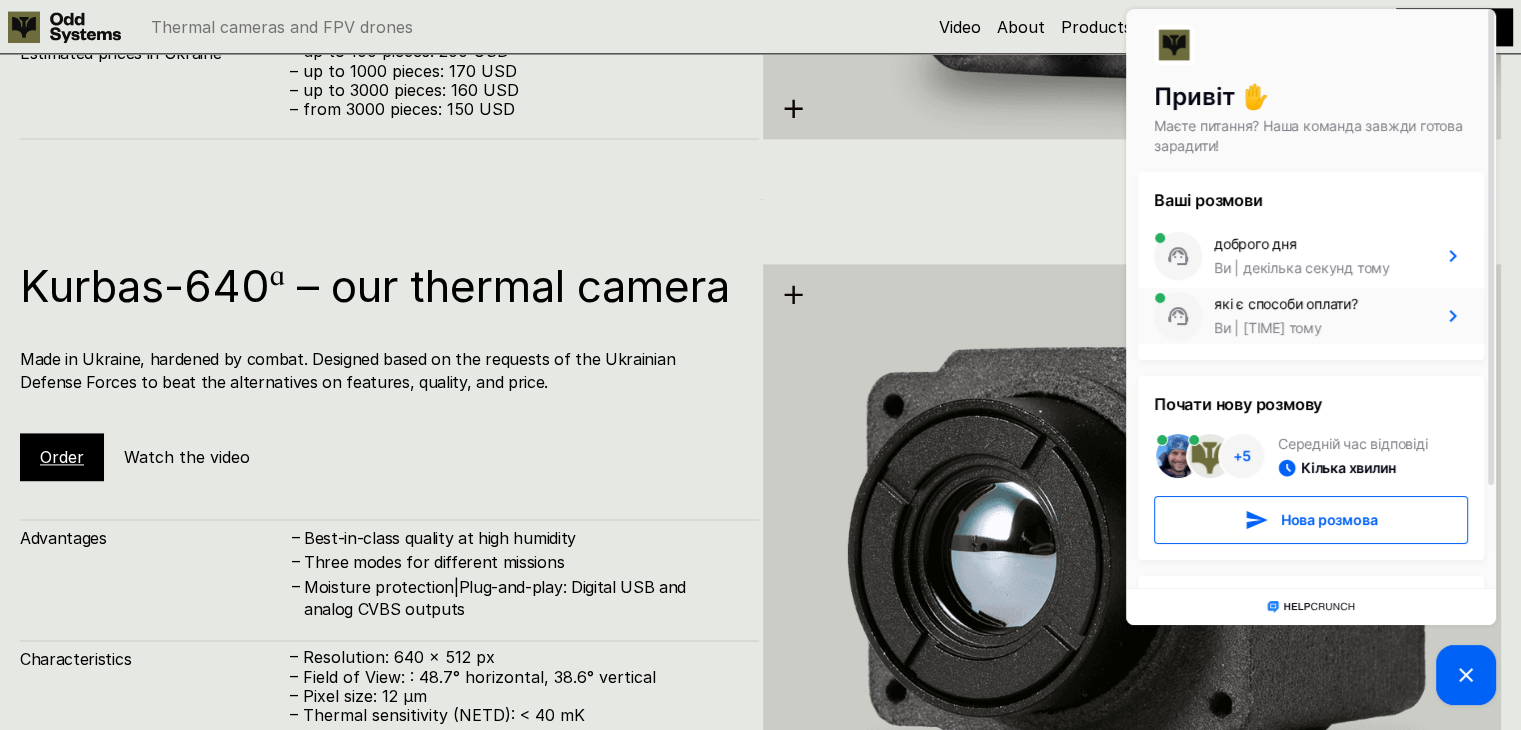 click on "які є способи оплати?" at bounding box center [1286, 304] 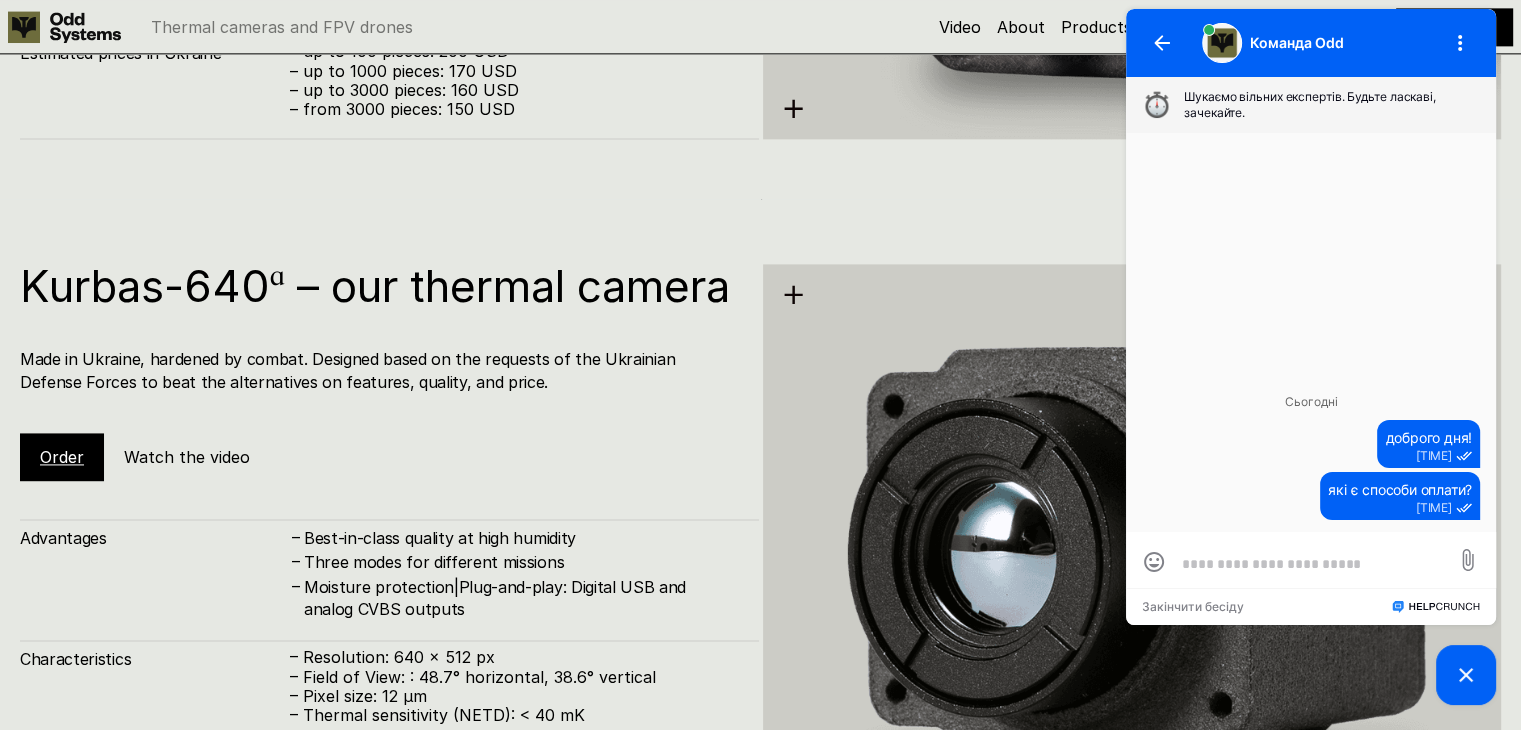 scroll, scrollTop: 0, scrollLeft: 0, axis: both 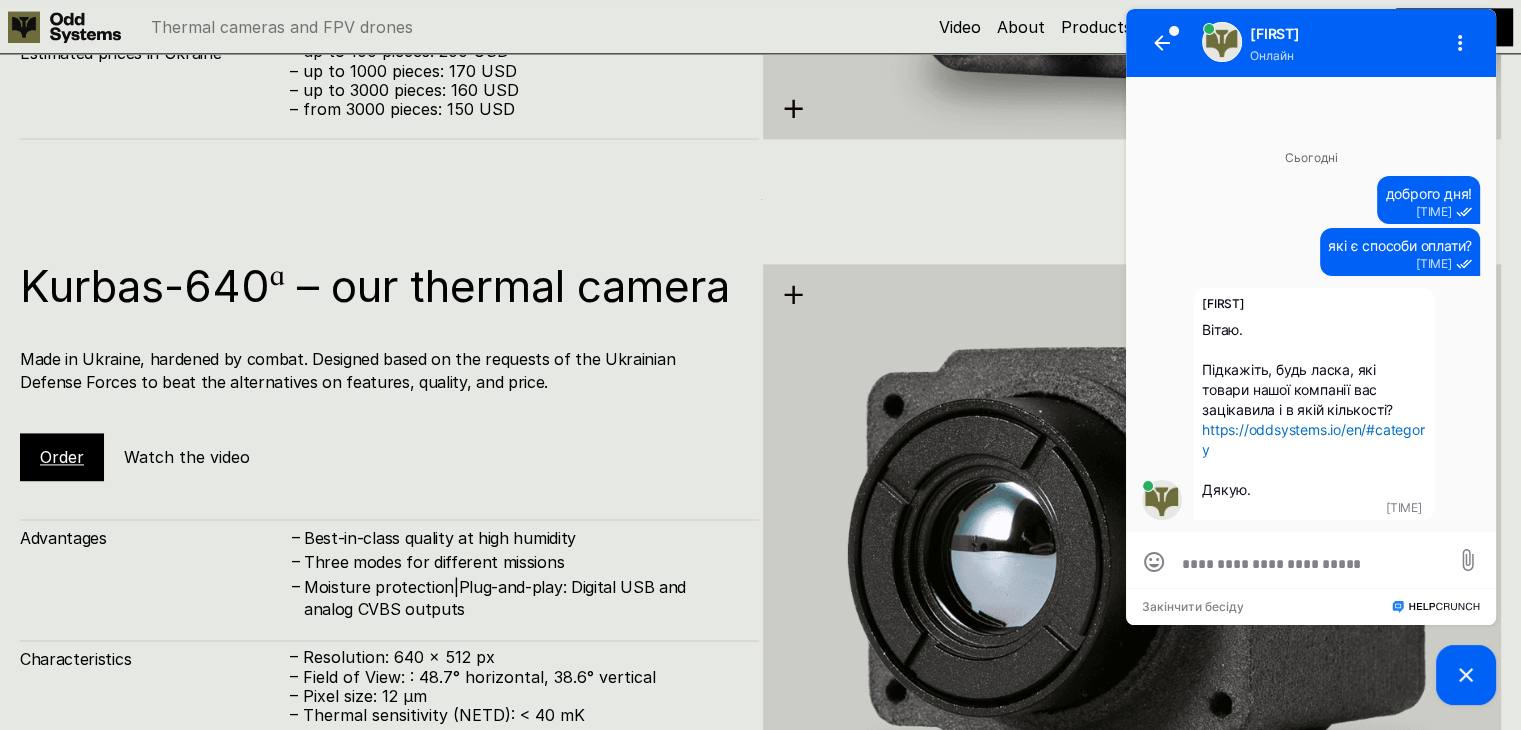 click 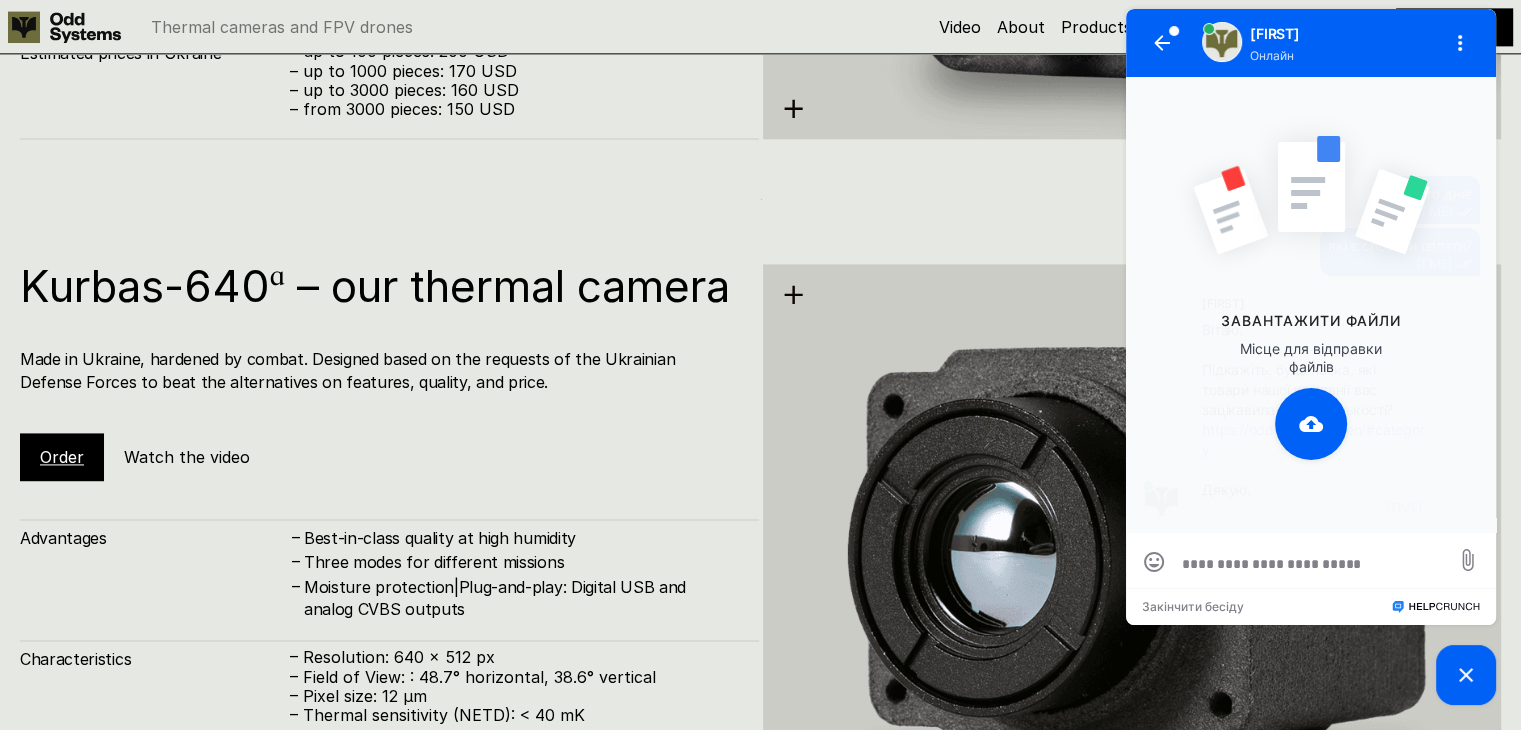 type on "**********" 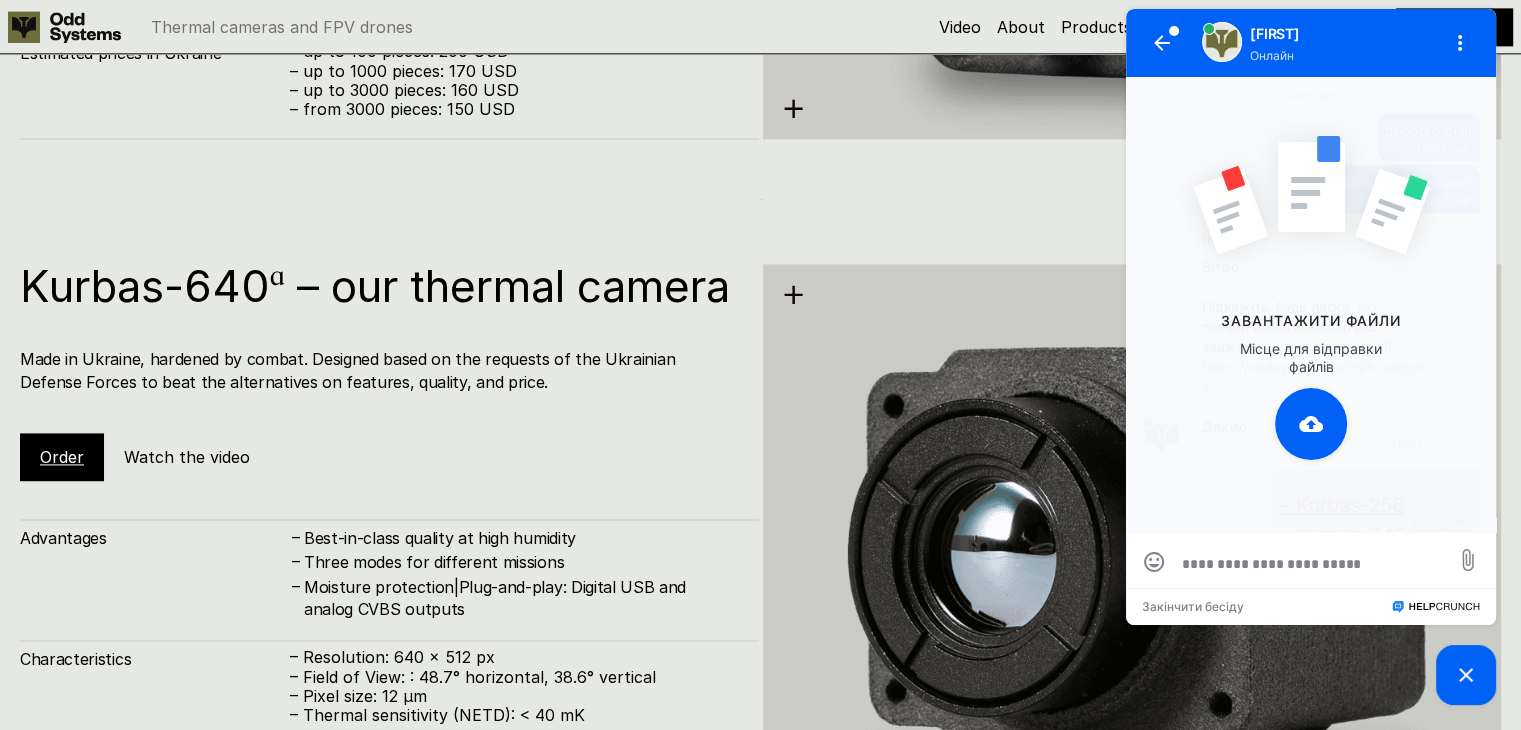 scroll, scrollTop: 20, scrollLeft: 0, axis: vertical 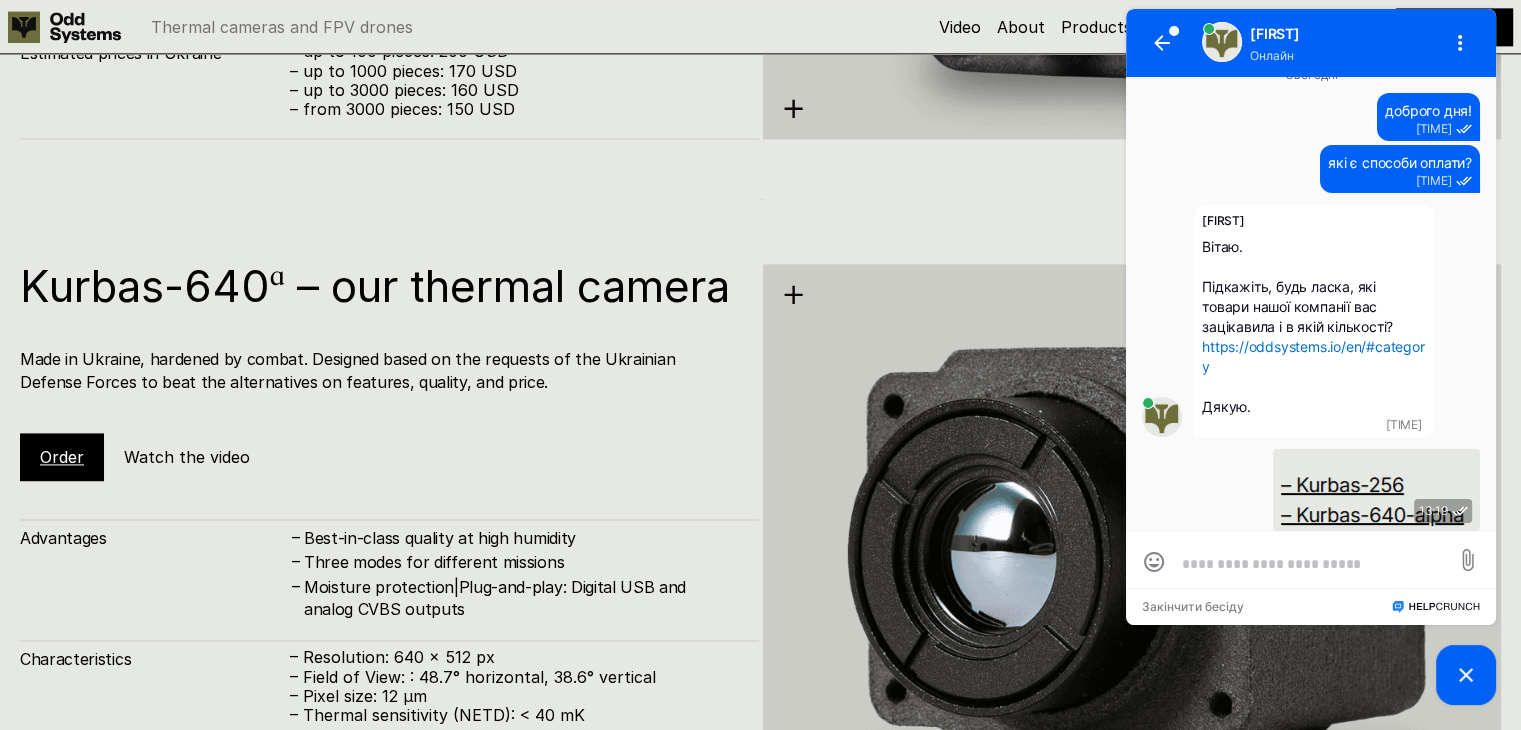 click at bounding box center (1311, 563) 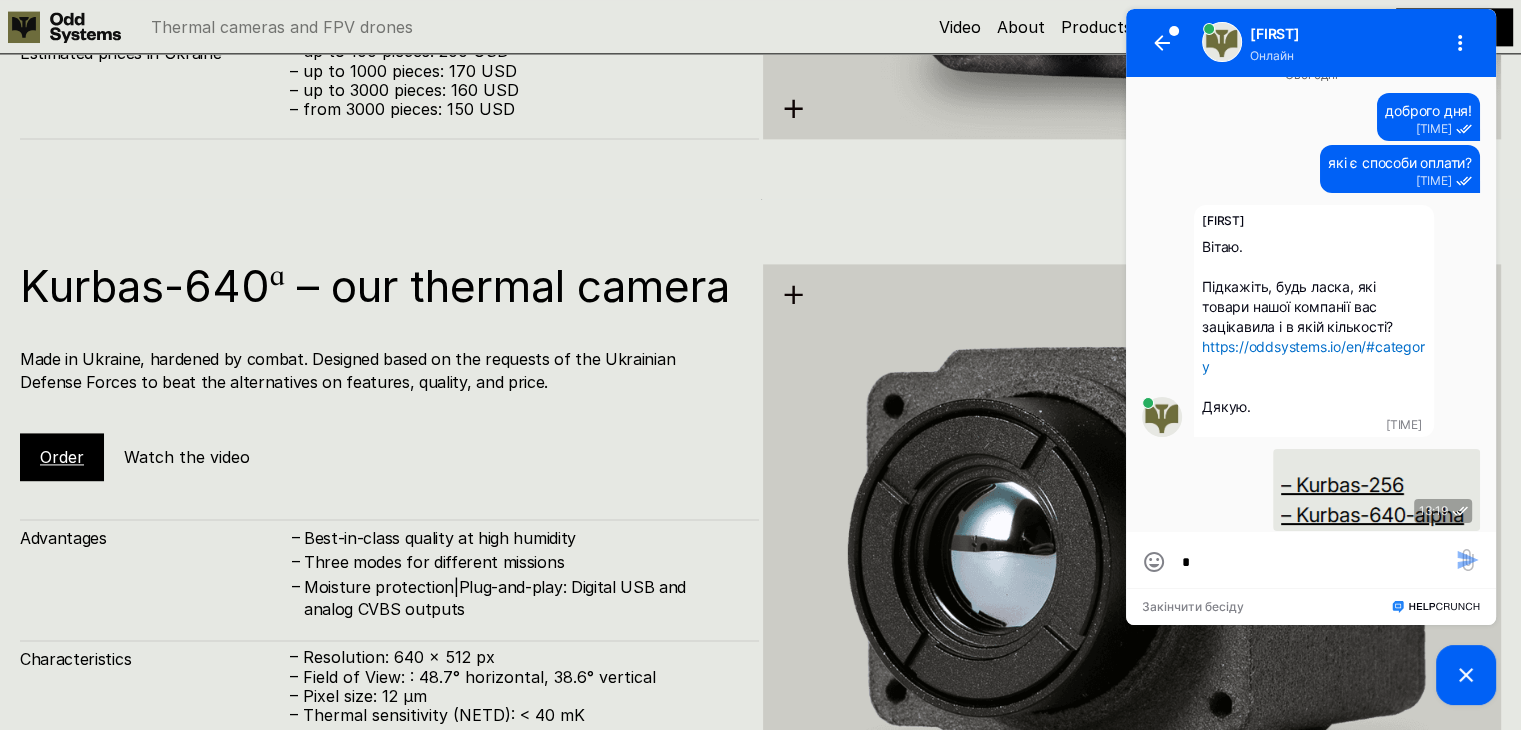 scroll, scrollTop: 0, scrollLeft: 0, axis: both 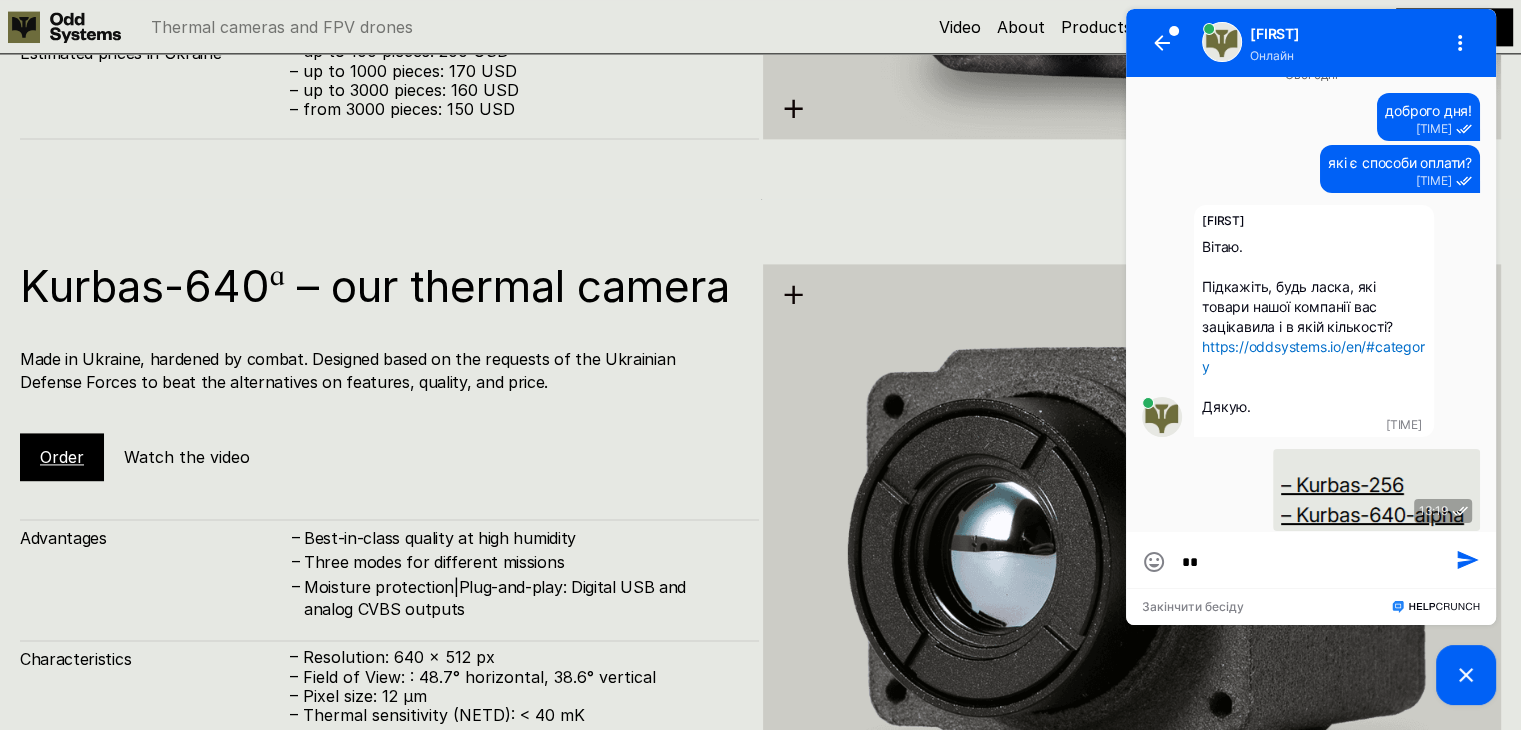 type on "**" 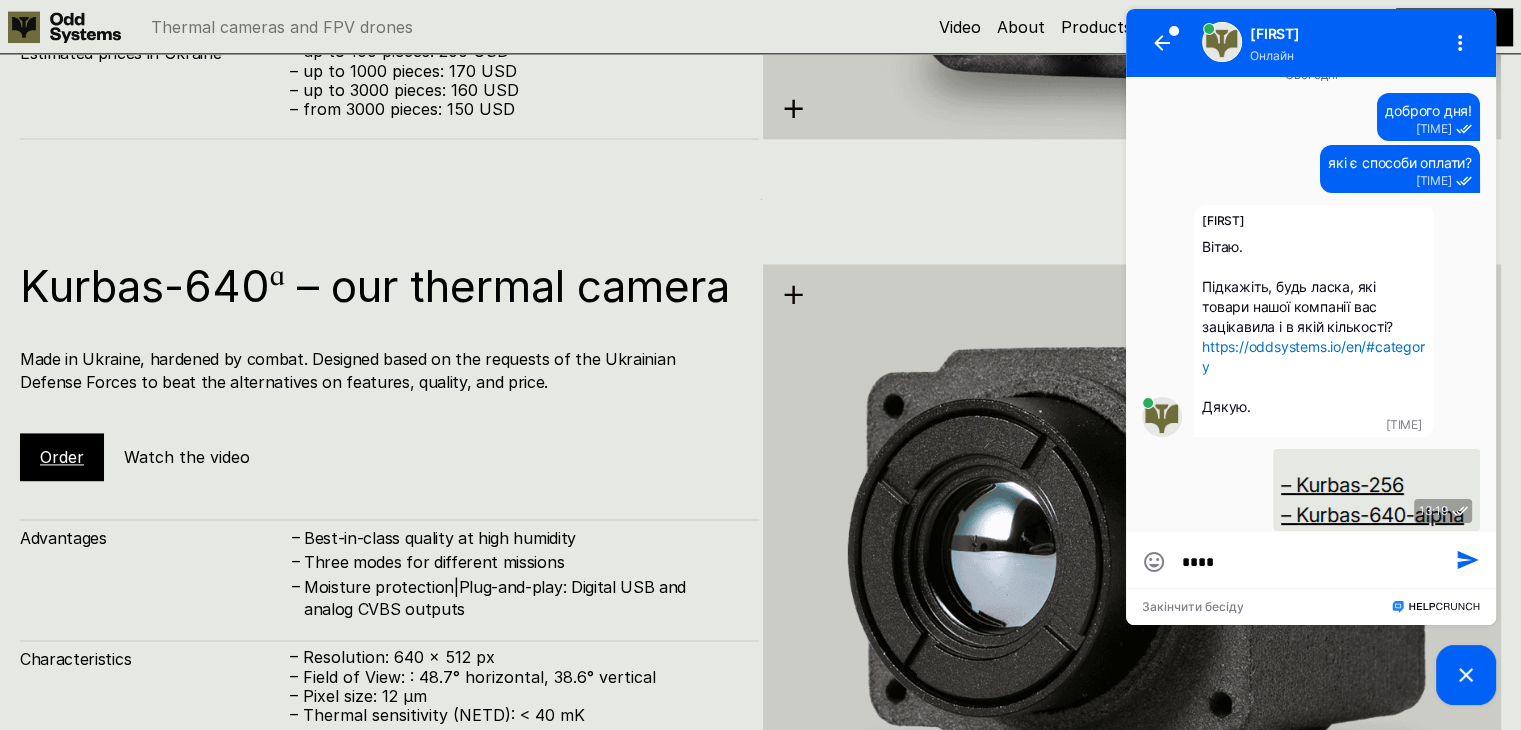 type on "*****" 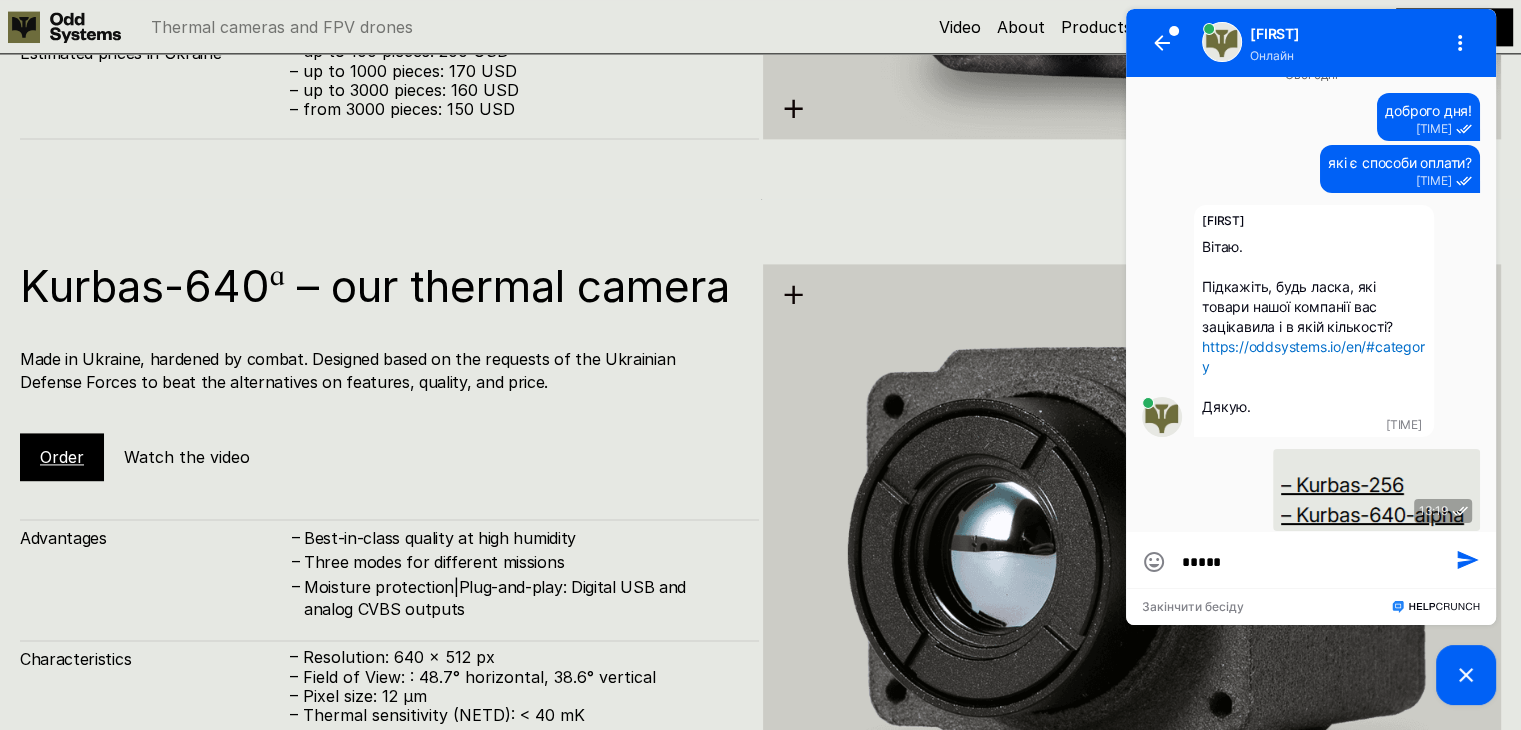 type on "******" 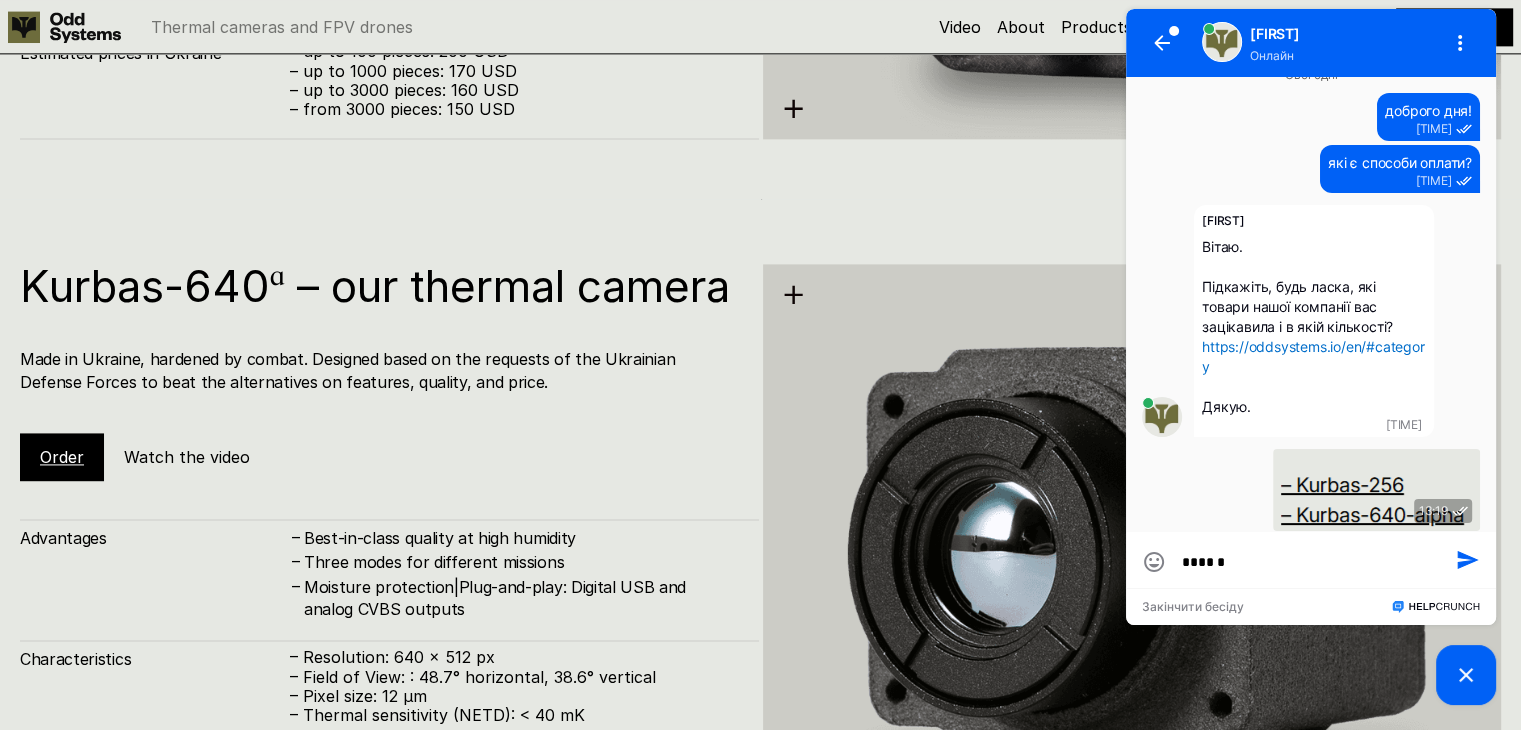 type on "*******" 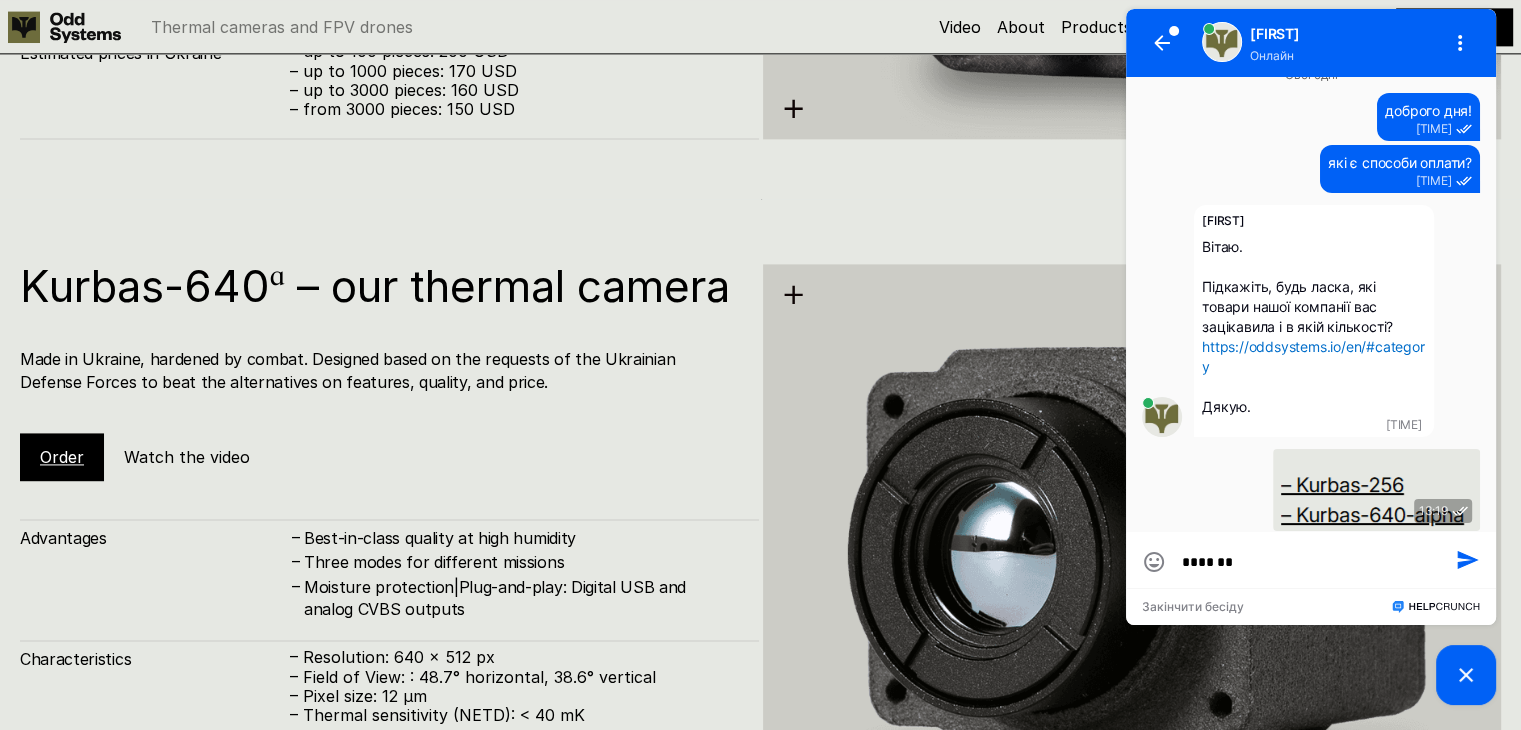 type on "********" 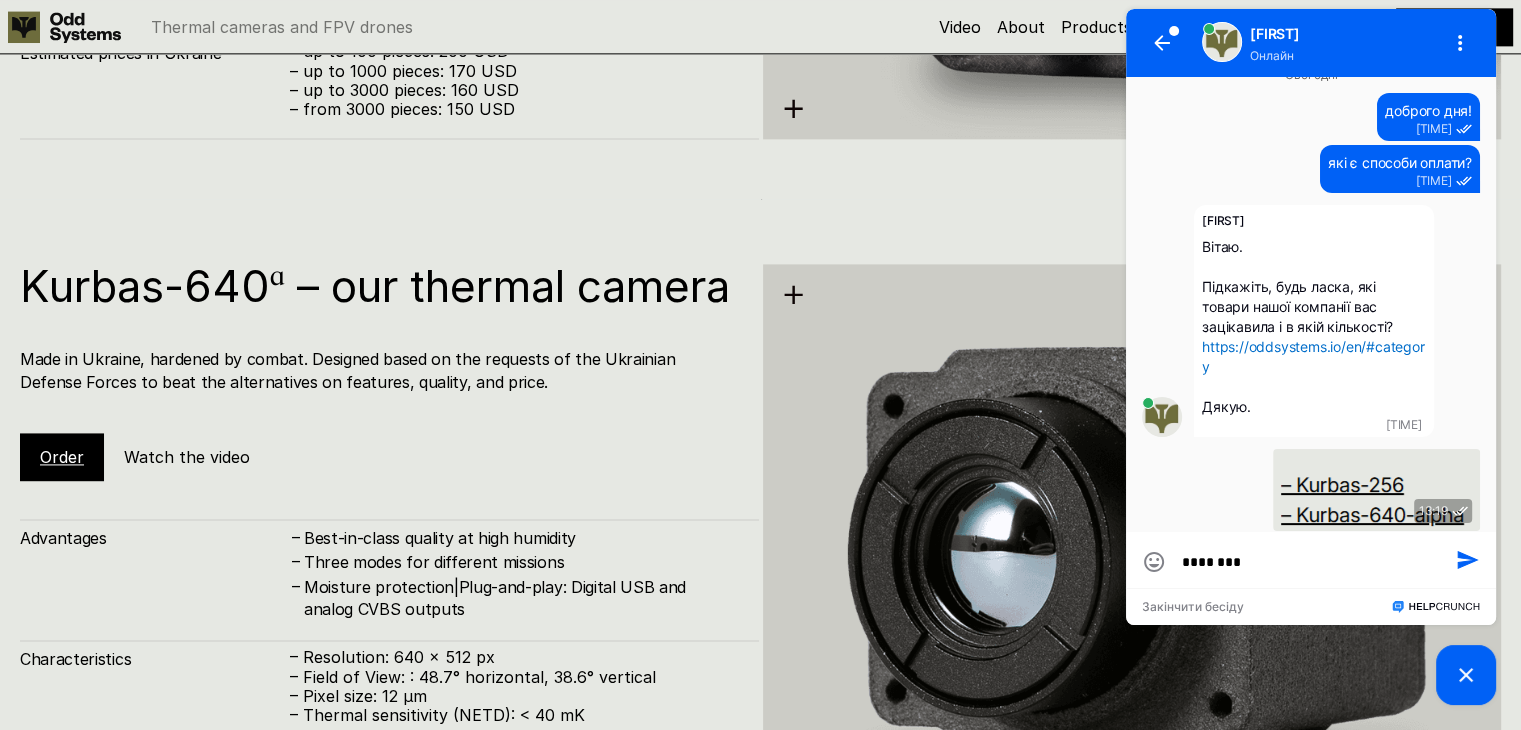 type on "********" 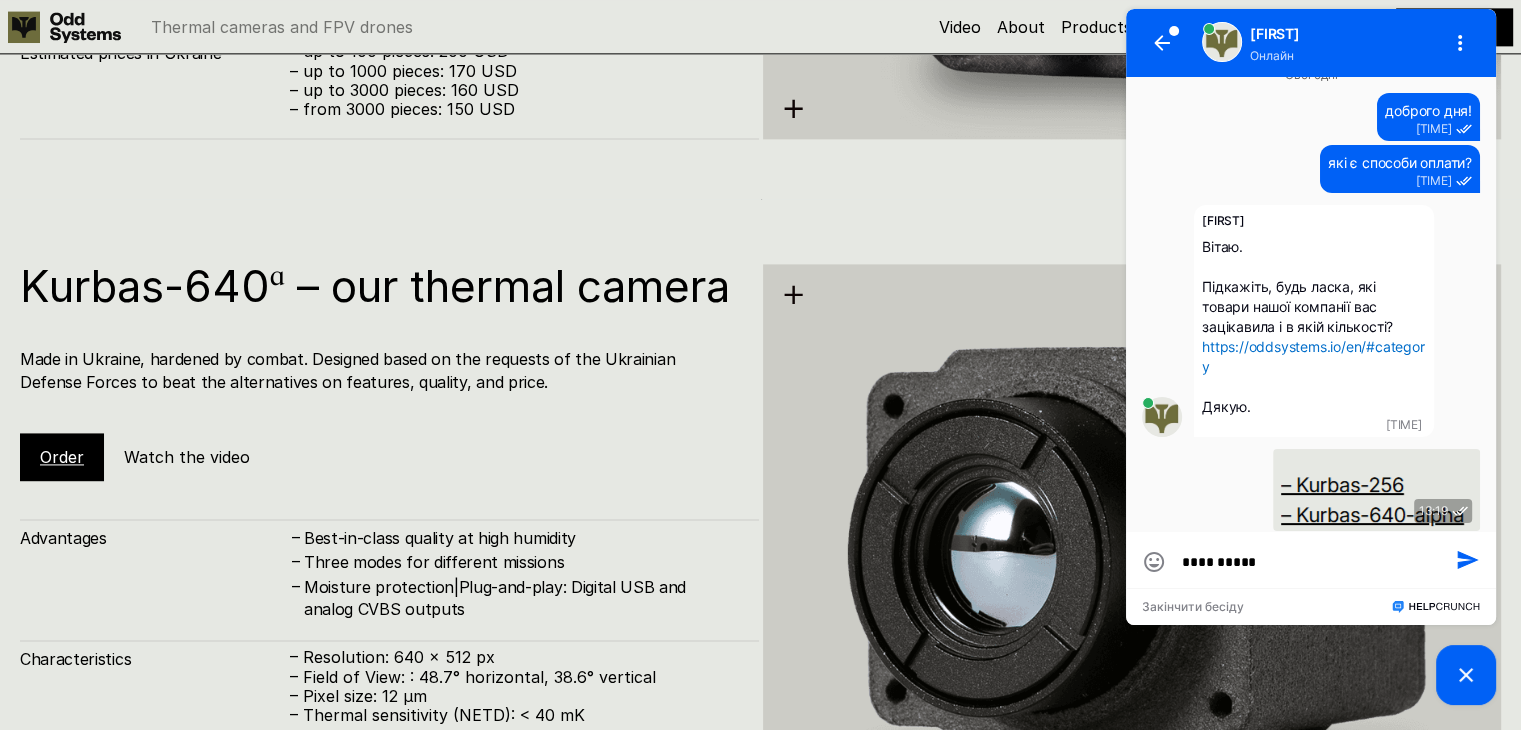 type on "**********" 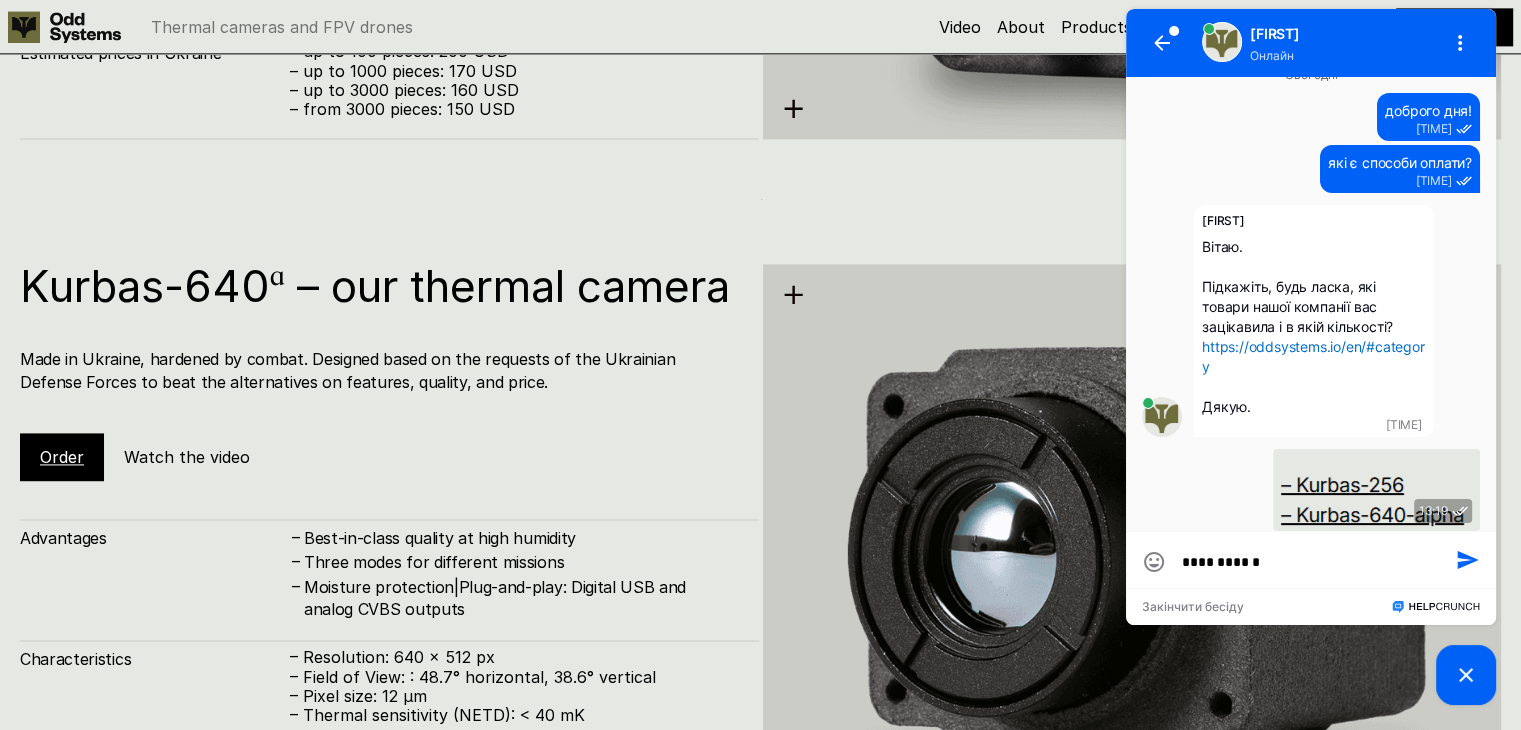 type on "**********" 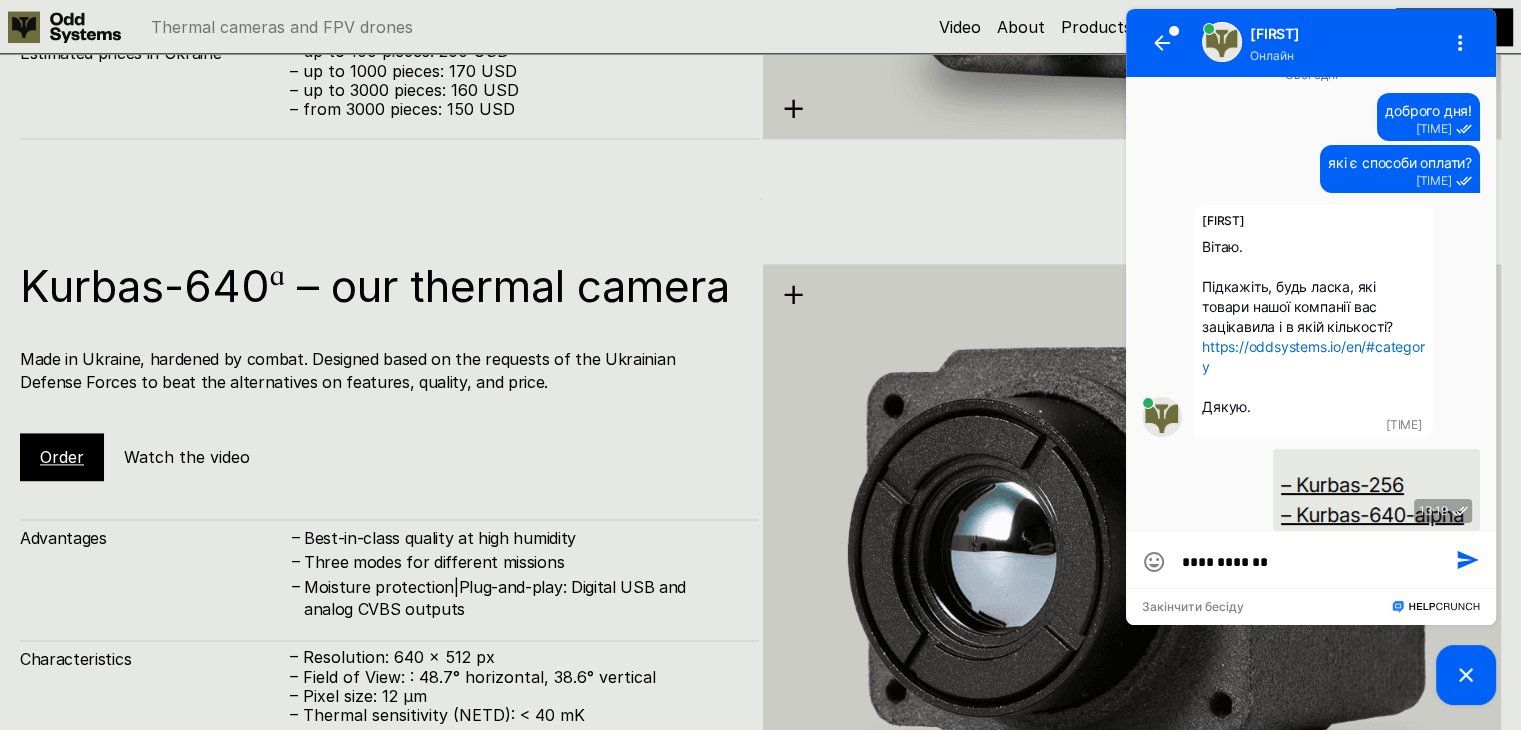 type on "**********" 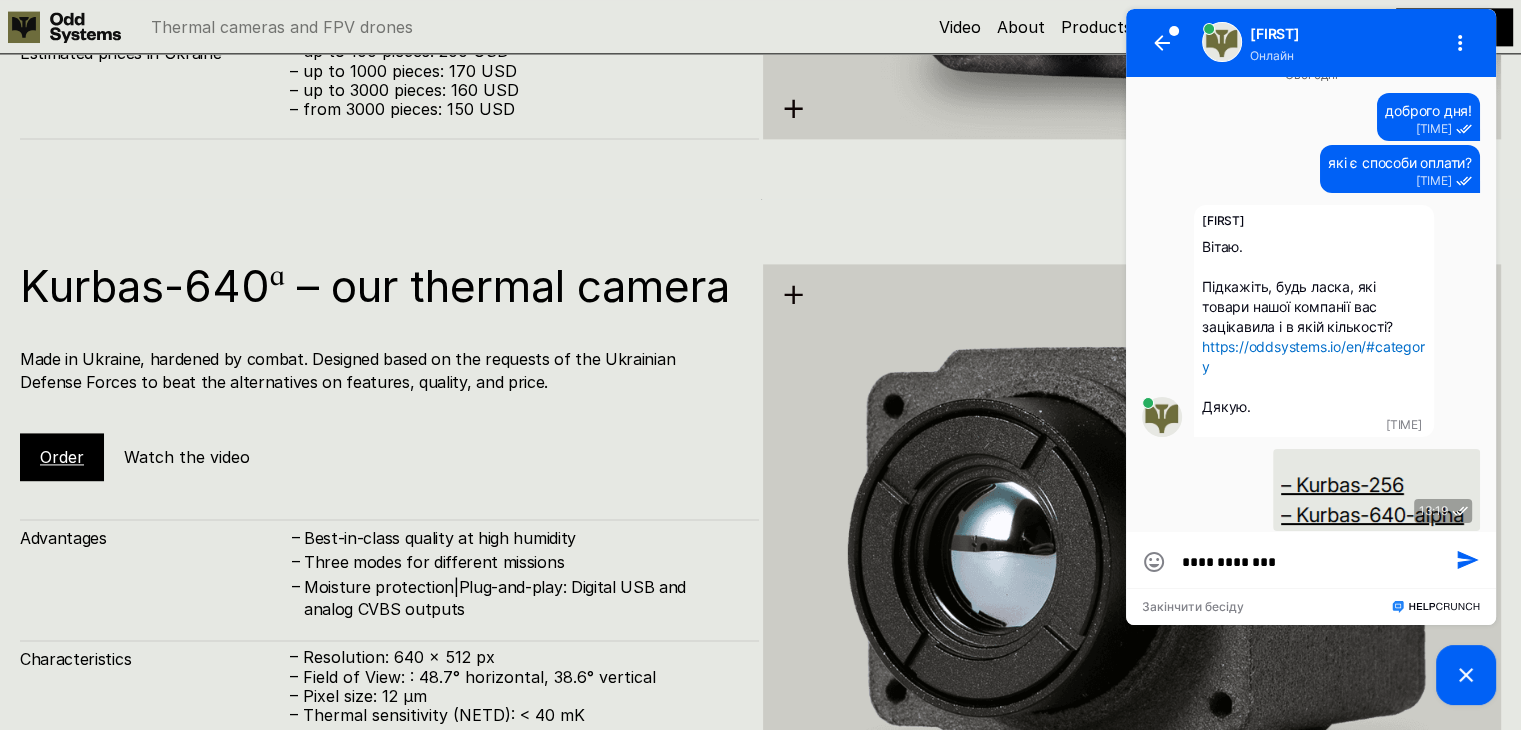 type on "**********" 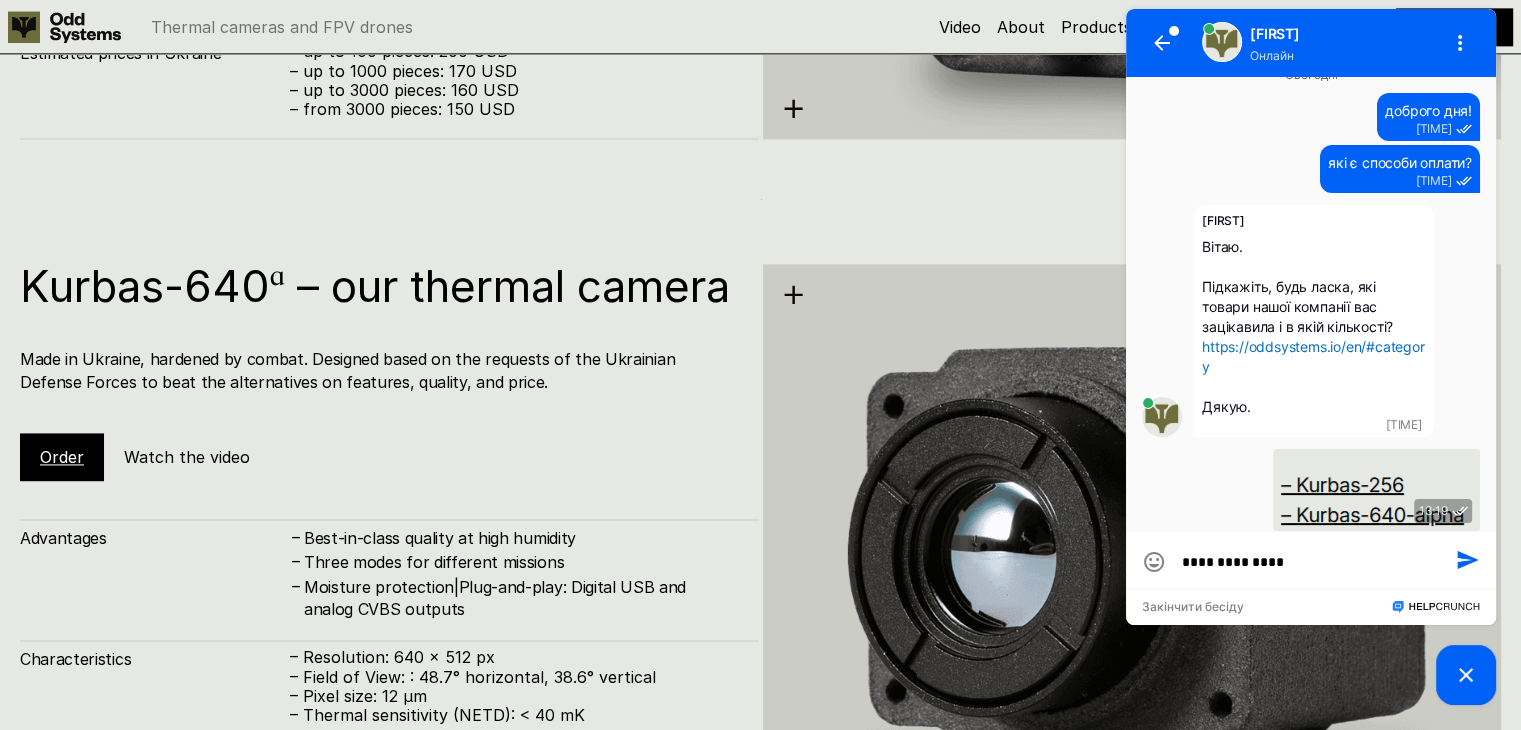 type on "**********" 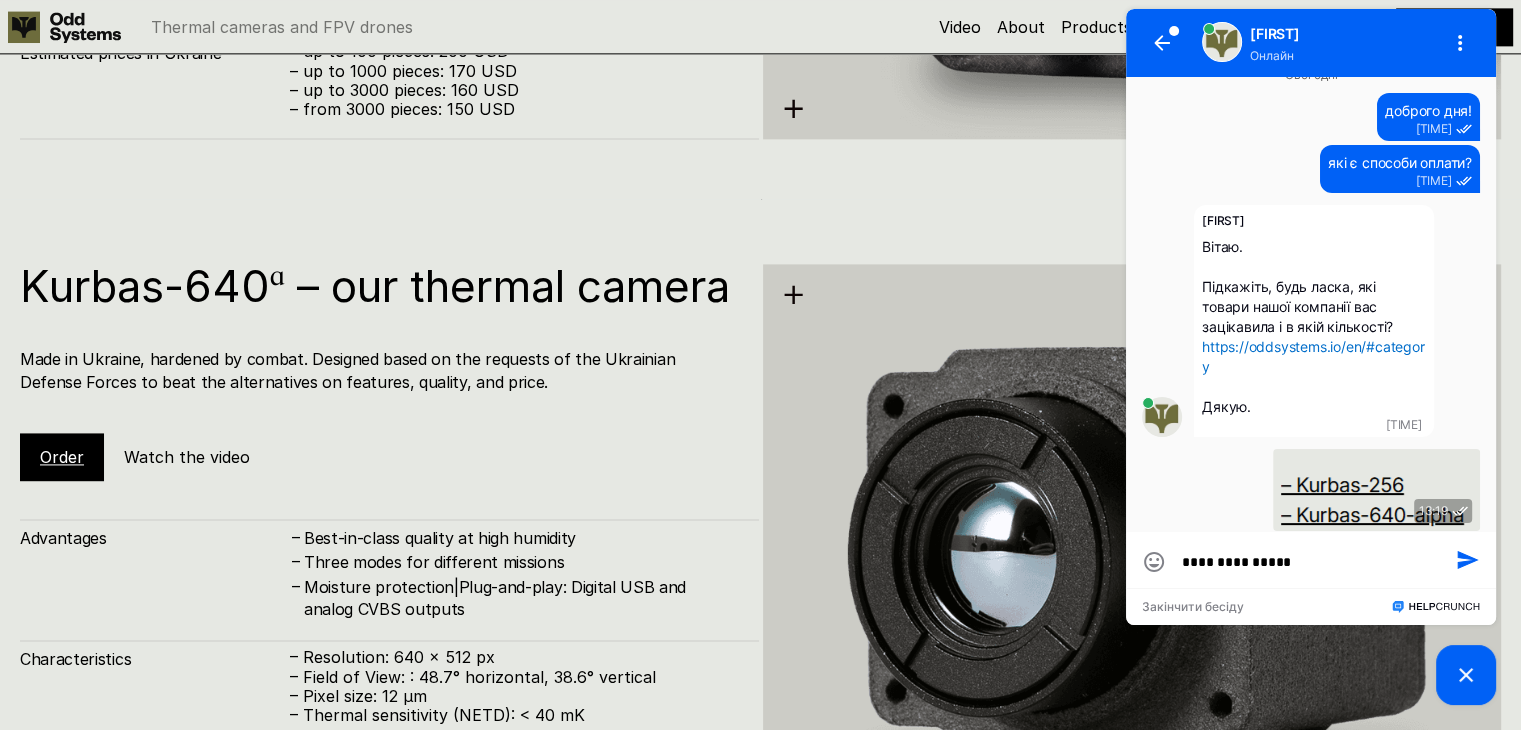 type on "**********" 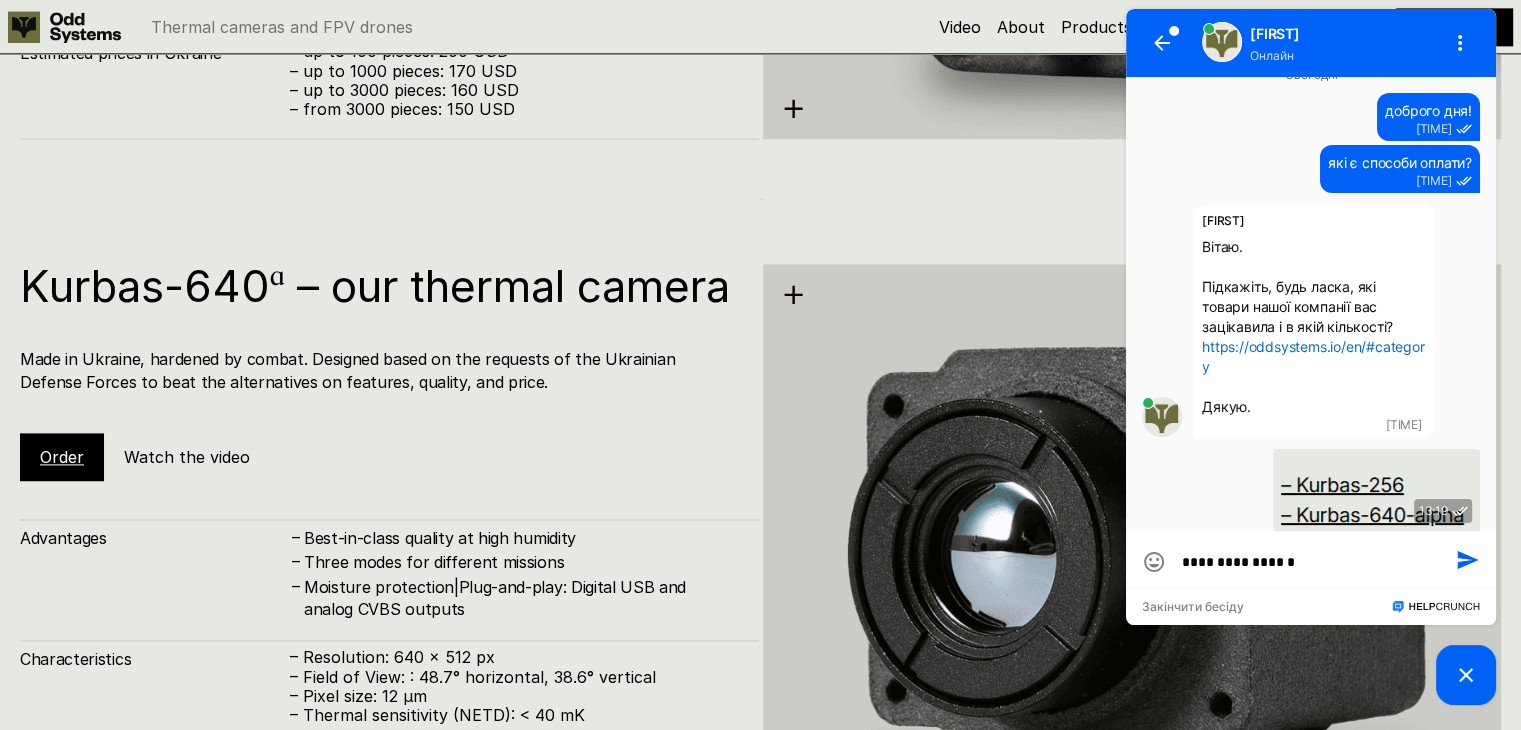type on "**********" 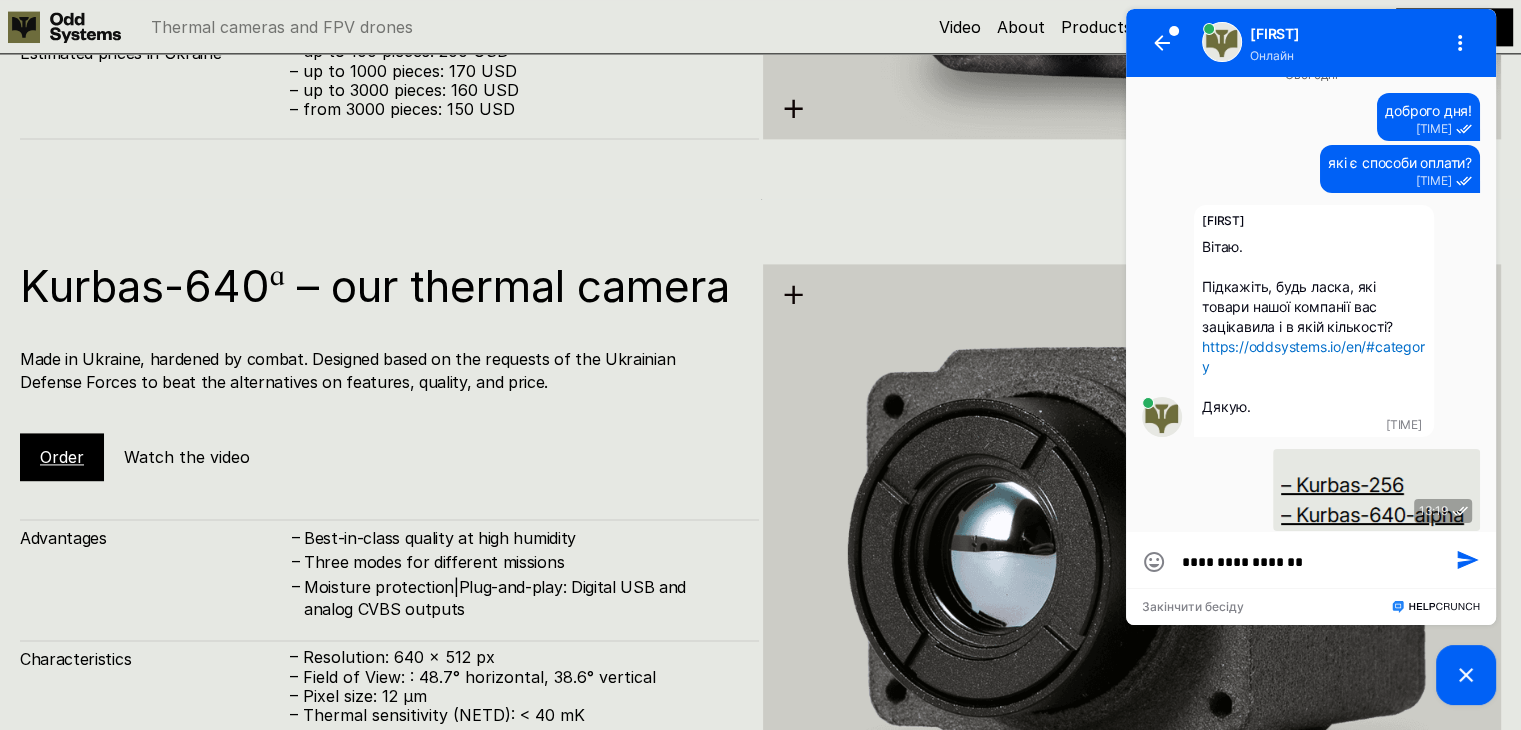 type 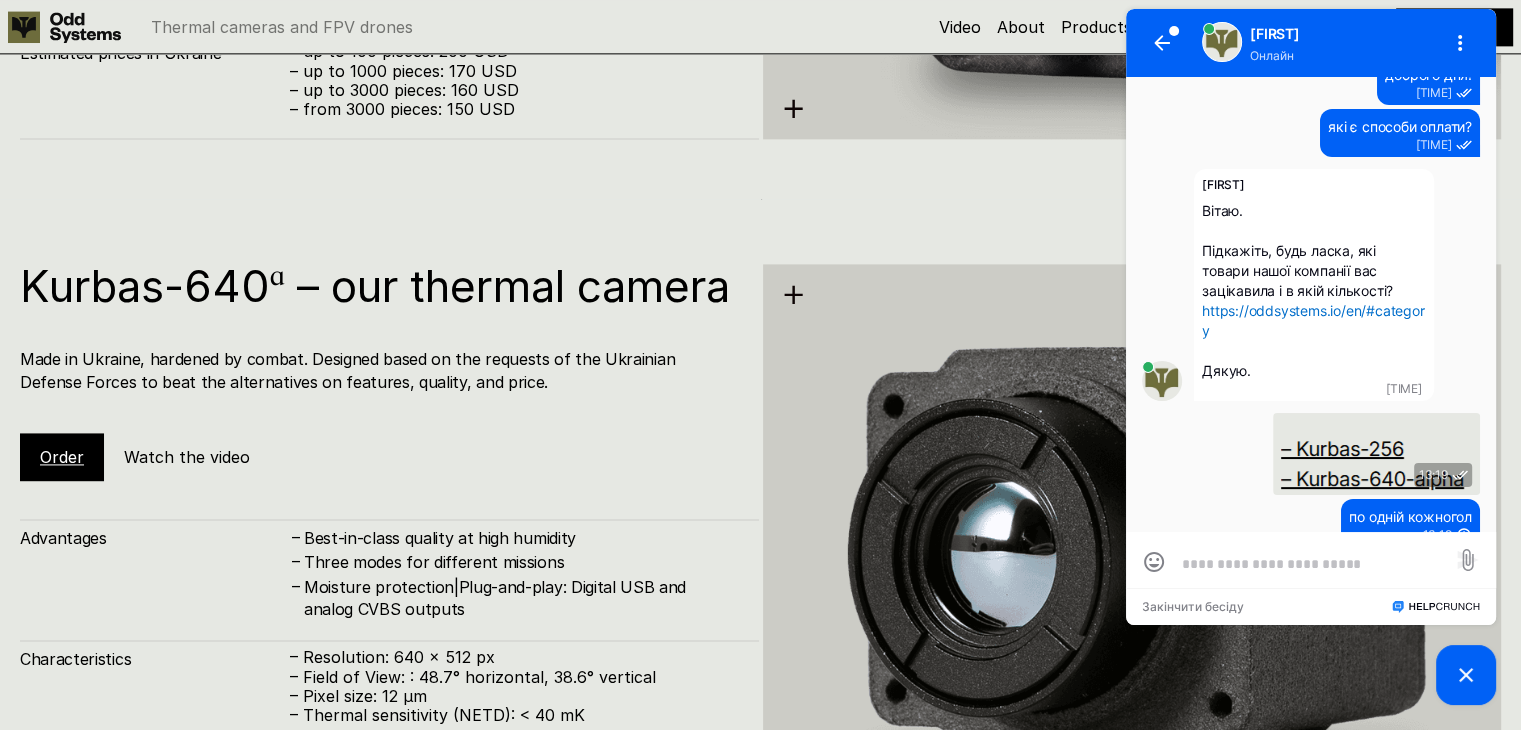 scroll, scrollTop: 72, scrollLeft: 0, axis: vertical 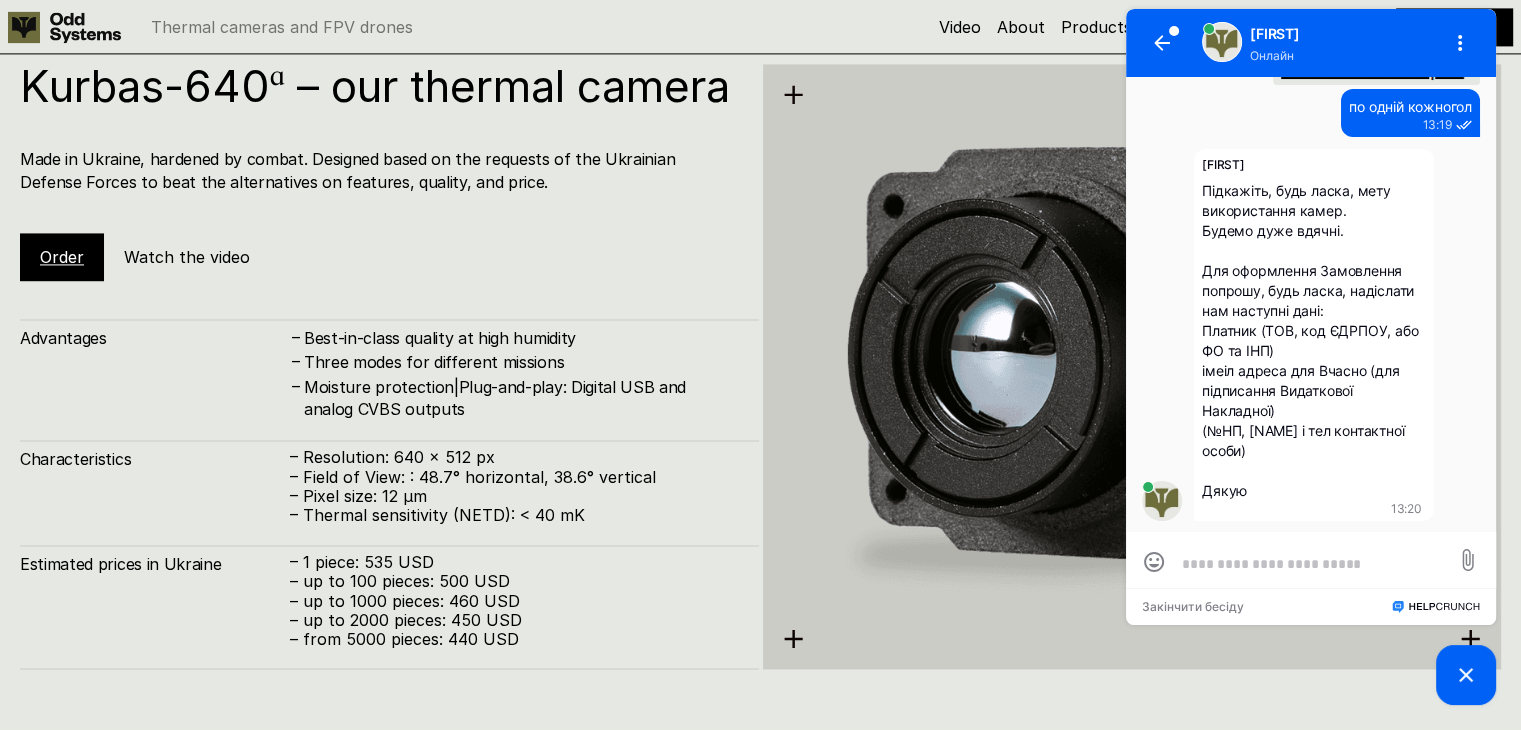 click at bounding box center (1311, 563) 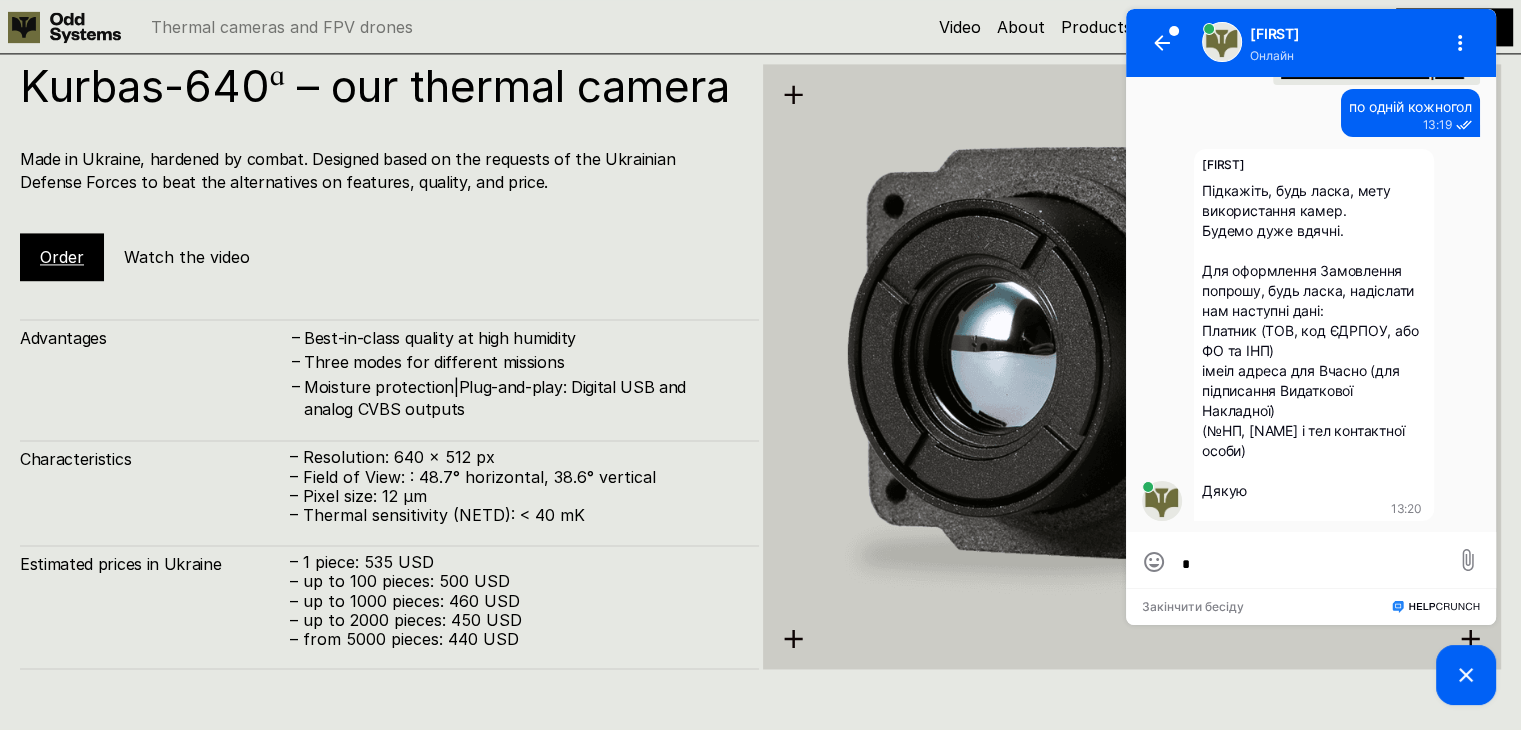 type on "**" 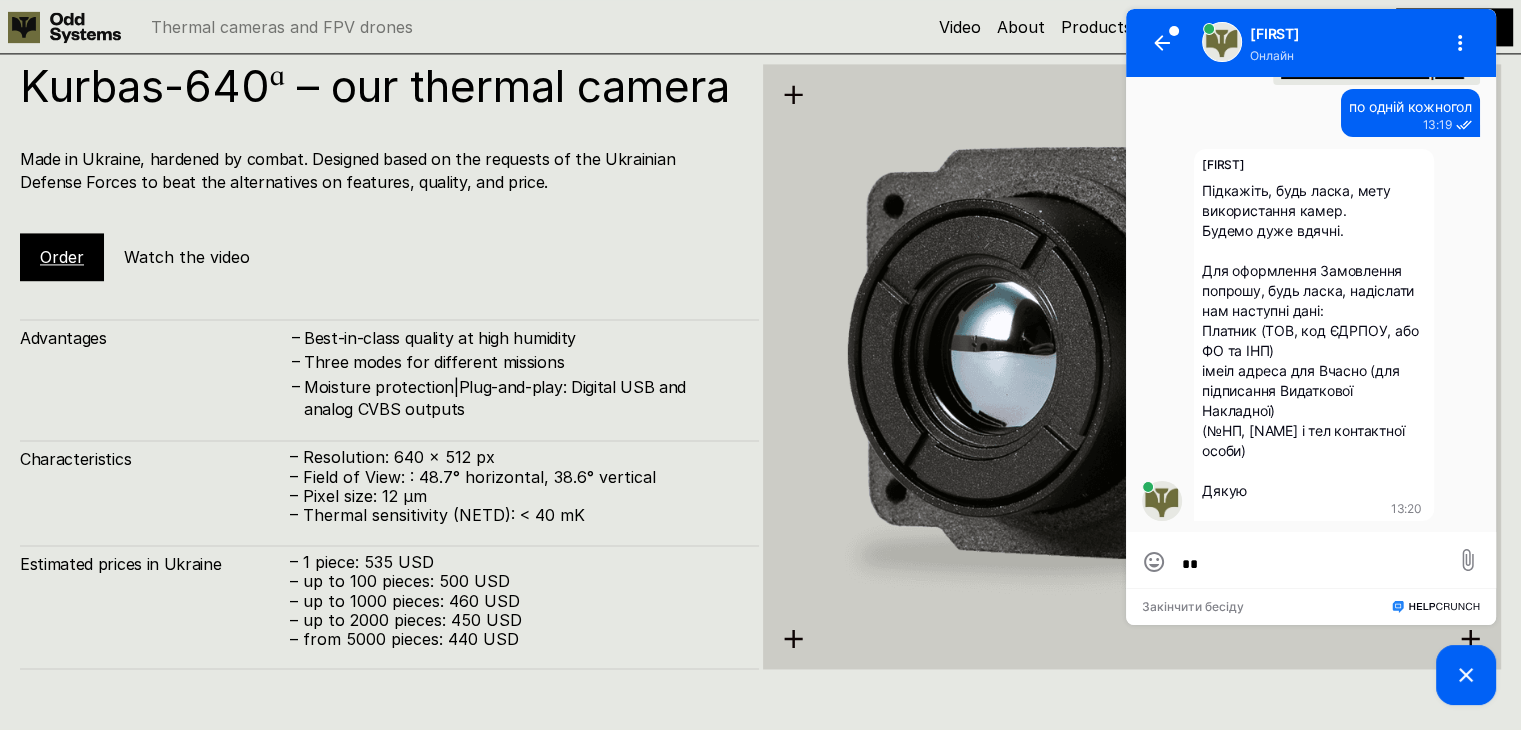scroll, scrollTop: 0, scrollLeft: 0, axis: both 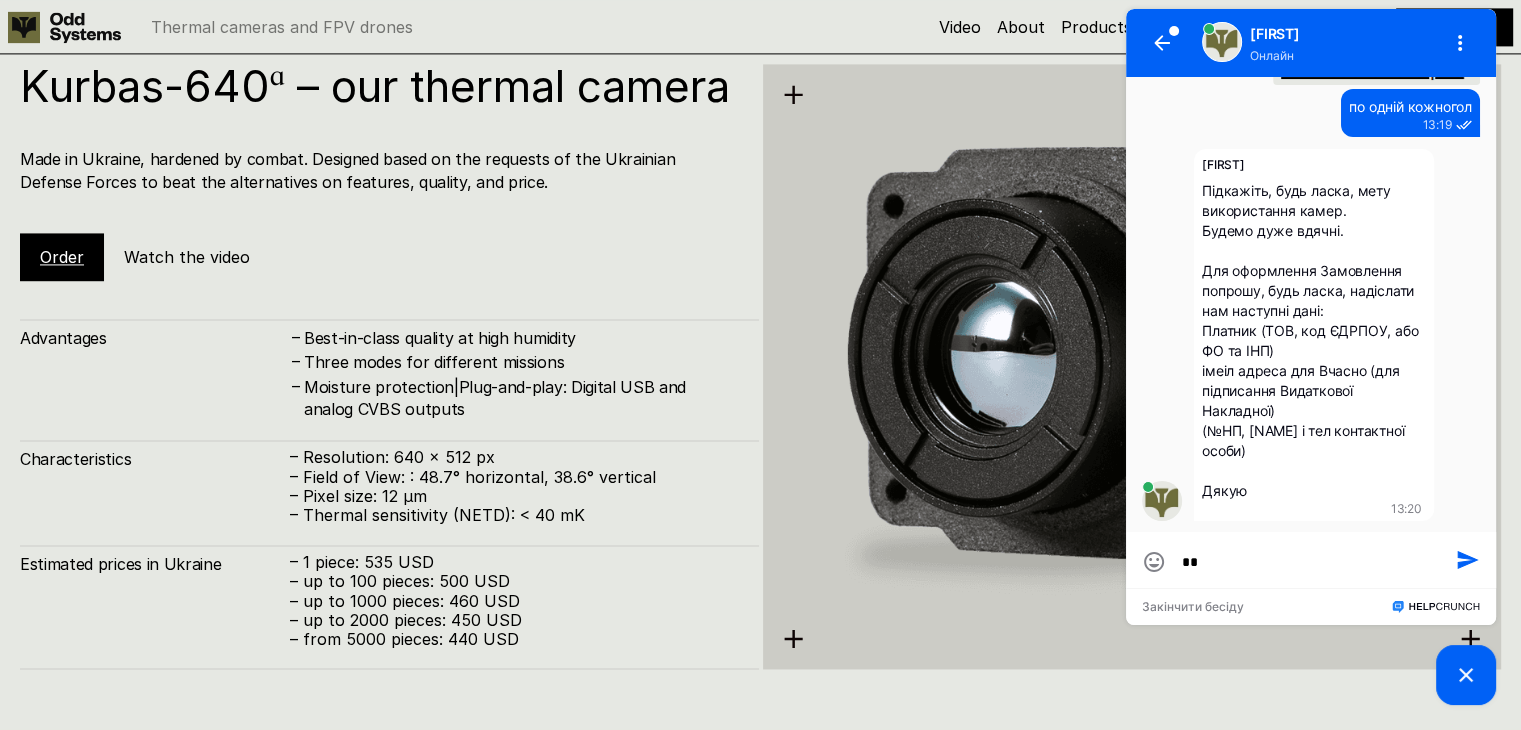 type on "***" 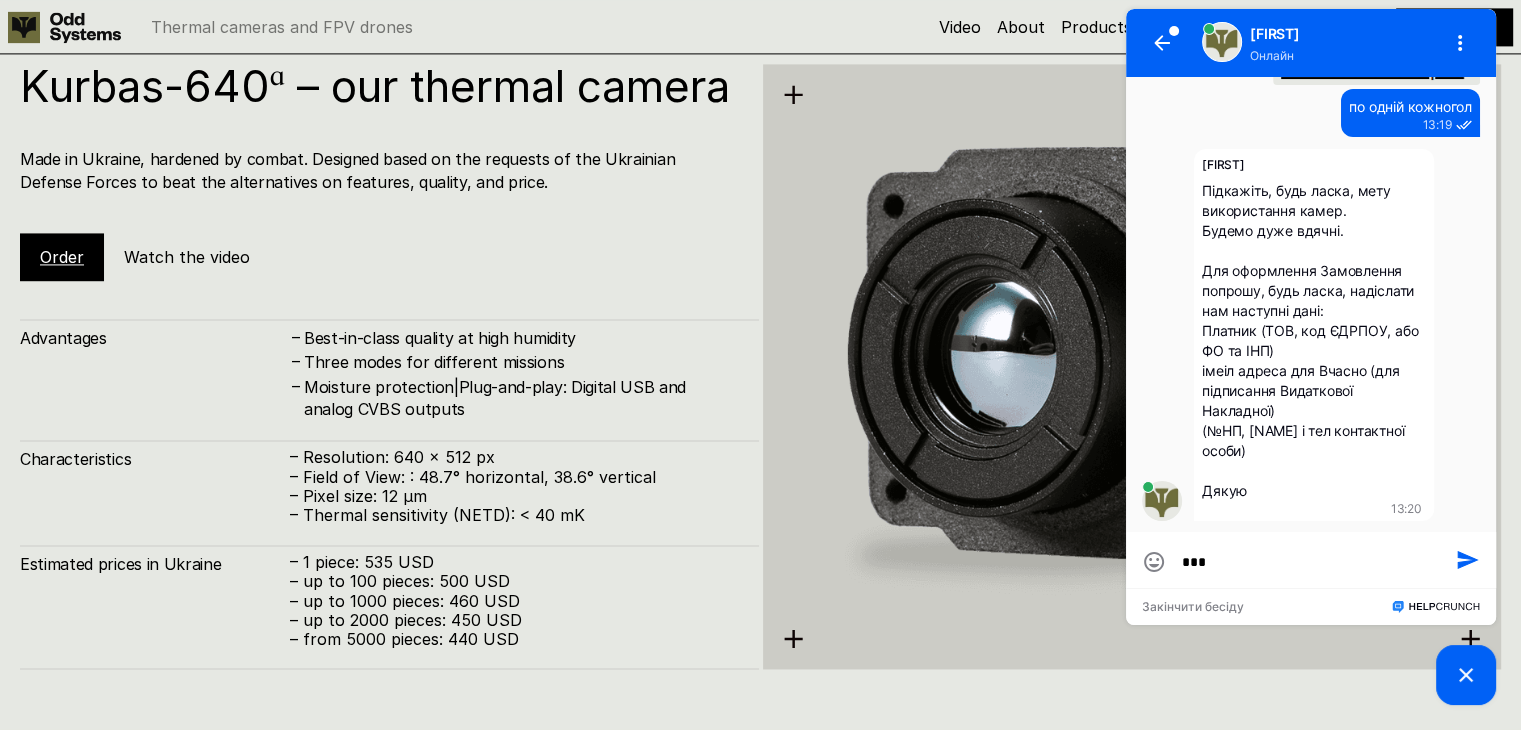 type on "****" 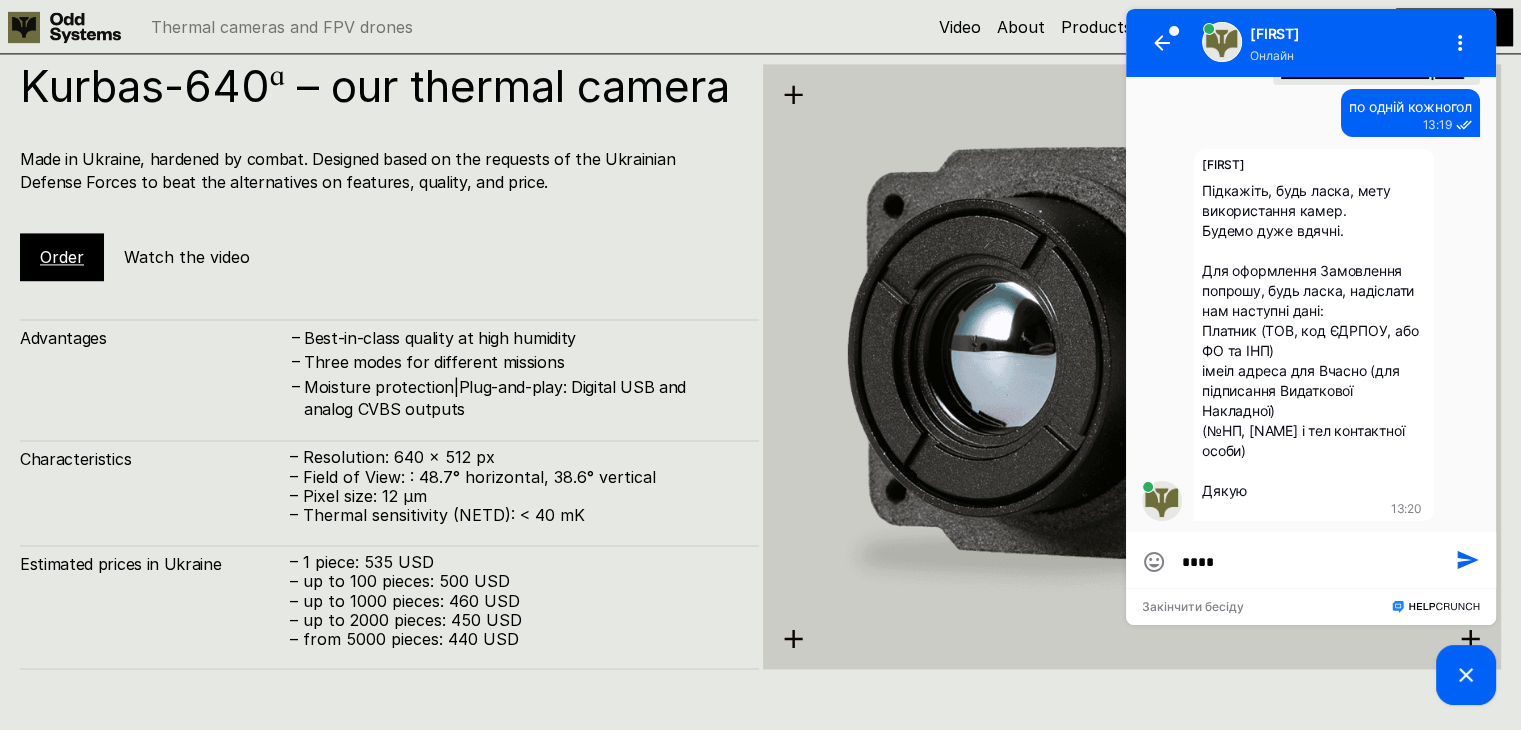 type on "****" 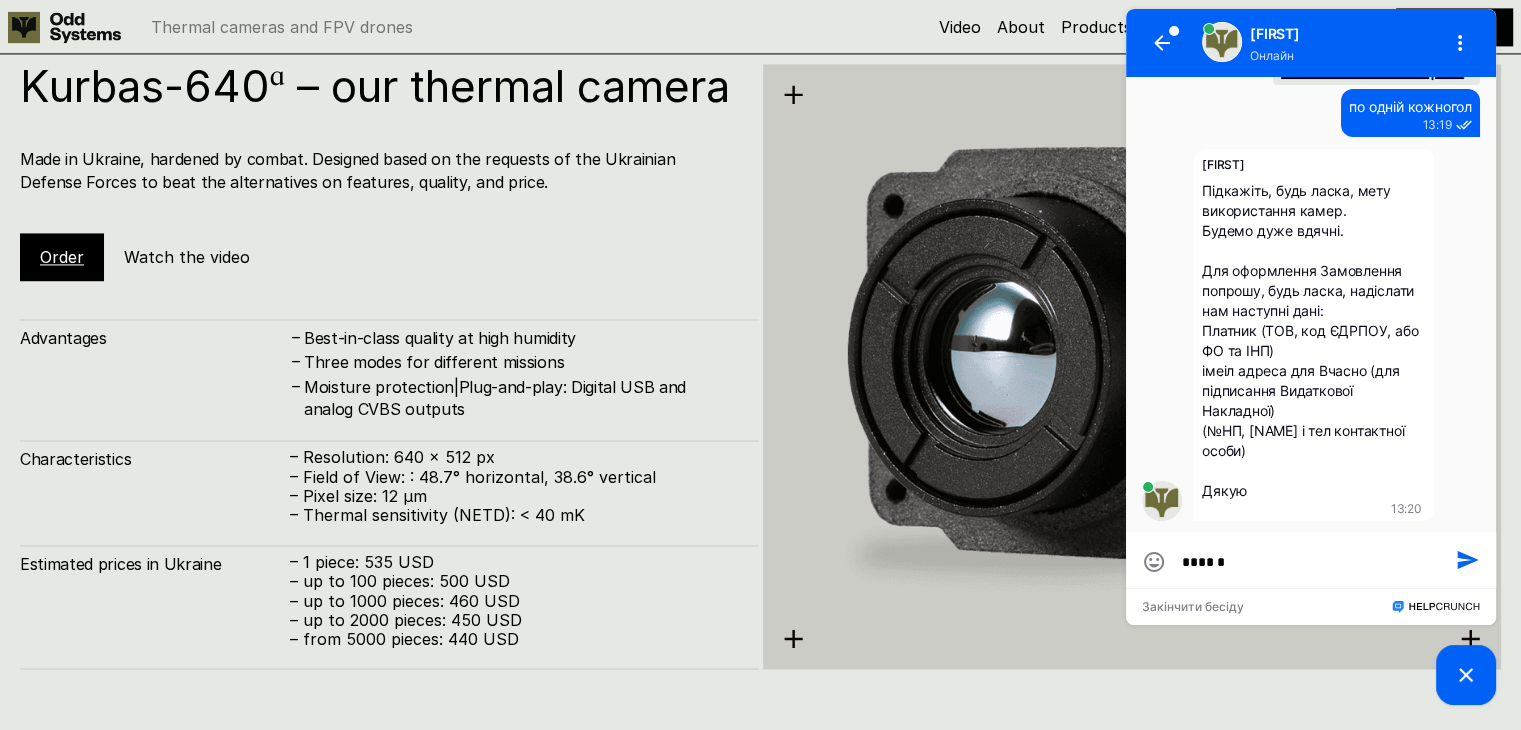 type on "*******" 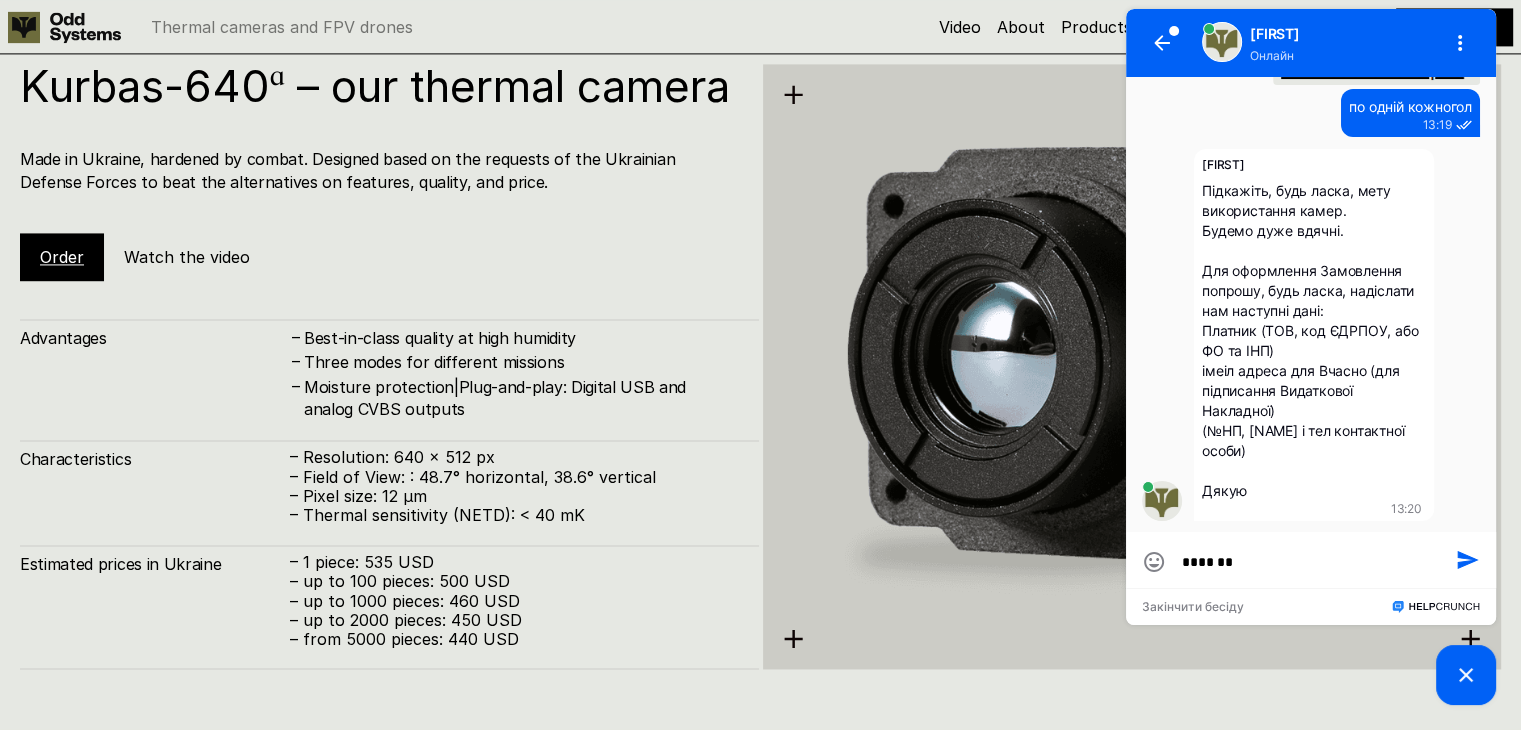 type on "********" 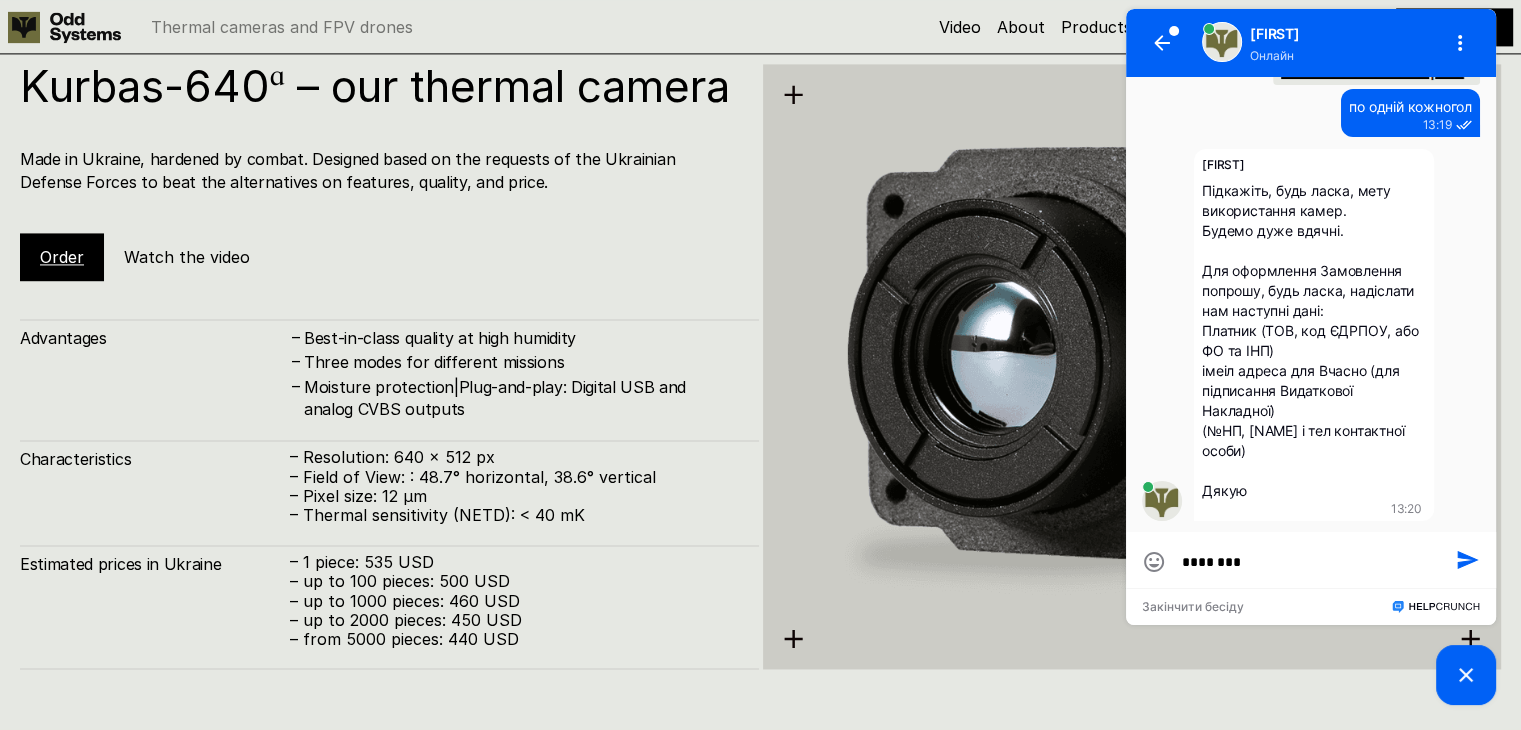type on "*********" 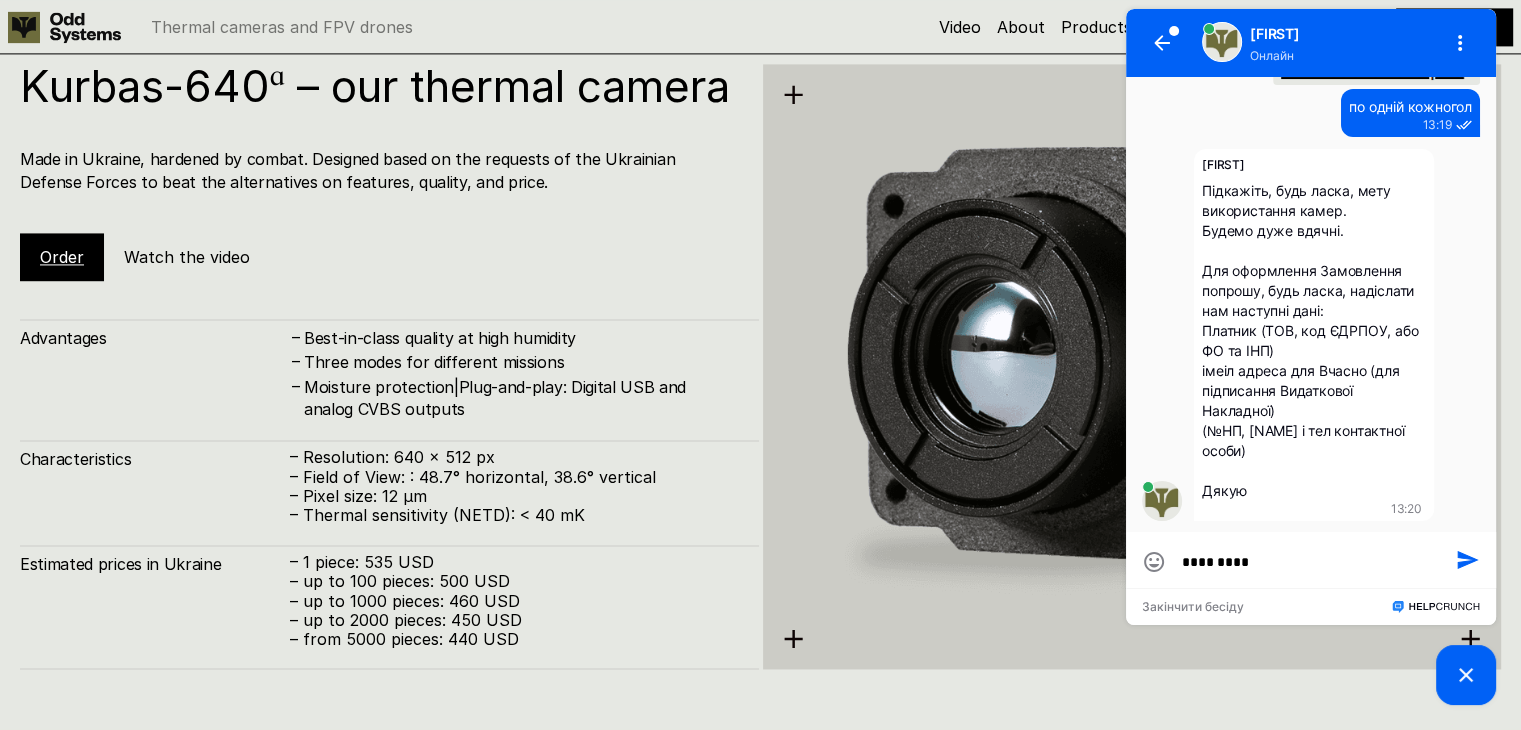 type on "**********" 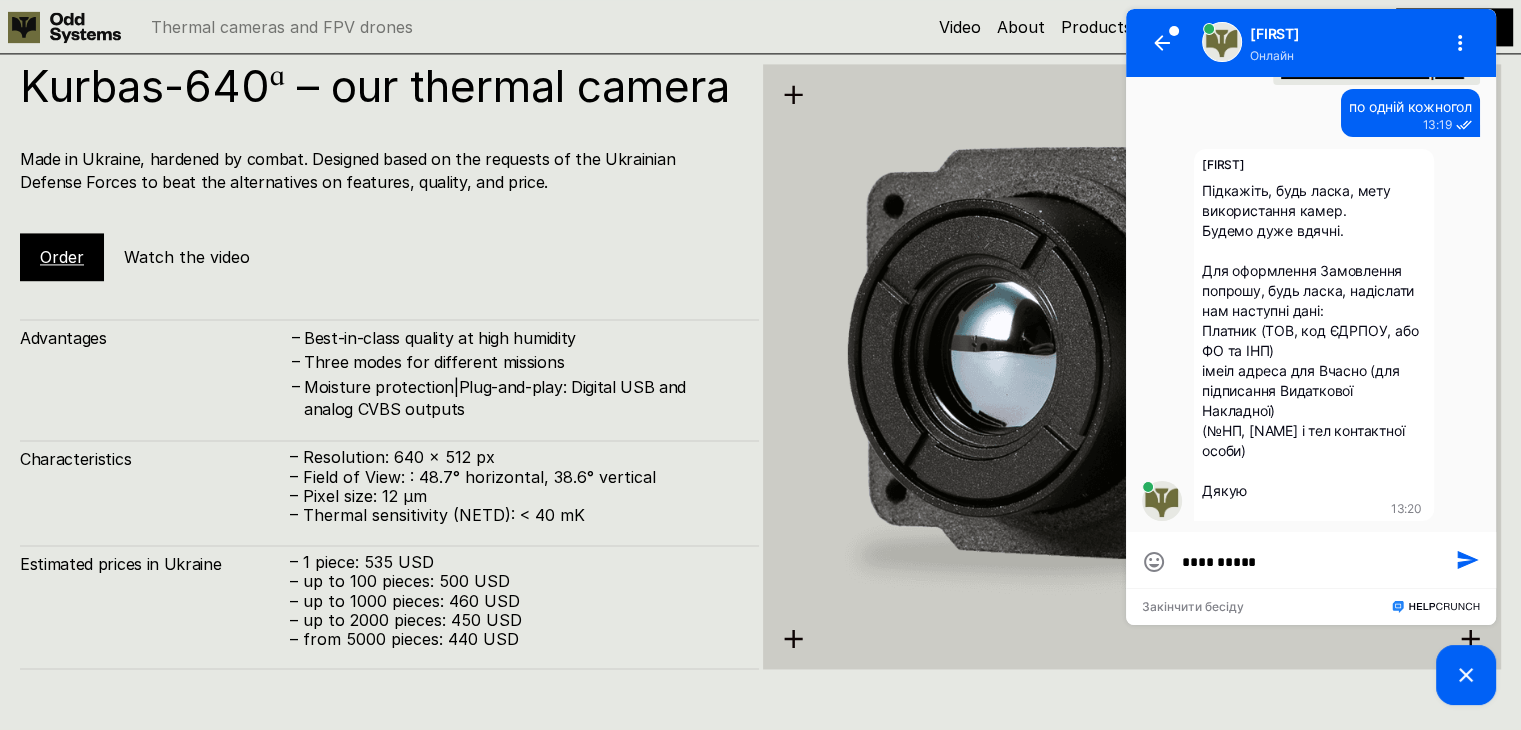 type on "**********" 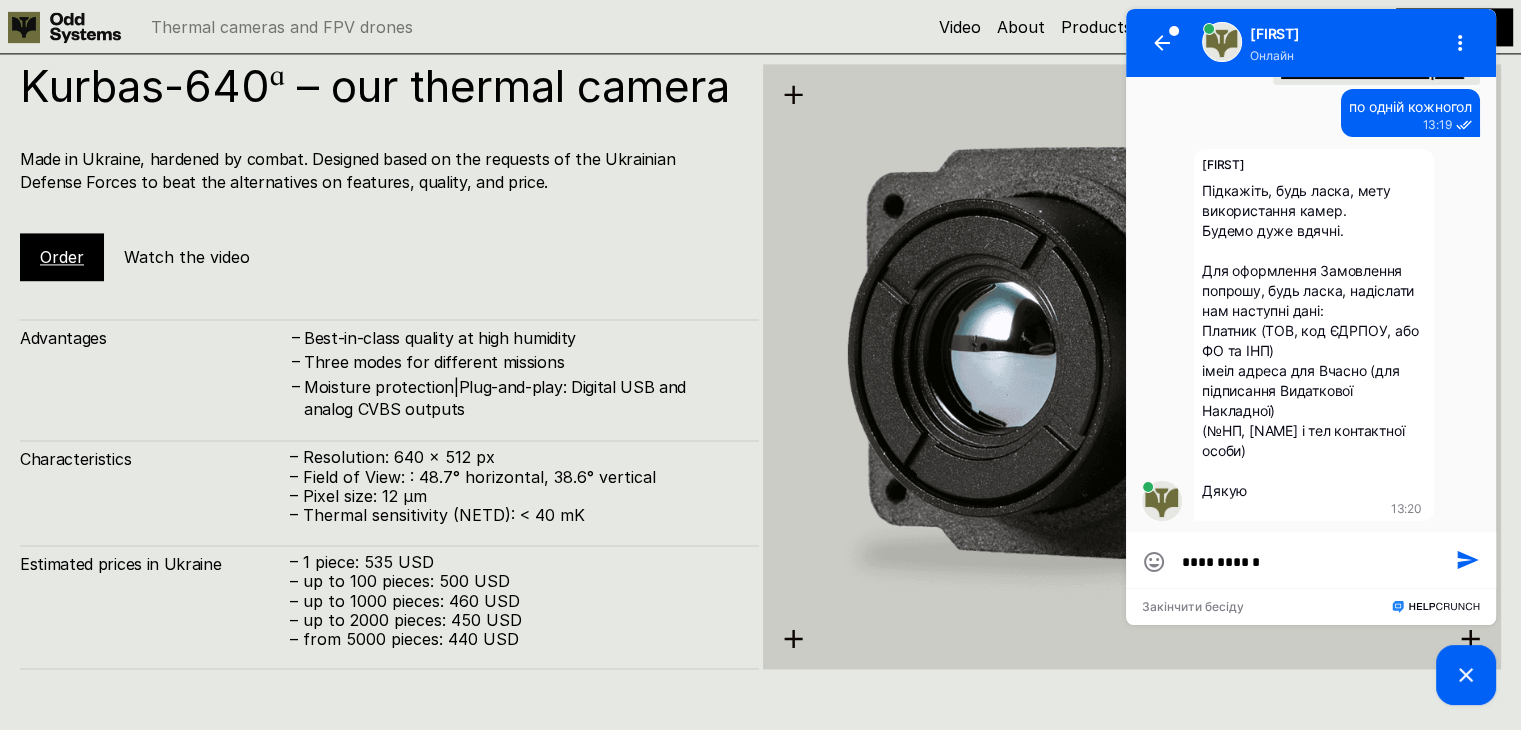type on "**********" 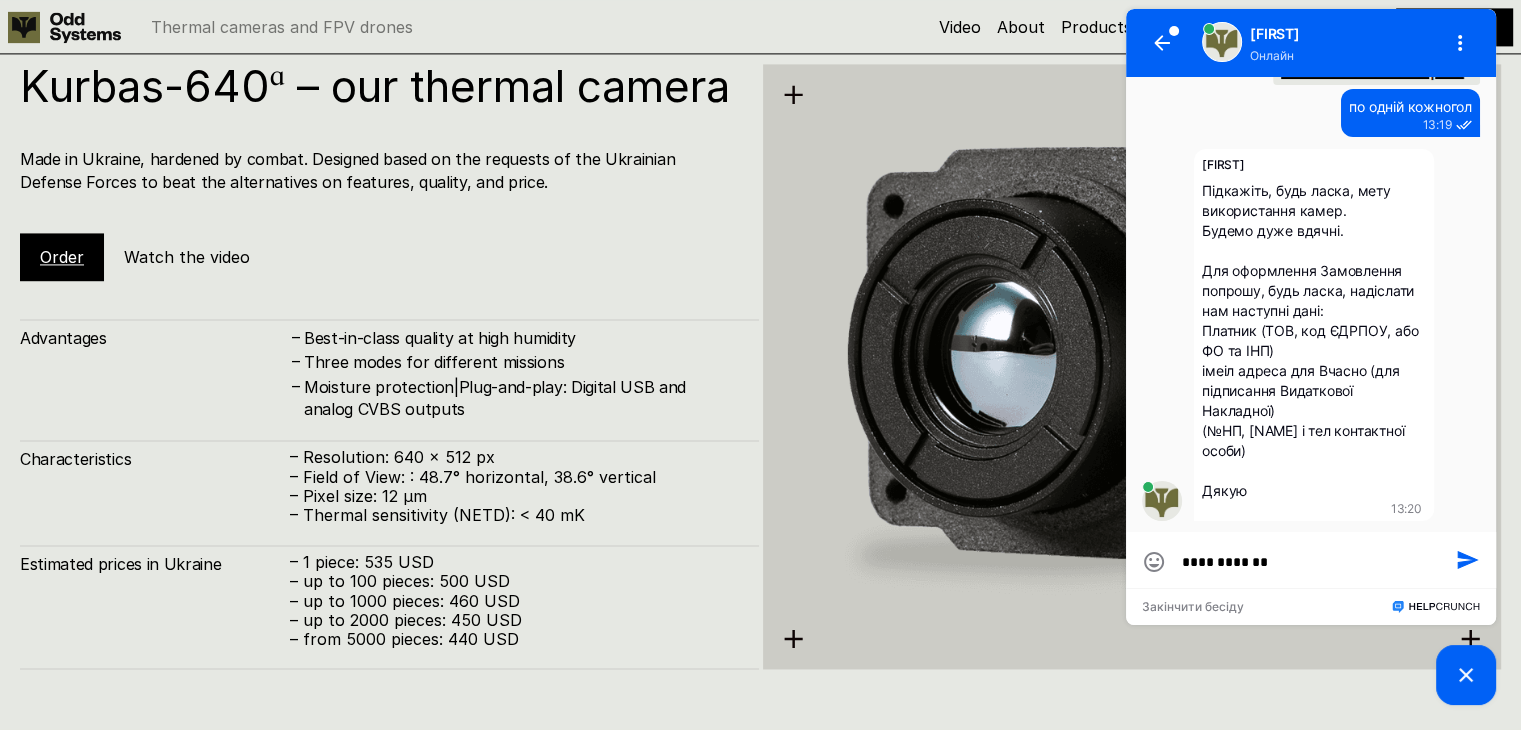 type on "**********" 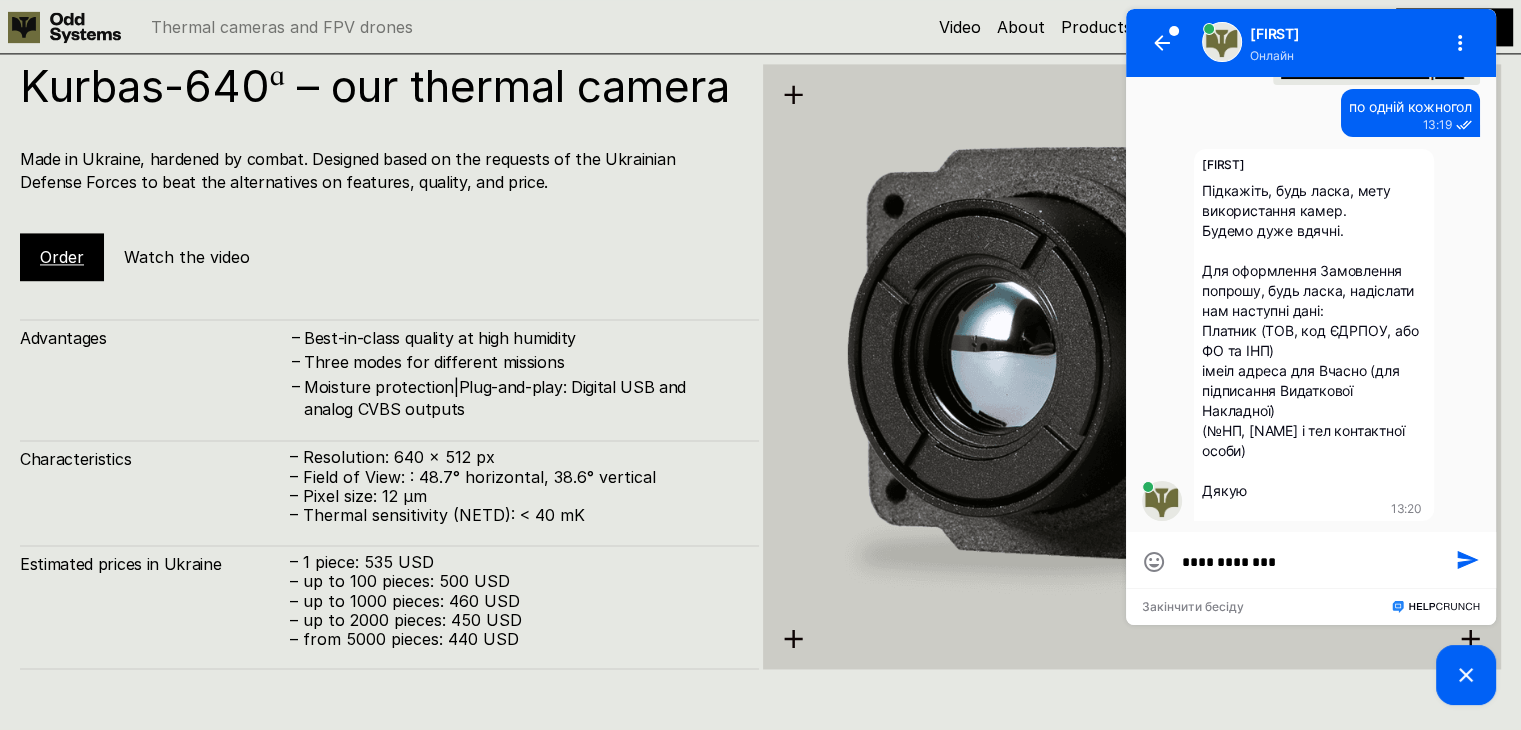 type on "**********" 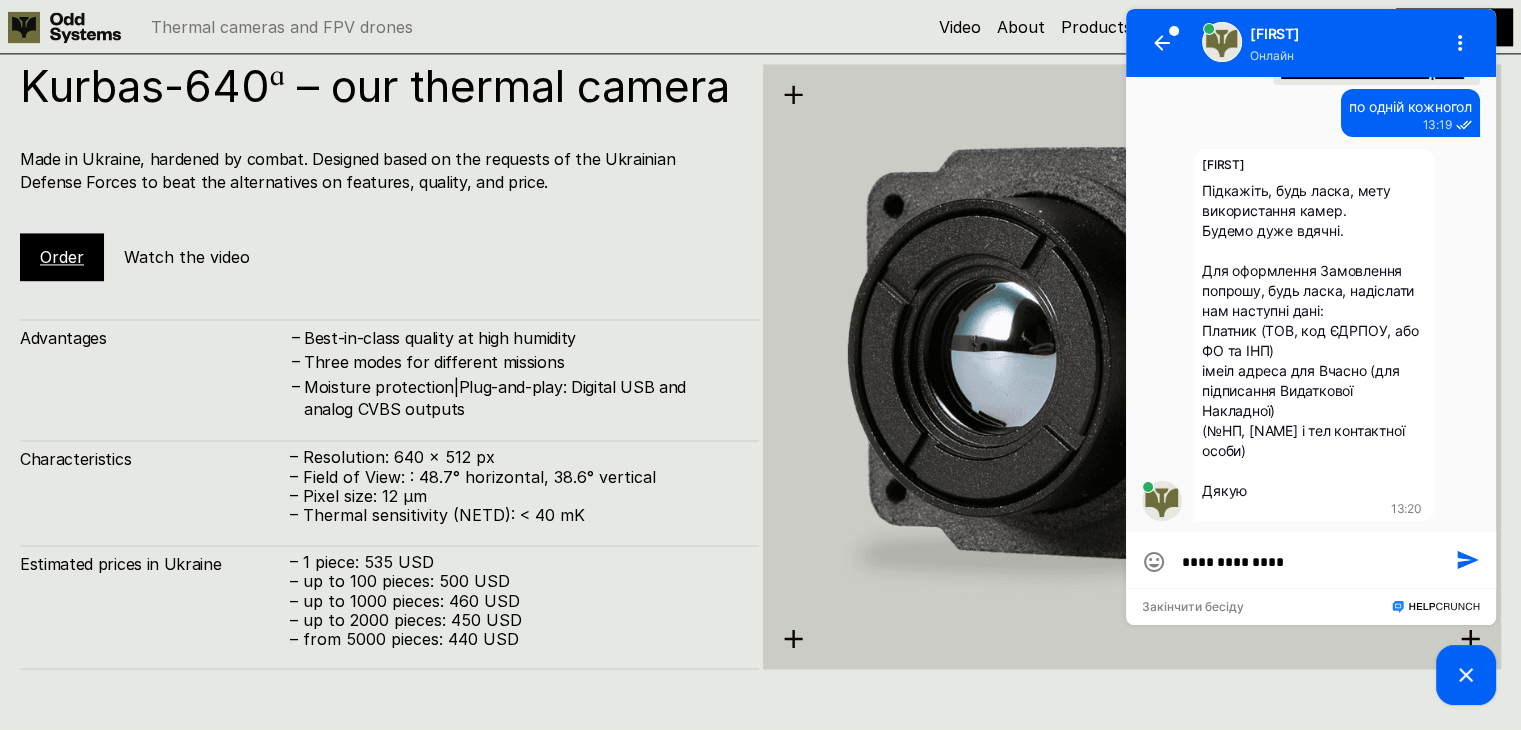 type on "**********" 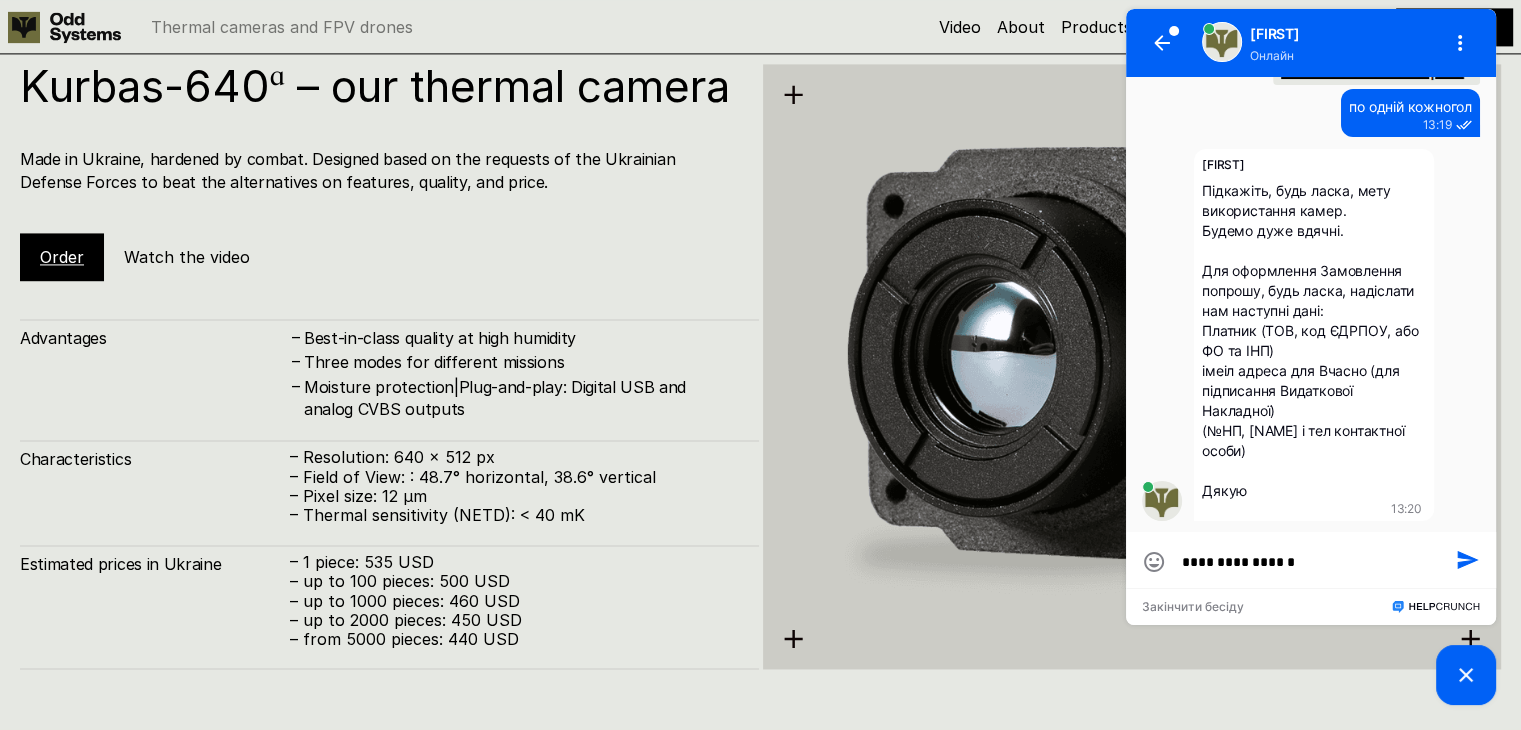 type on "**********" 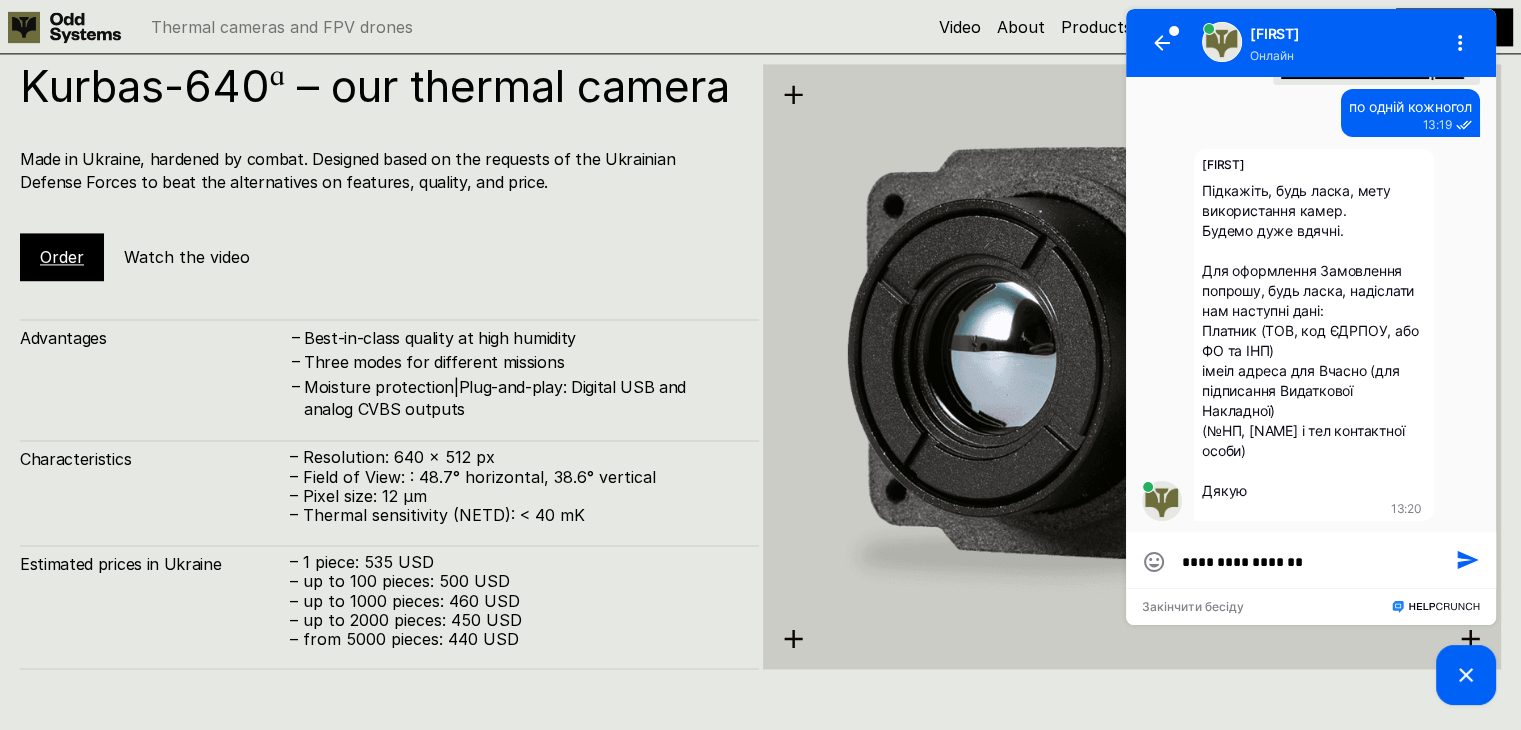 type on "**********" 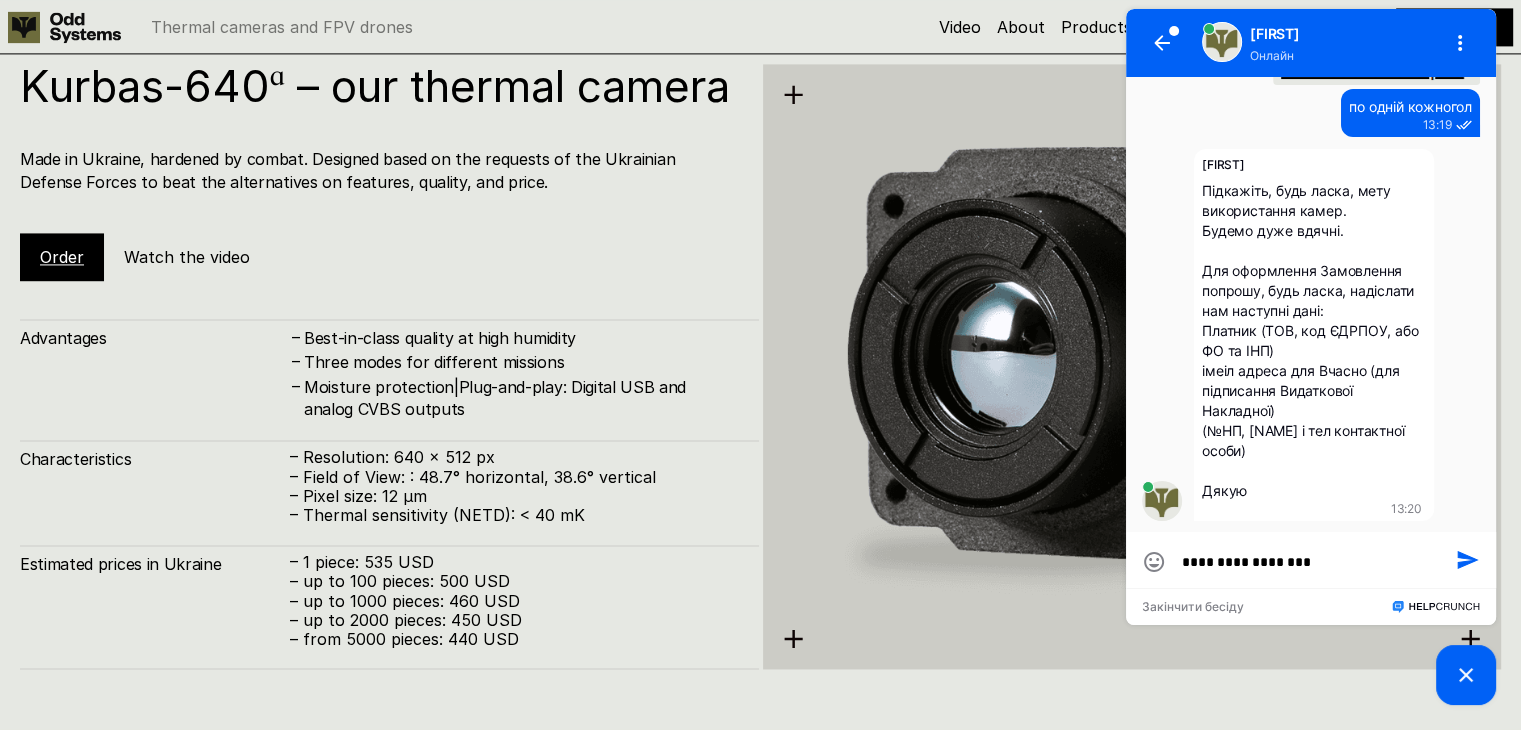 type on "**********" 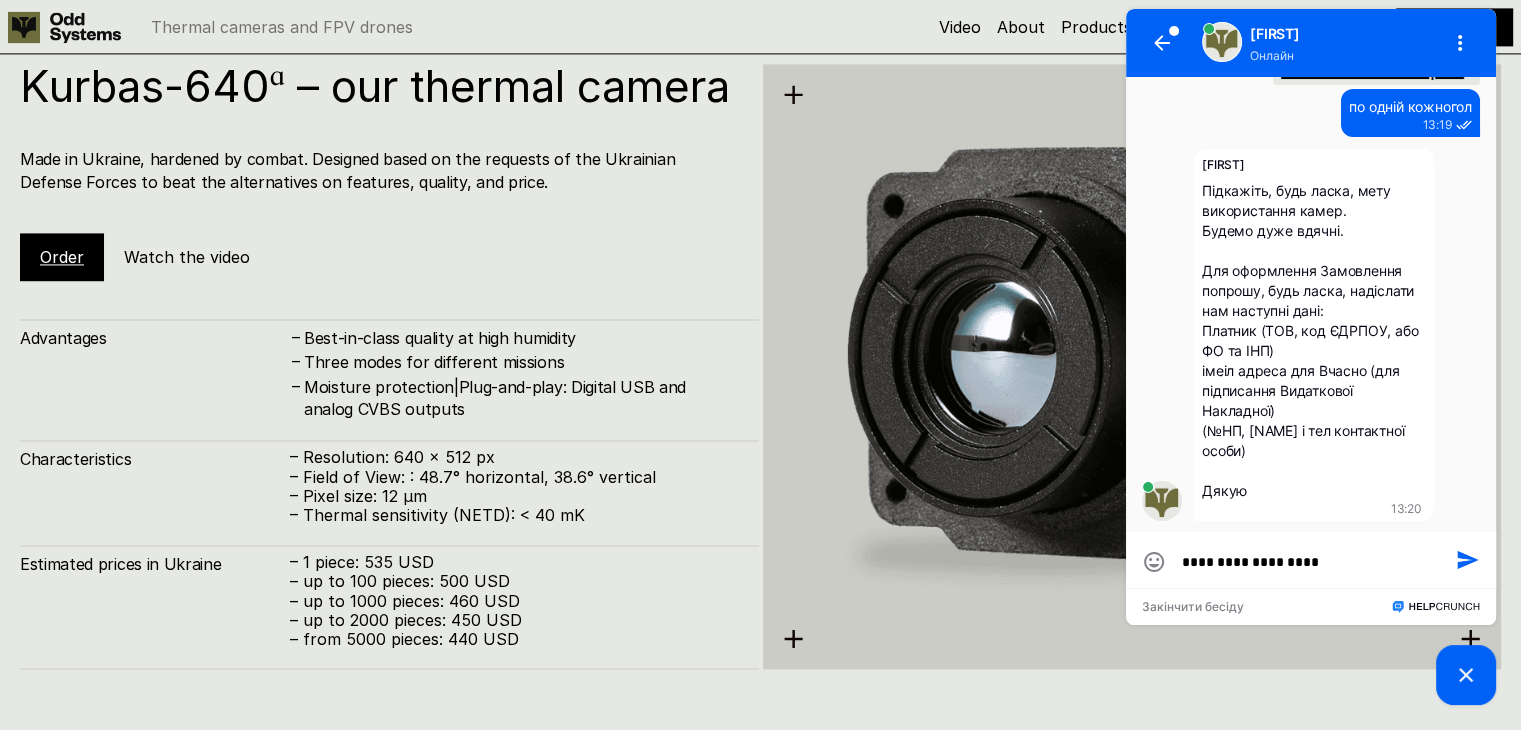 type on "**********" 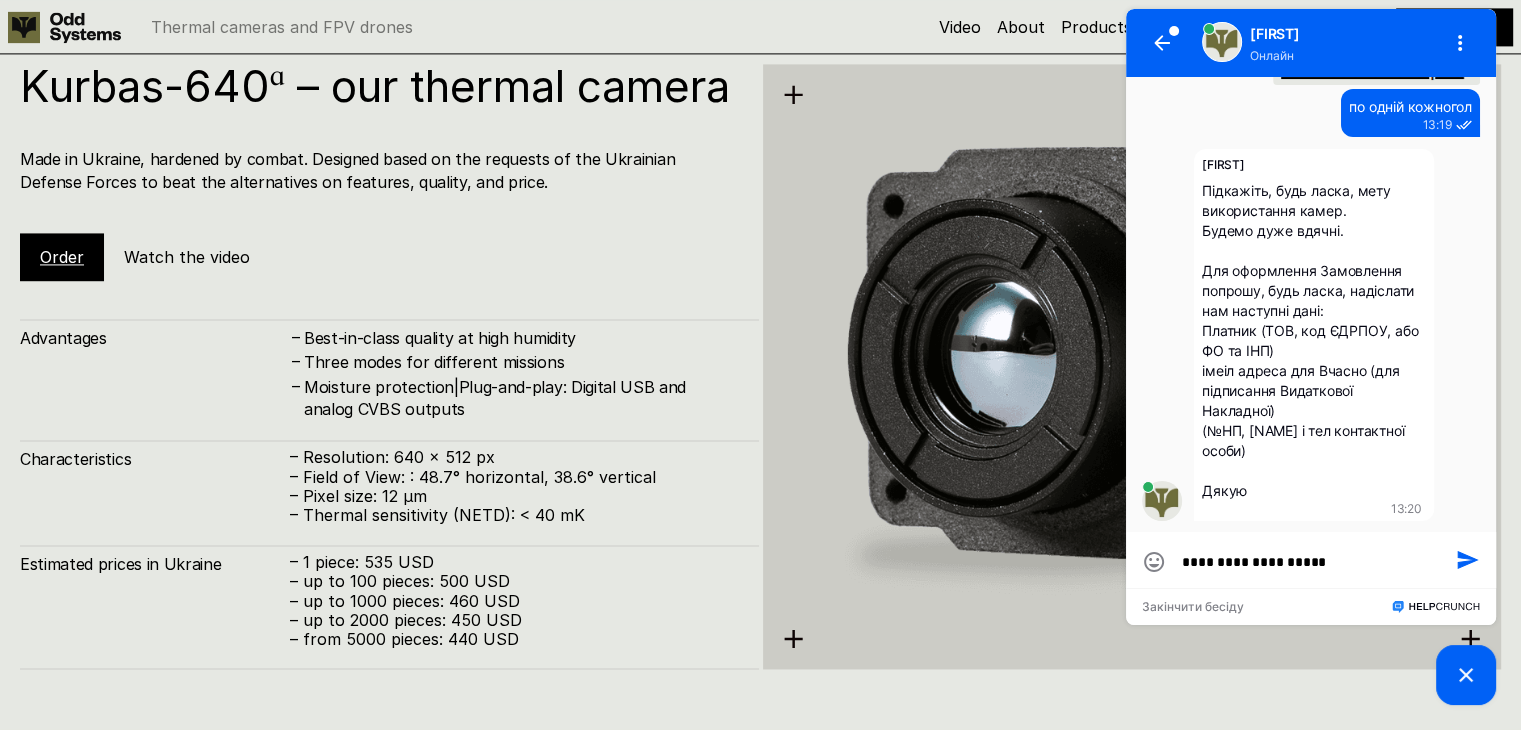 type on "**********" 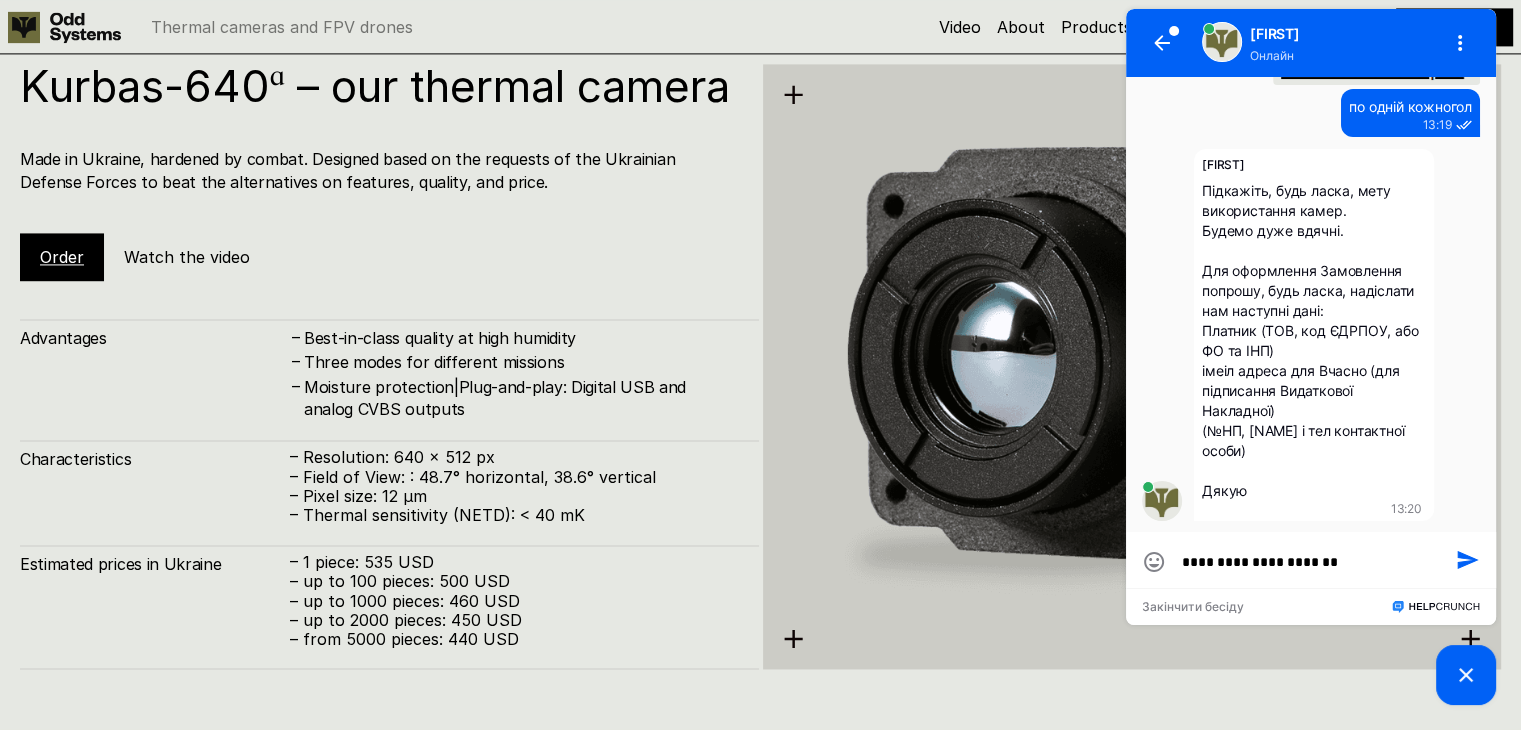 type on "**********" 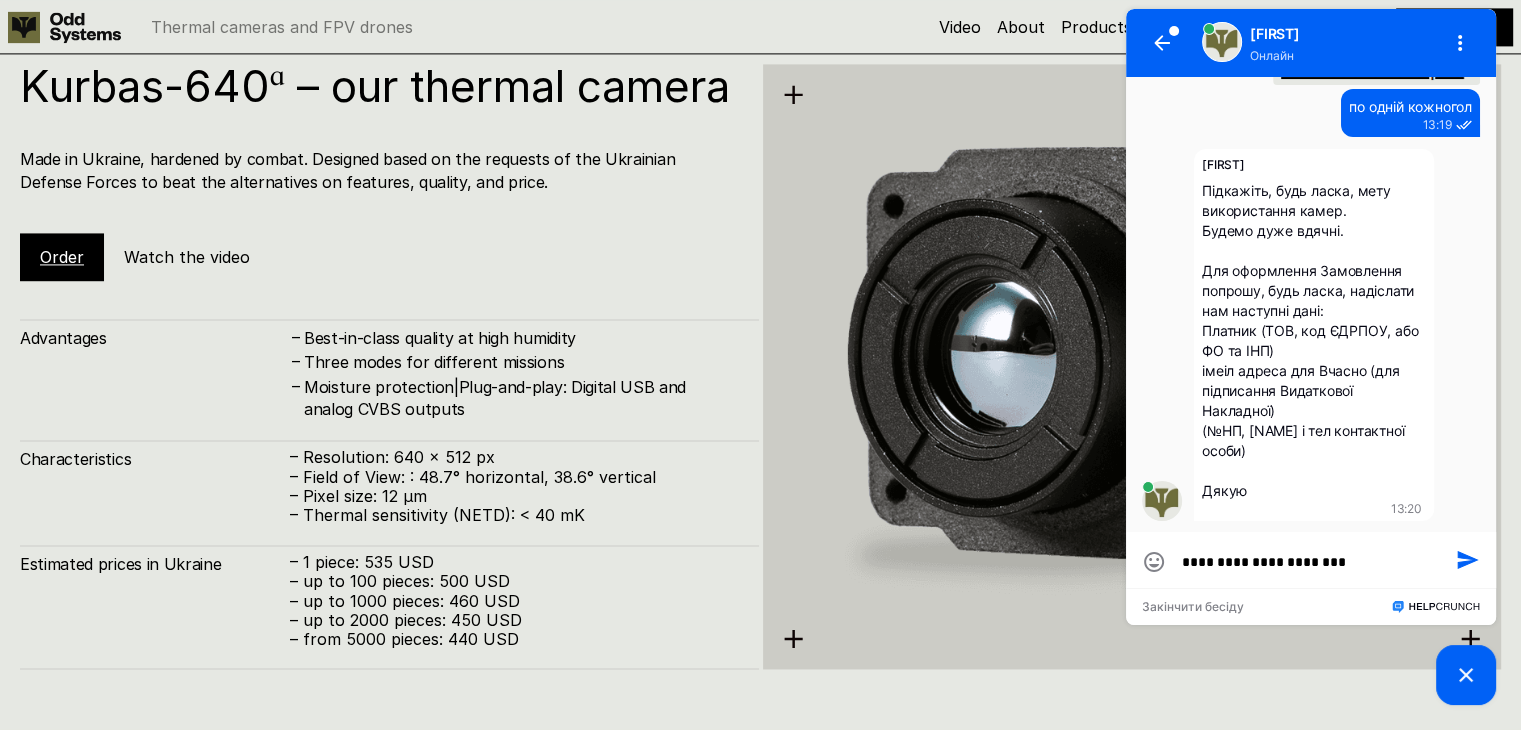 type on "**********" 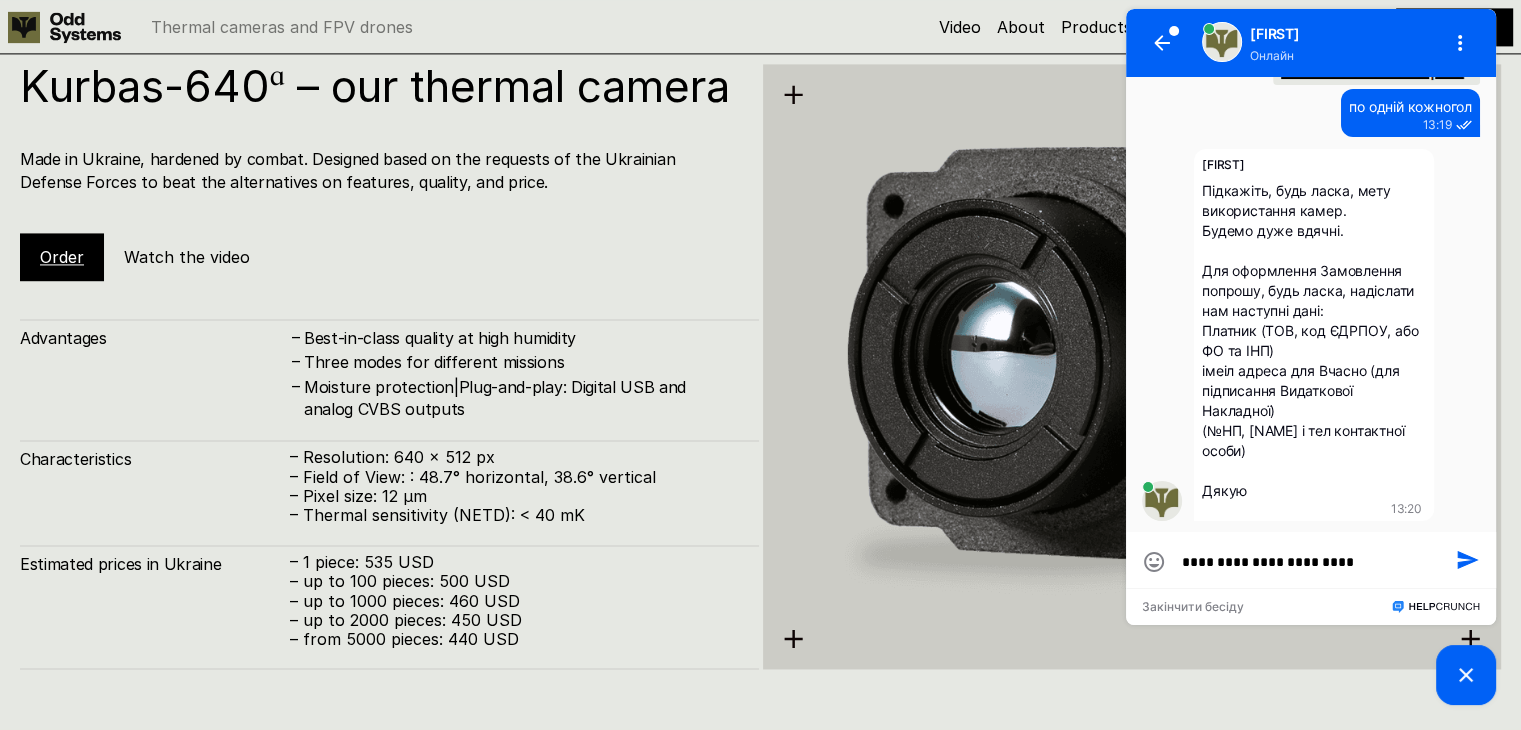 type on "**********" 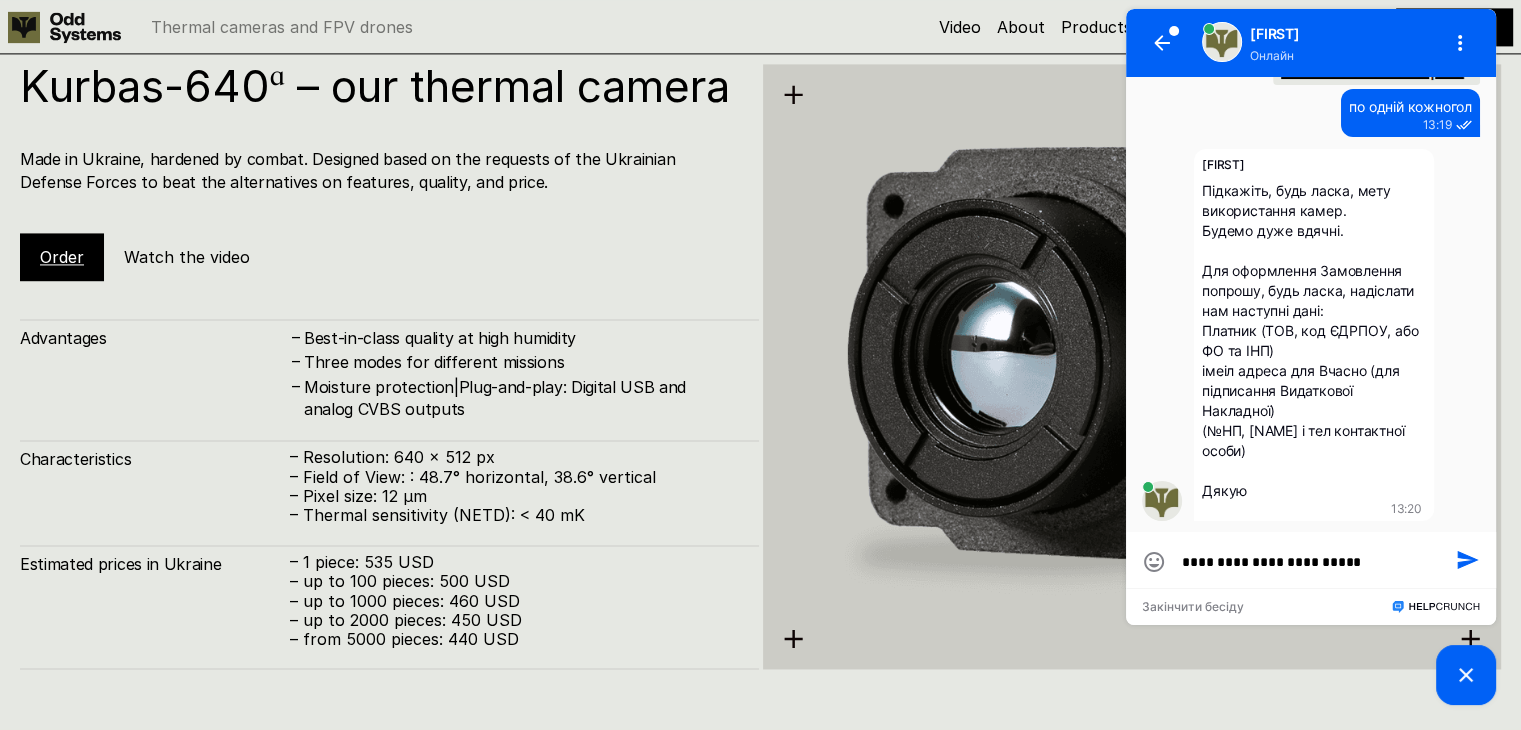 type on "**********" 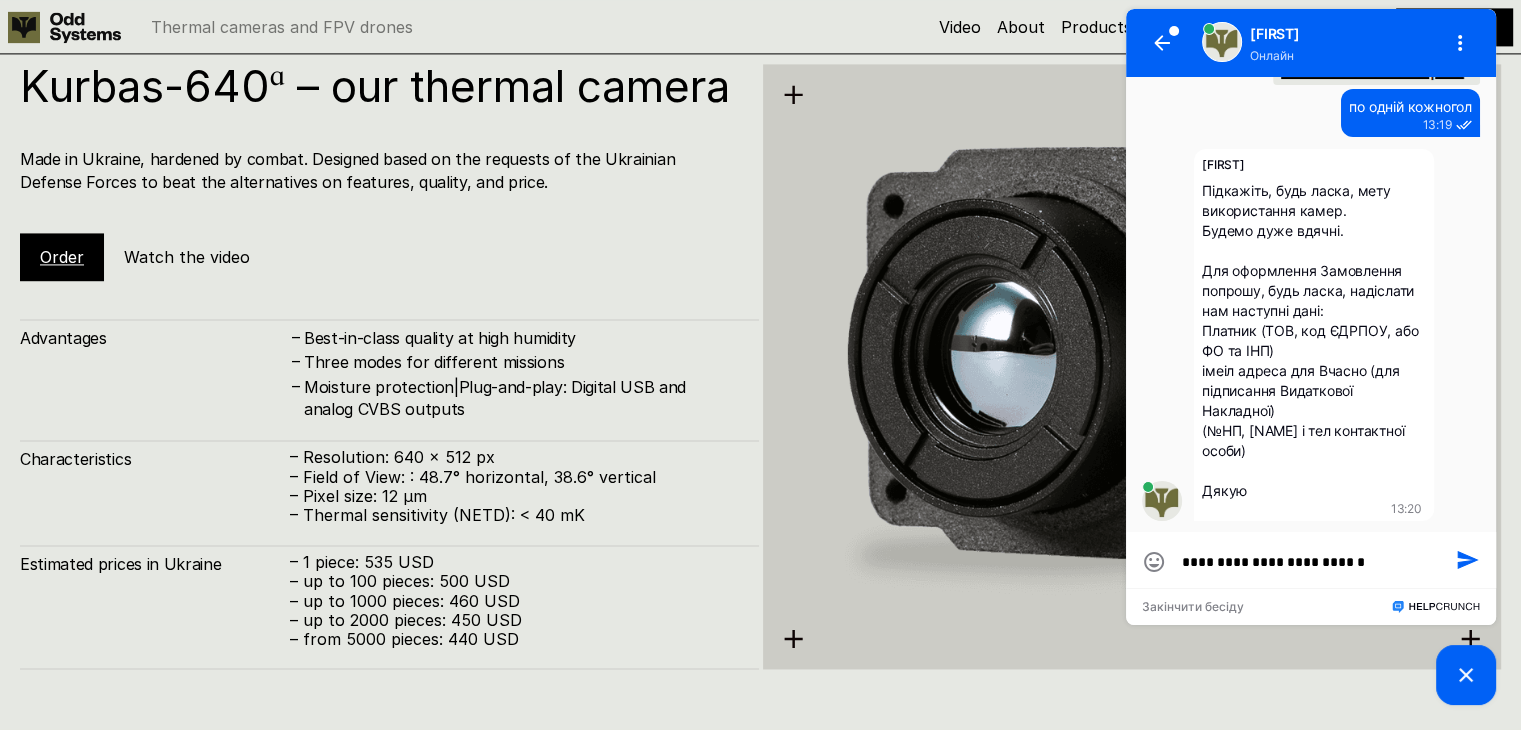 type on "**********" 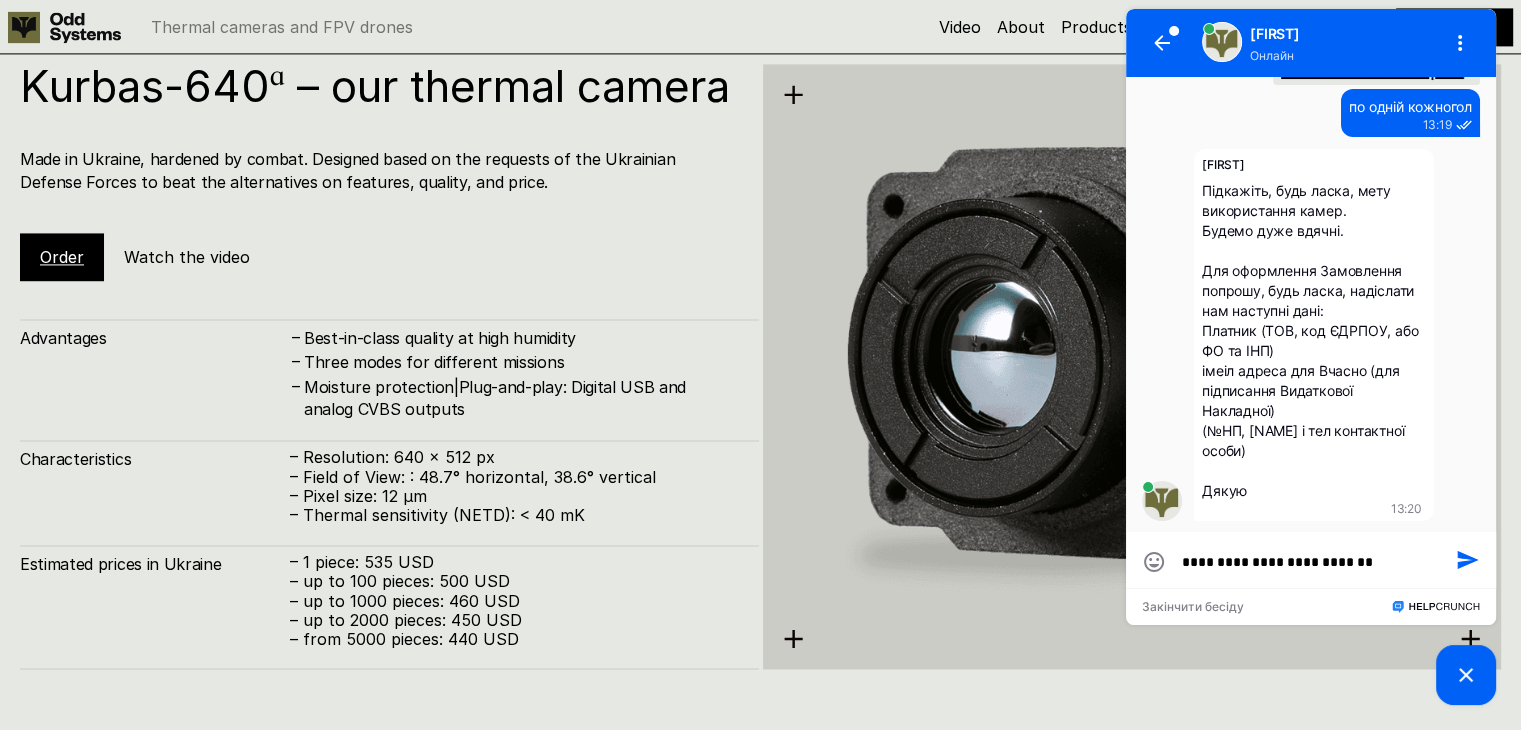 type on "**********" 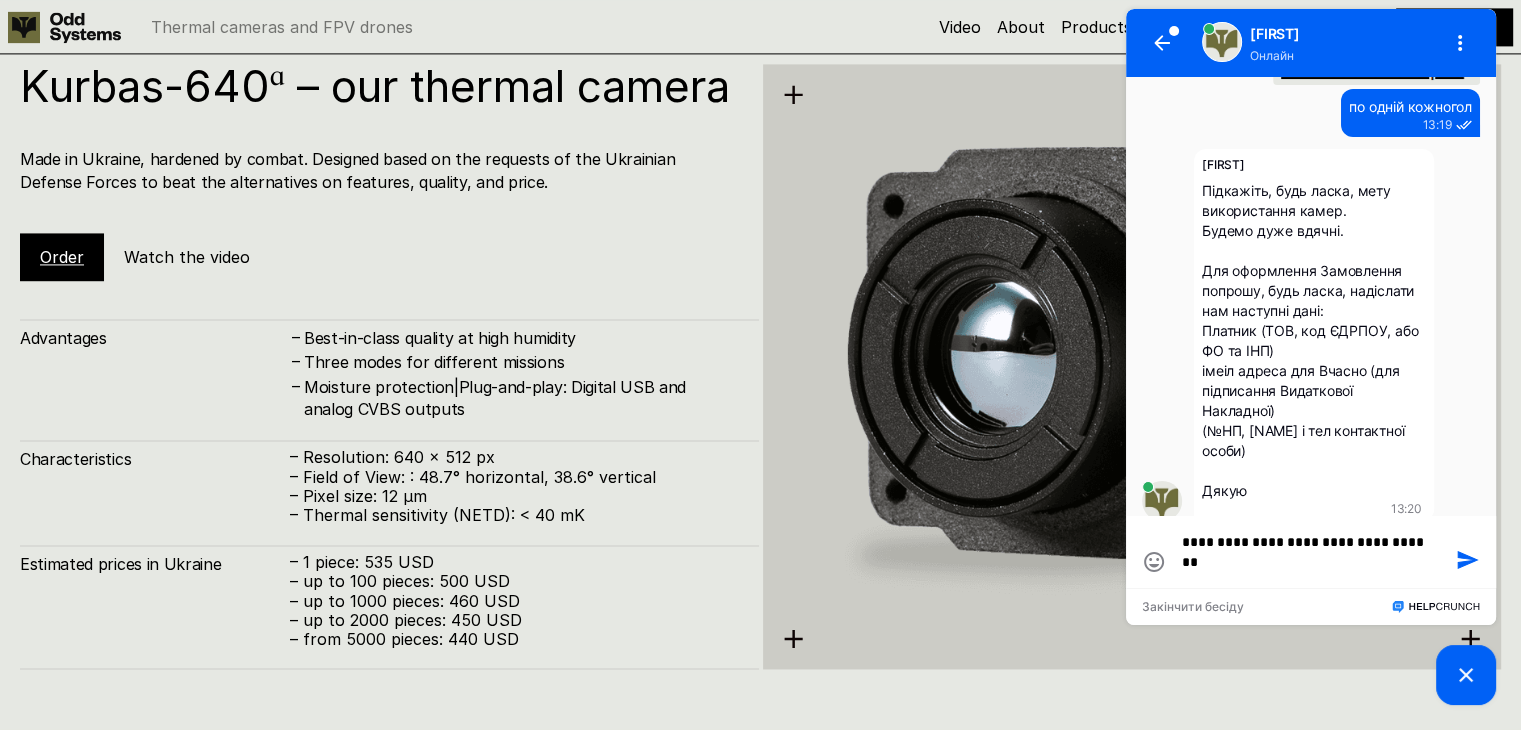 scroll, scrollTop: 0, scrollLeft: 0, axis: both 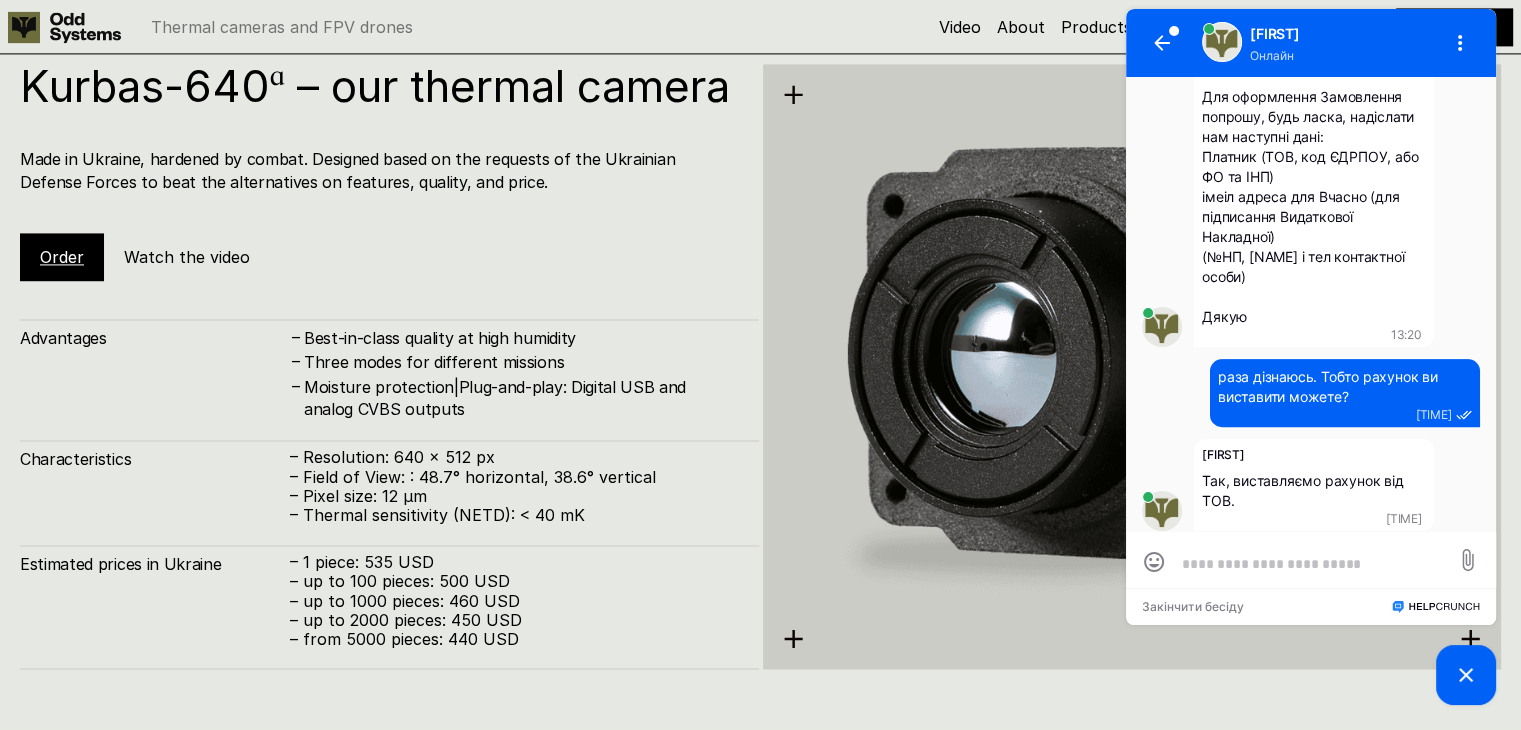 click at bounding box center (1311, 563) 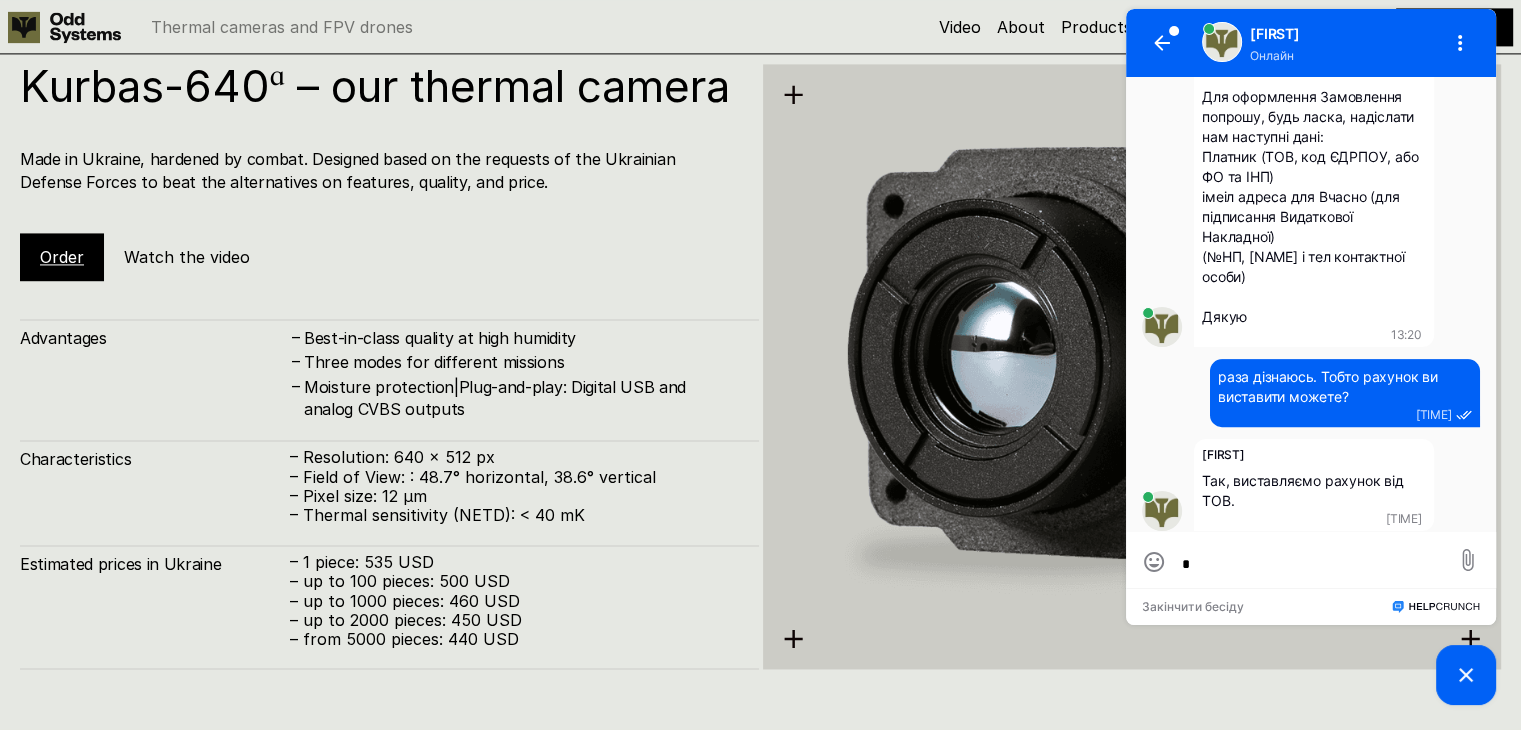 scroll, scrollTop: 0, scrollLeft: 0, axis: both 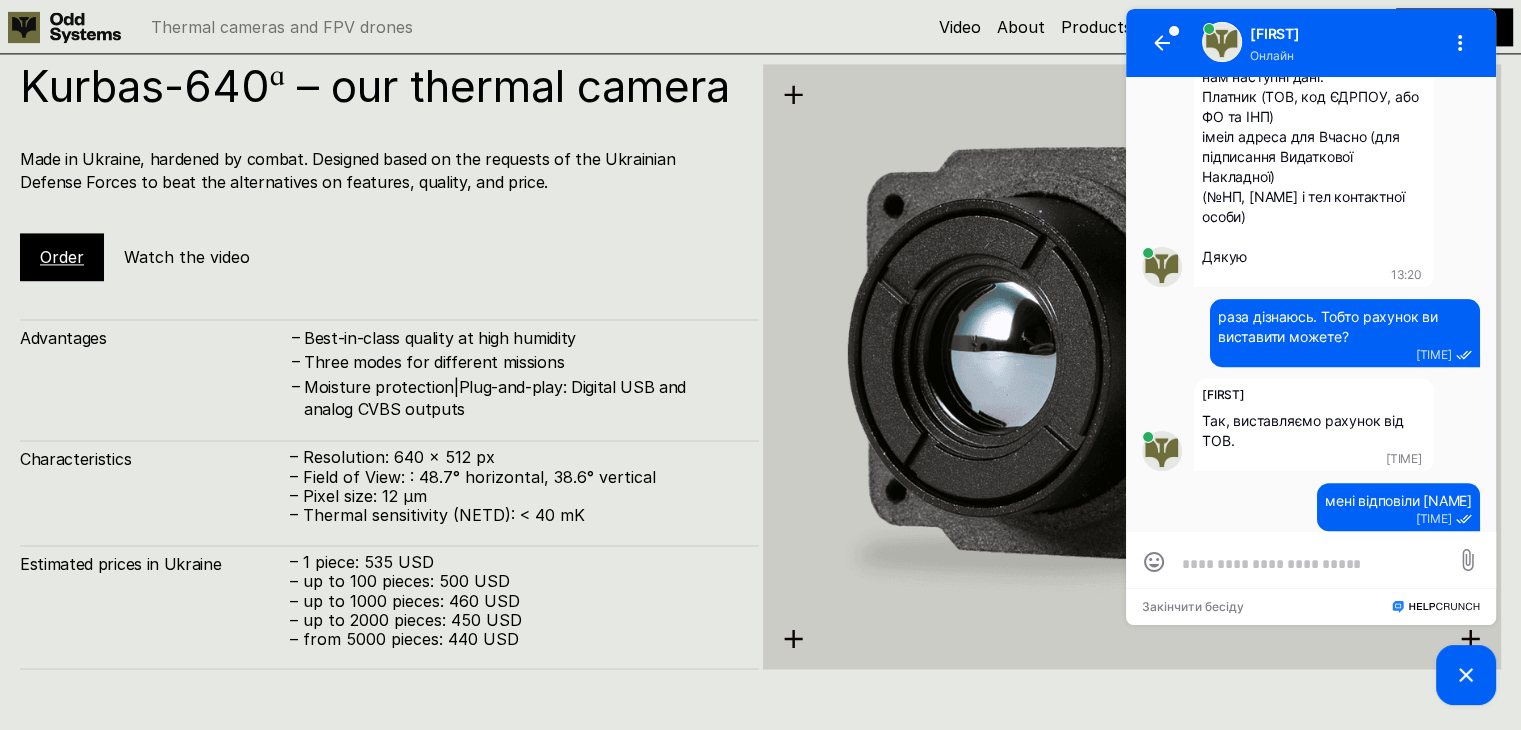 click at bounding box center (1311, 563) 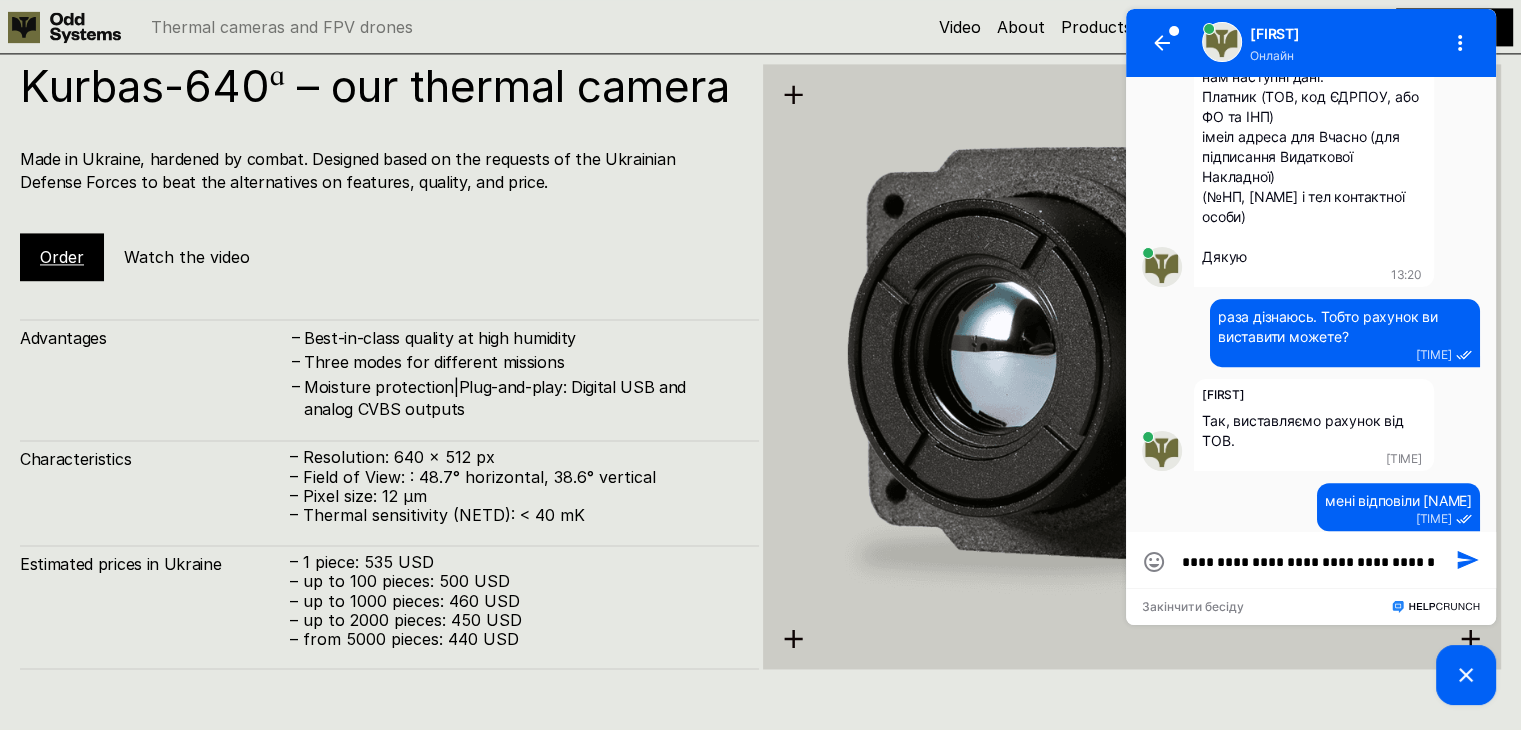 scroll, scrollTop: 0, scrollLeft: 0, axis: both 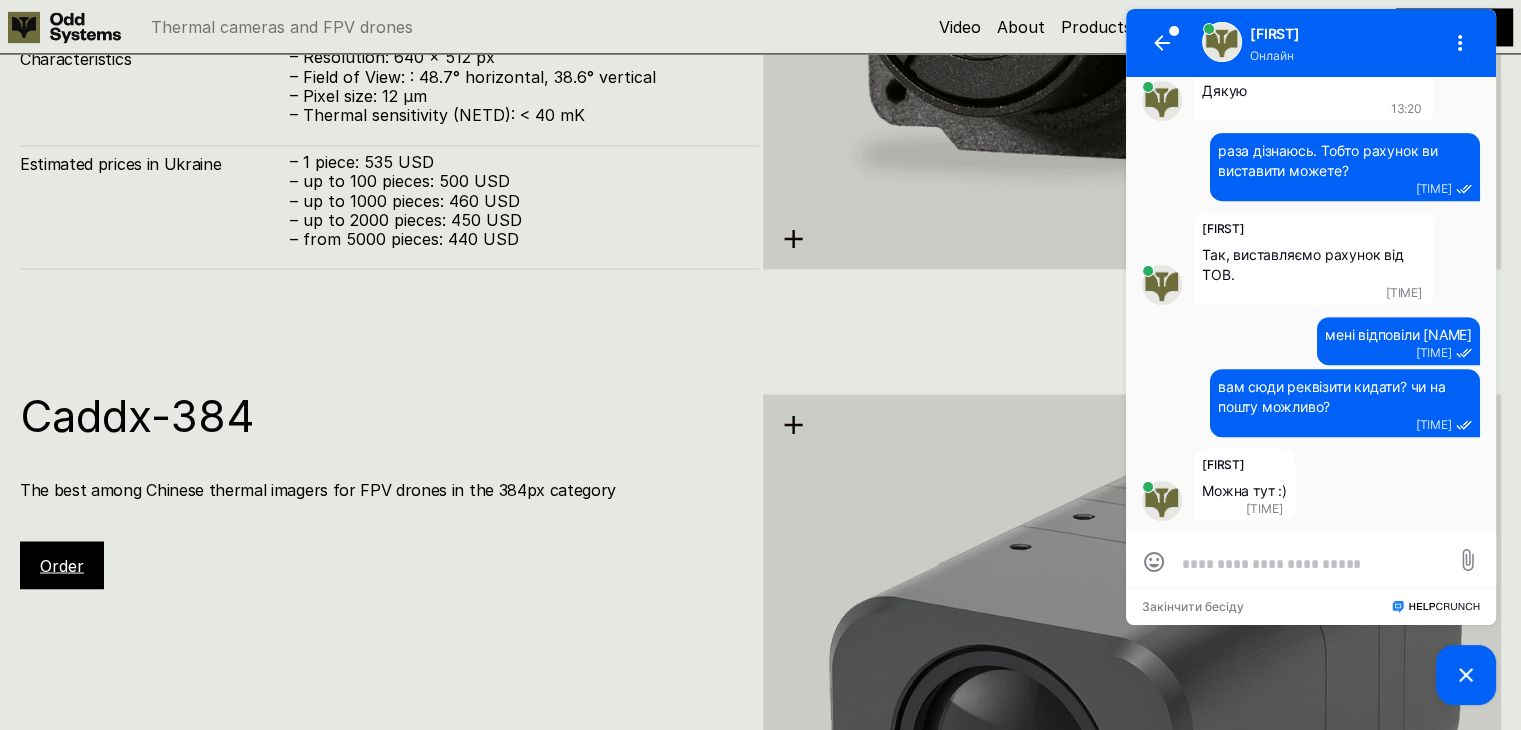 click at bounding box center [1311, 563] 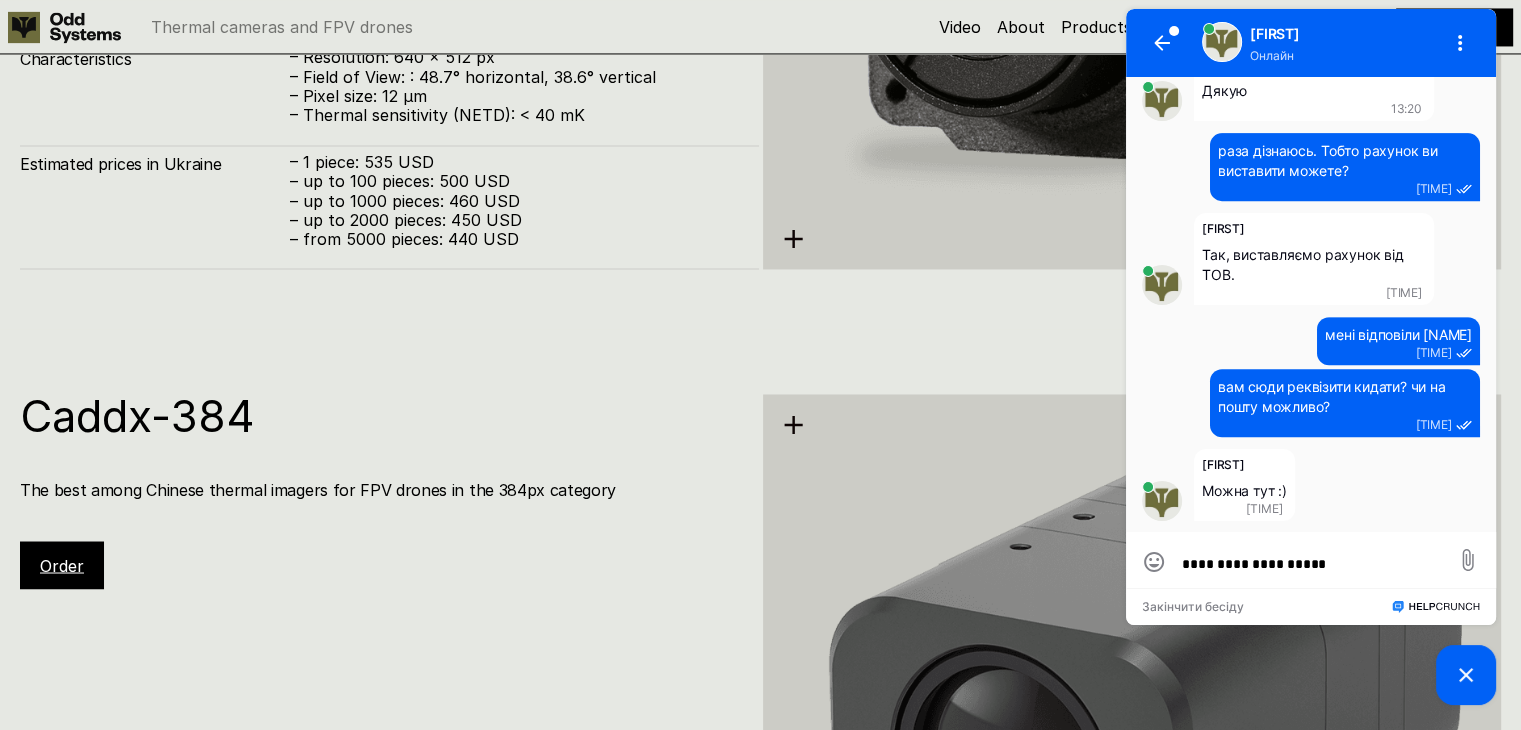 scroll, scrollTop: 0, scrollLeft: 0, axis: both 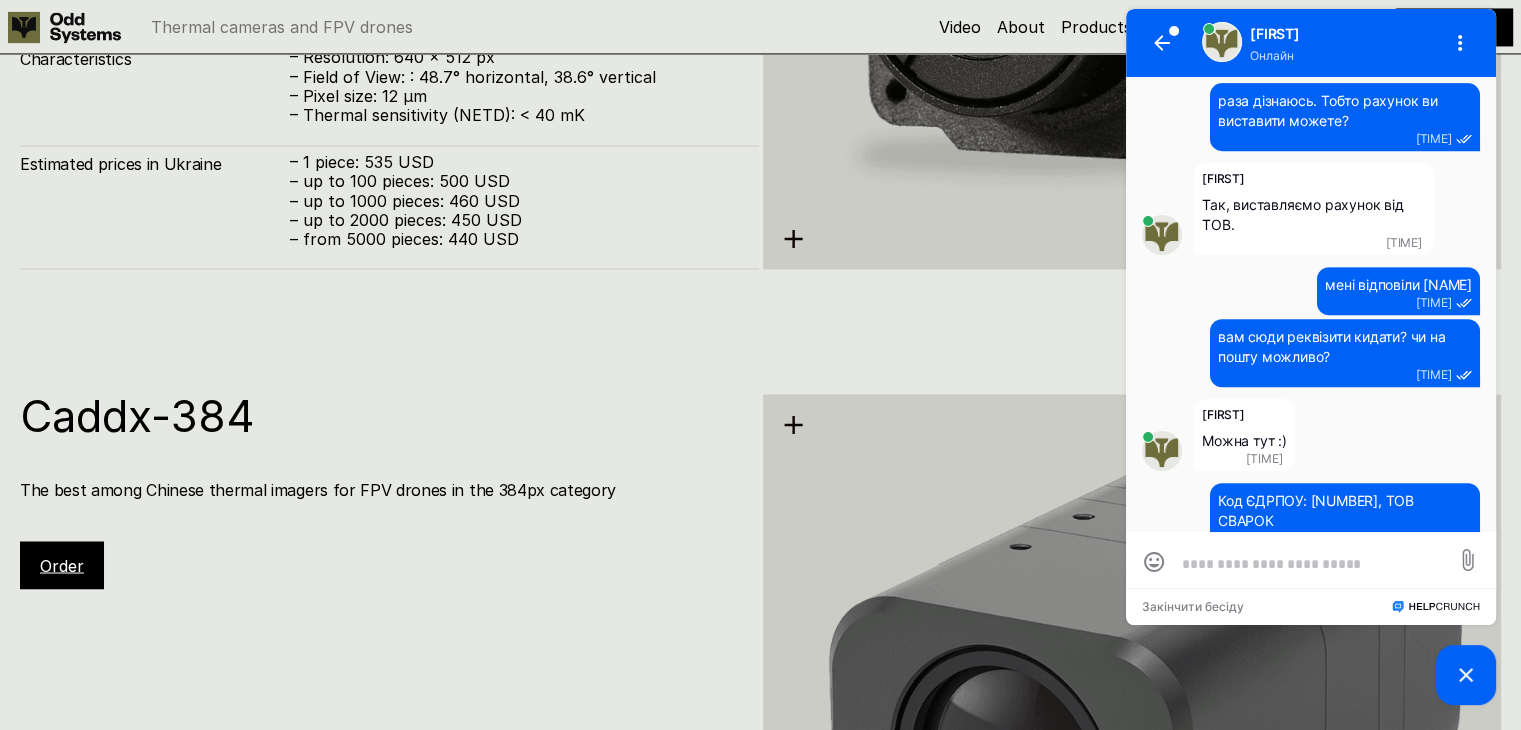click at bounding box center [1311, 563] 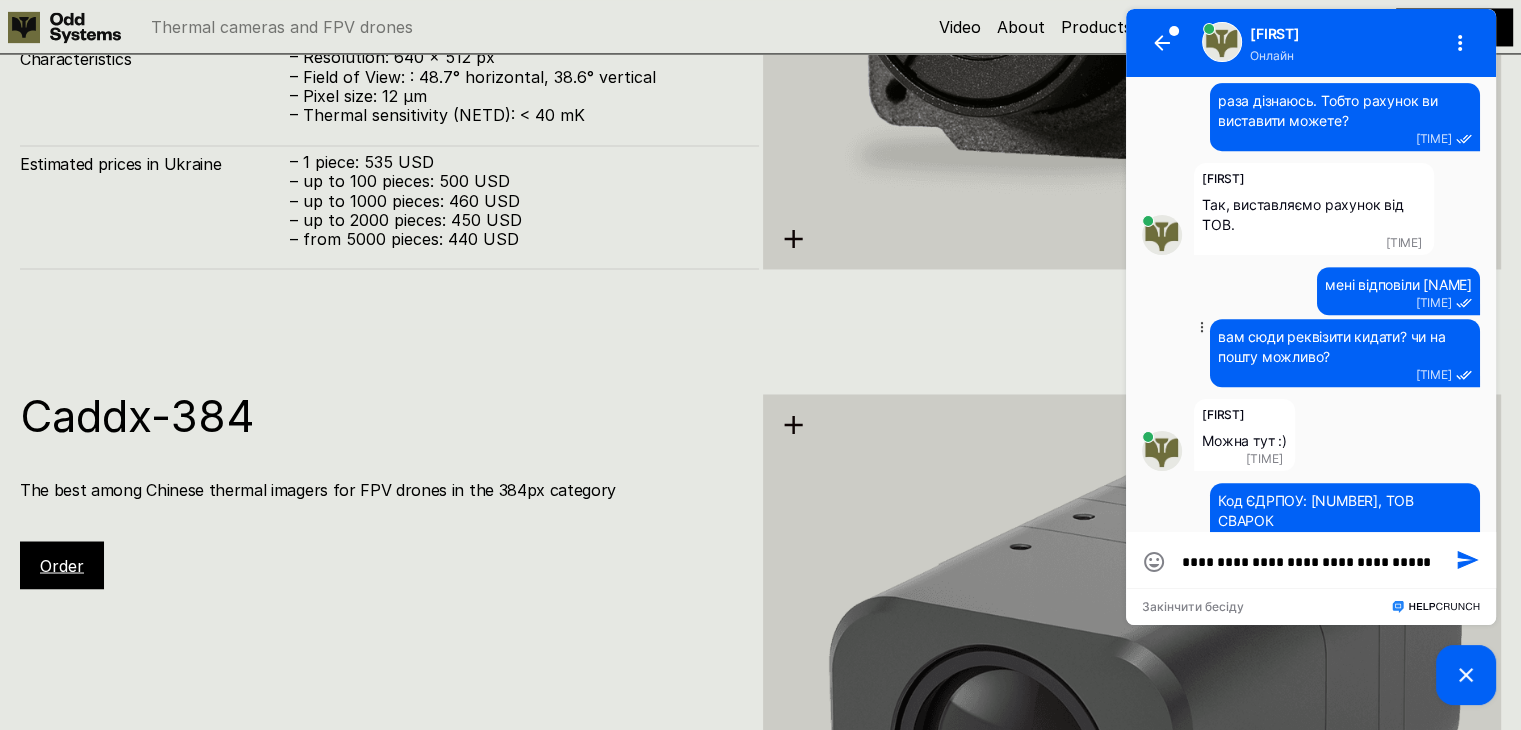 scroll, scrollTop: 0, scrollLeft: 0, axis: both 